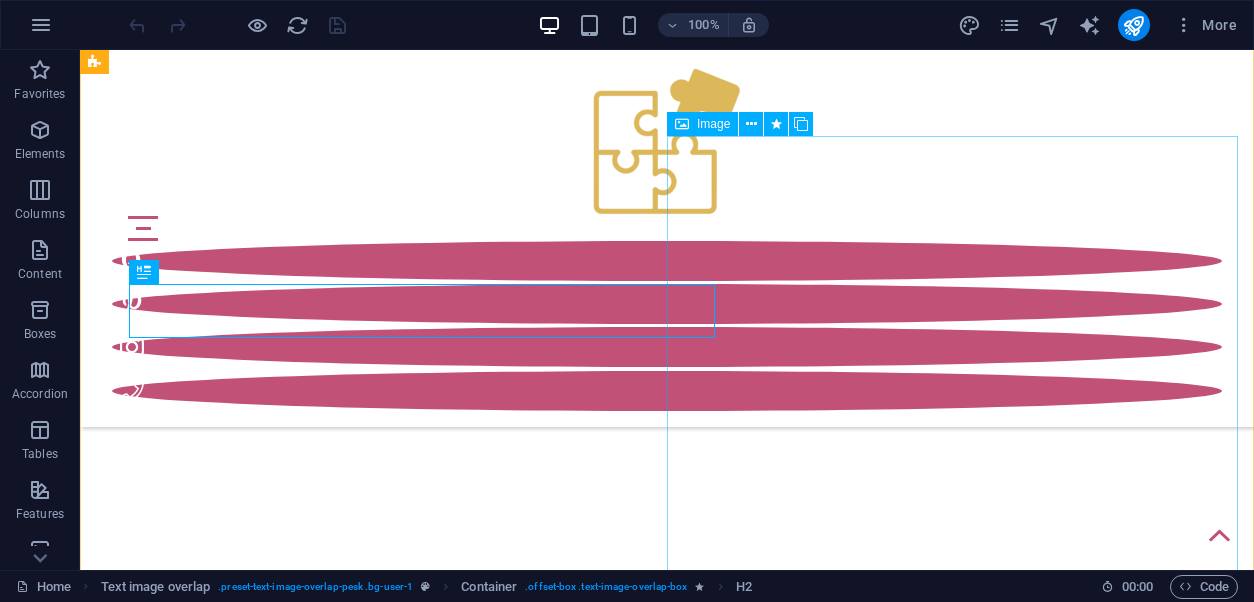 scroll, scrollTop: 688, scrollLeft: 0, axis: vertical 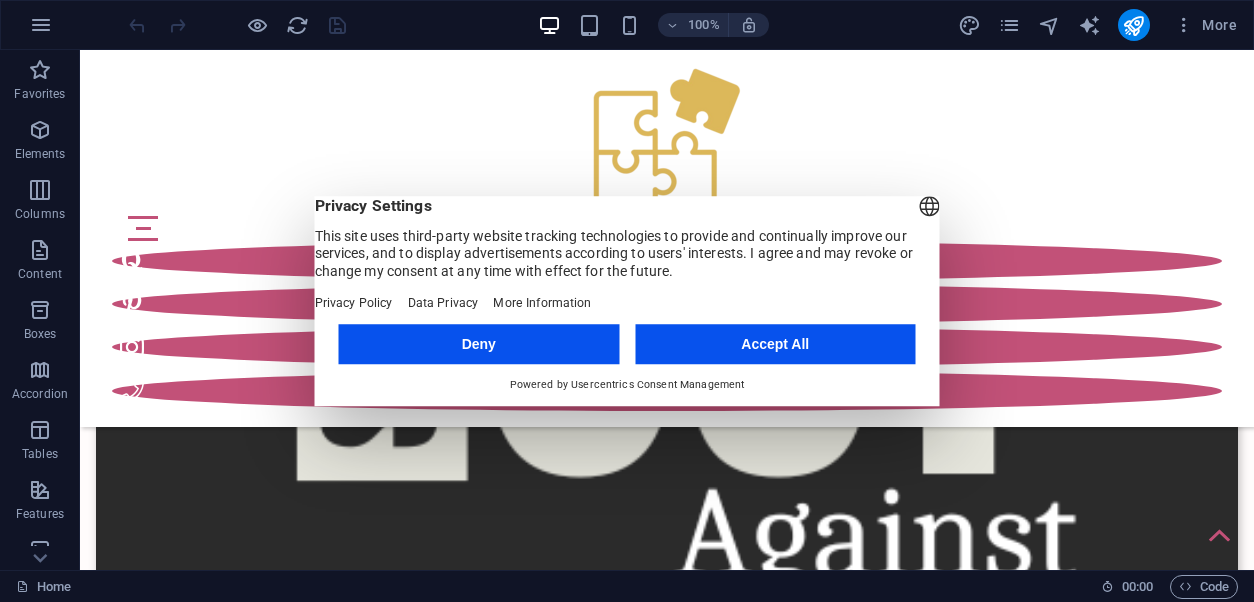 click on "Accept All" at bounding box center (775, 344) 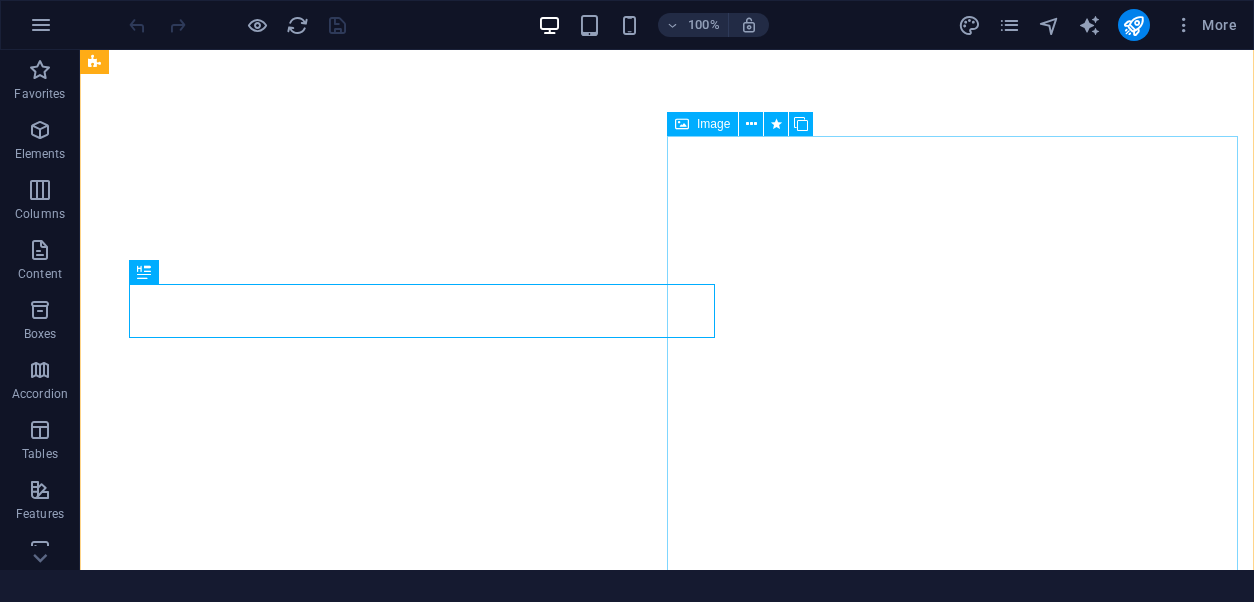 scroll, scrollTop: 0, scrollLeft: 0, axis: both 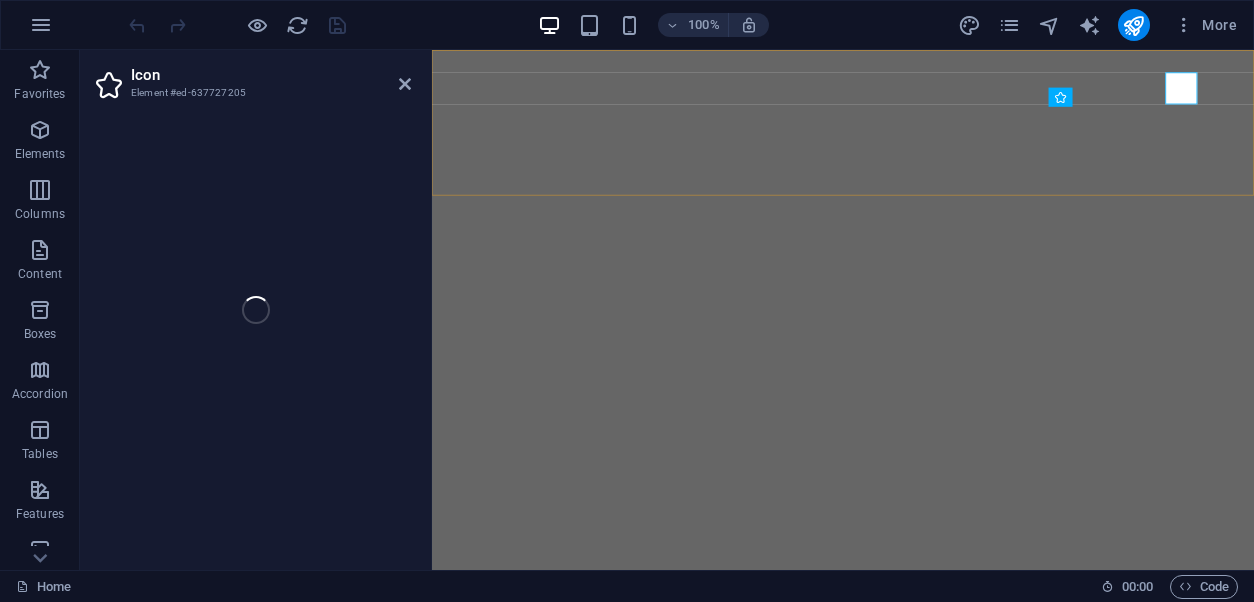 select on "xMidYMid" 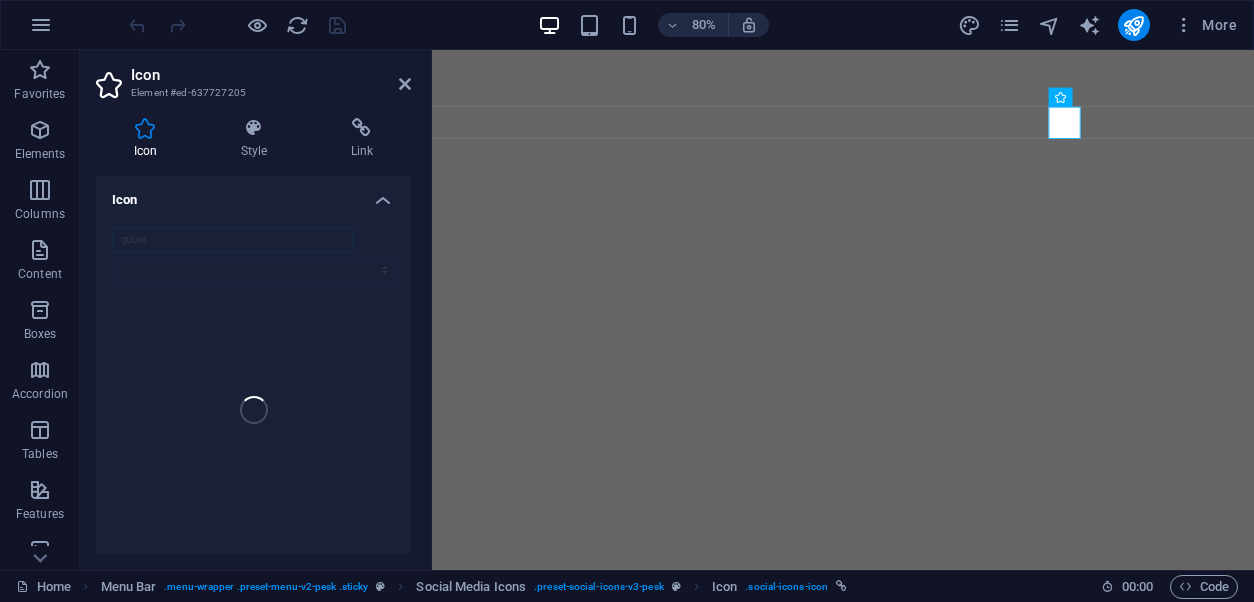 scroll, scrollTop: 0, scrollLeft: 0, axis: both 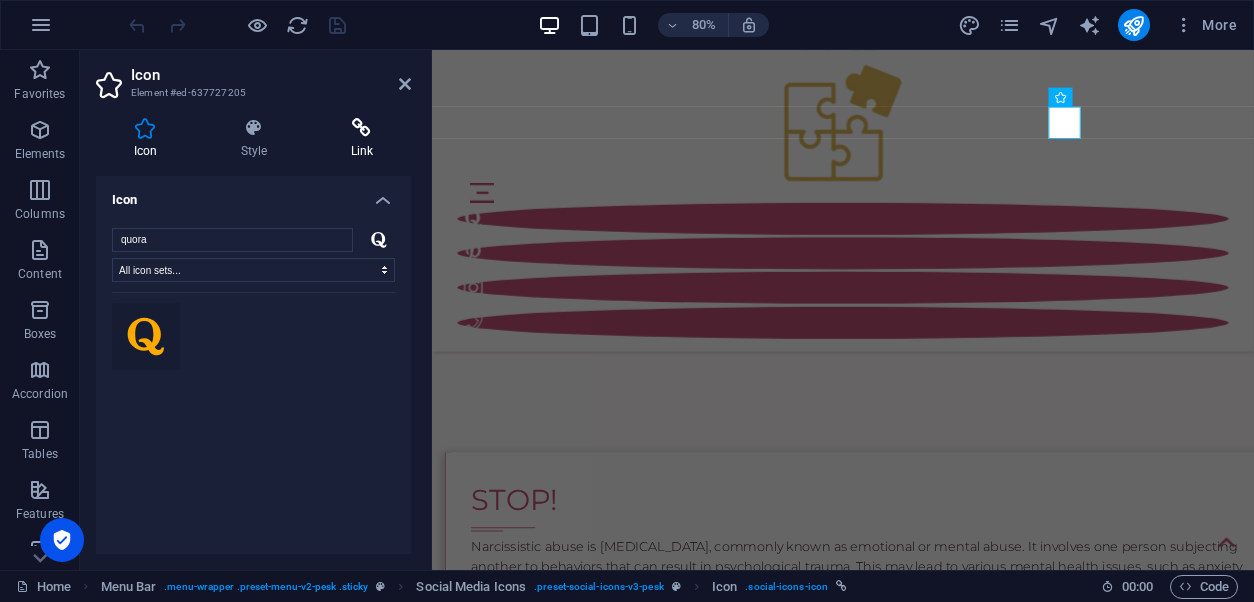 click at bounding box center [362, 128] 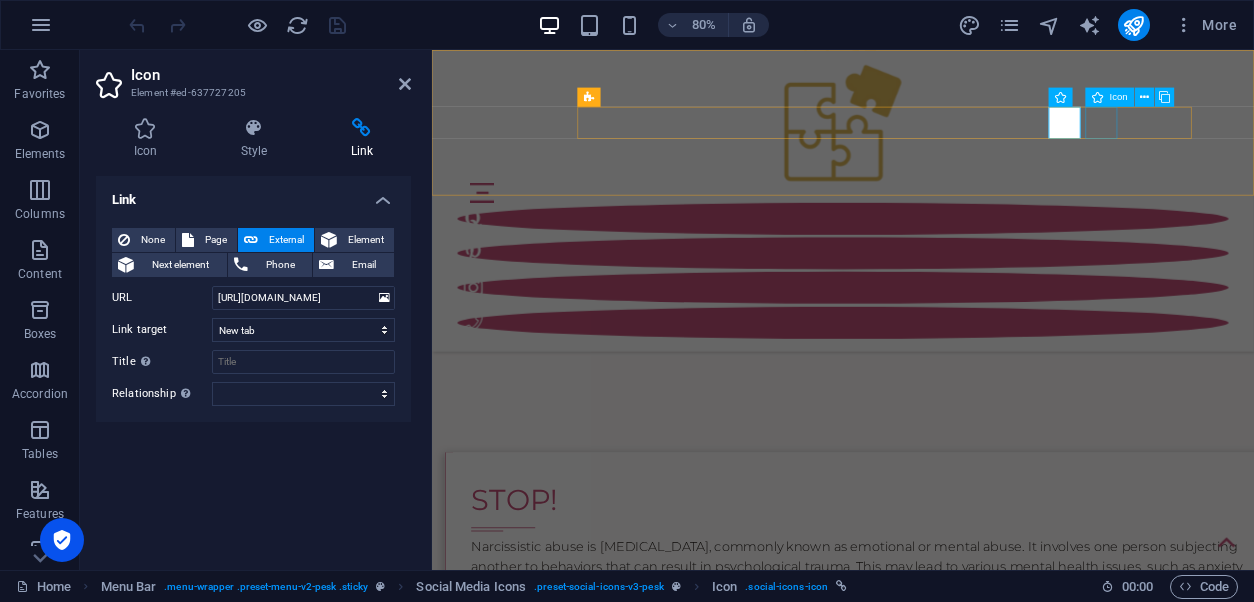 click at bounding box center (946, 304) 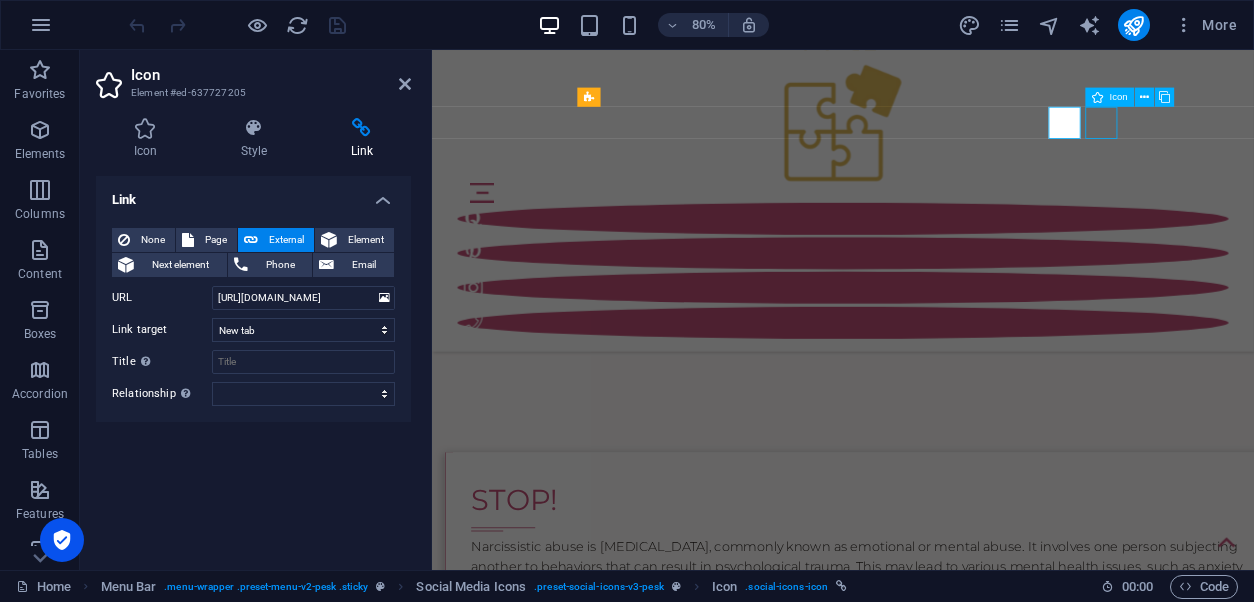 click at bounding box center [946, 347] 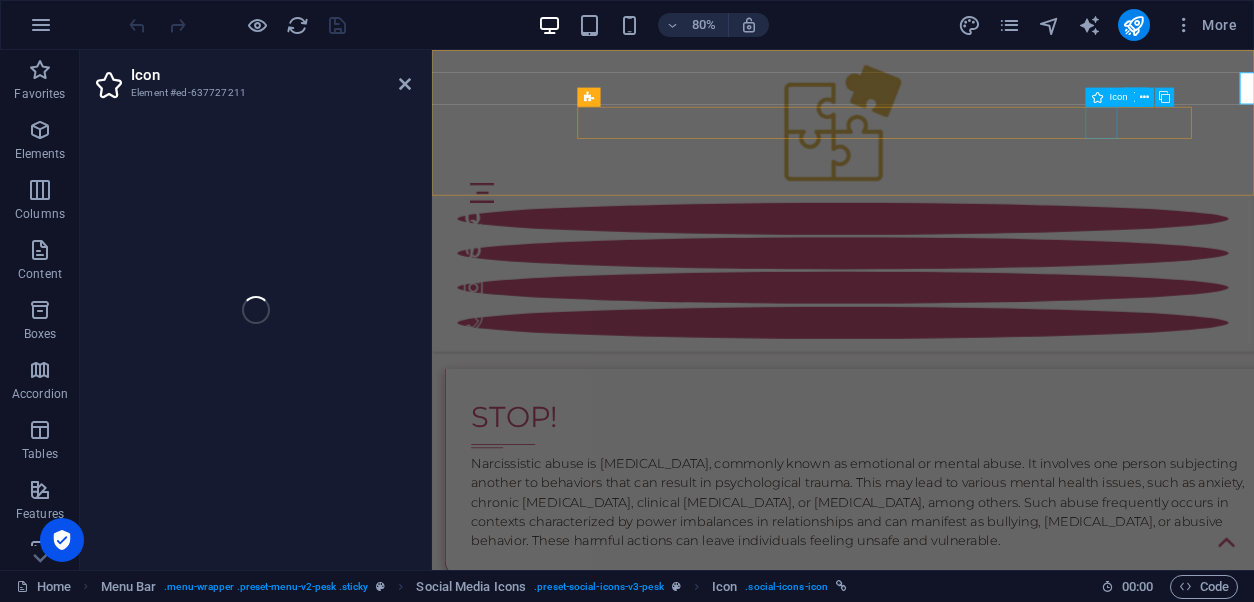 select on "xMidYMid" 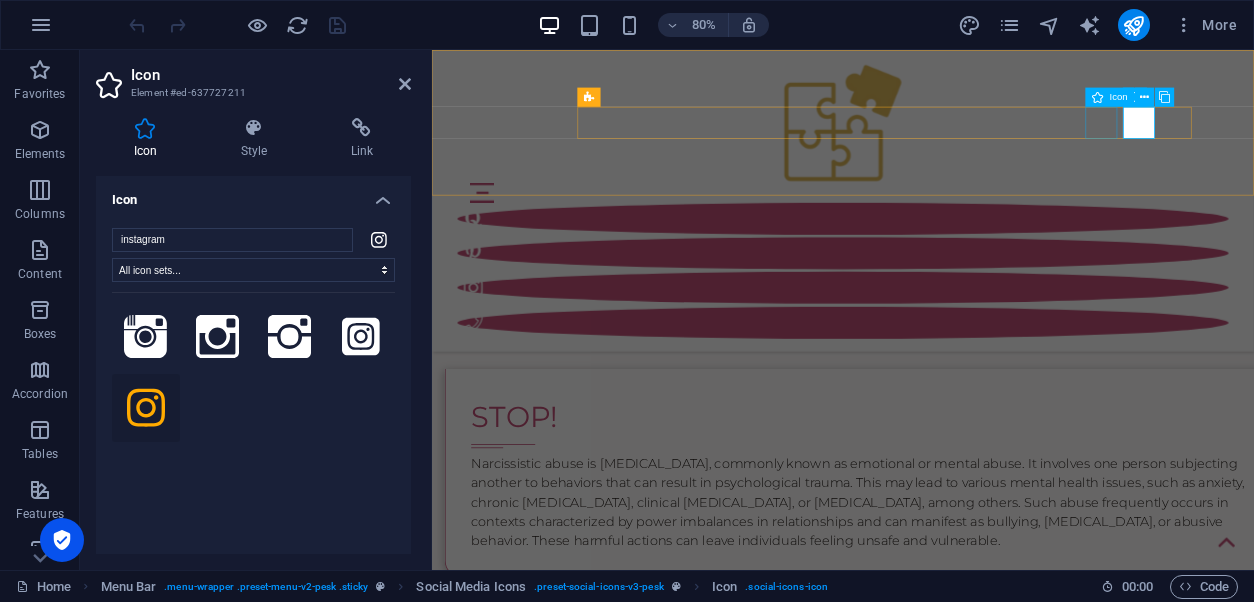 click at bounding box center (946, 304) 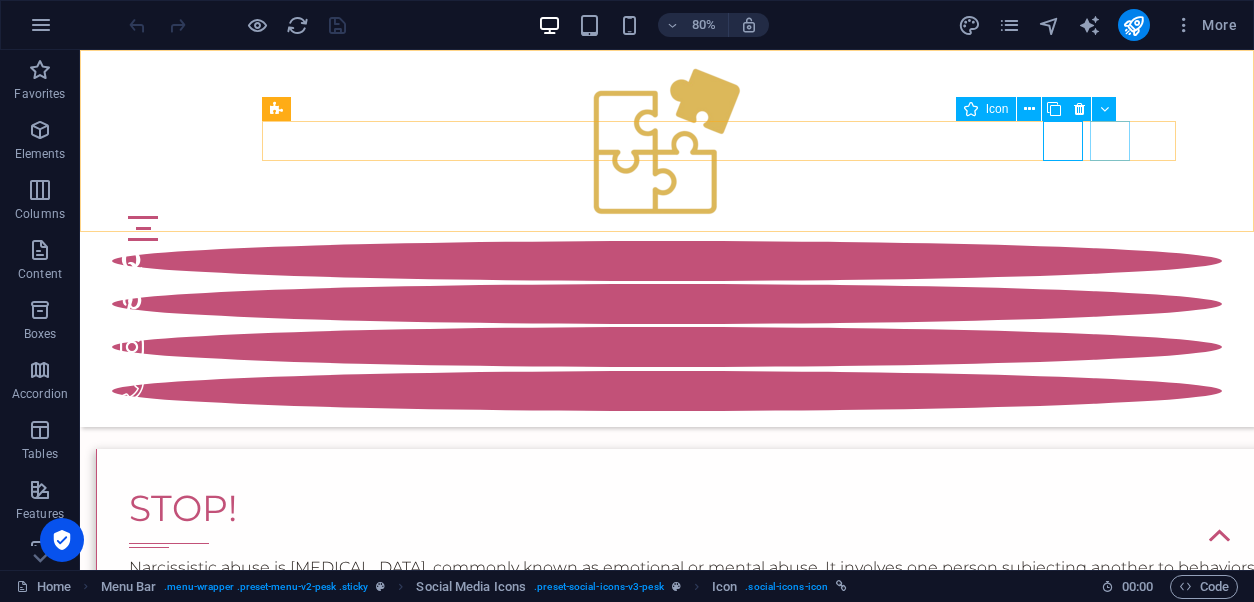 scroll, scrollTop: 688, scrollLeft: 0, axis: vertical 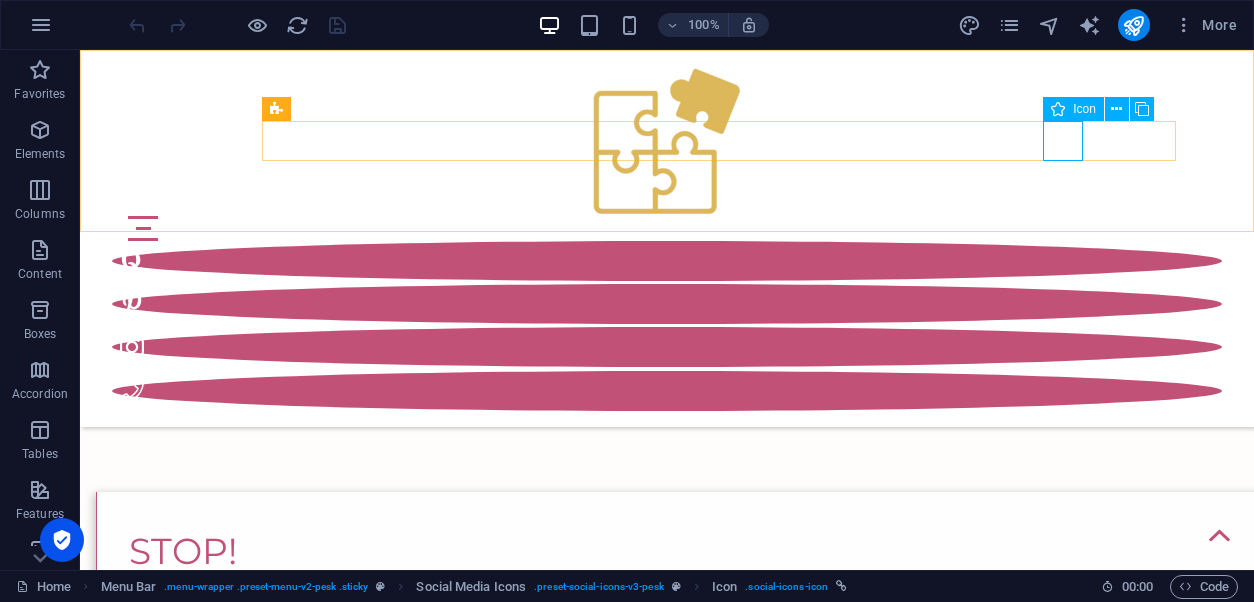 click at bounding box center (667, 304) 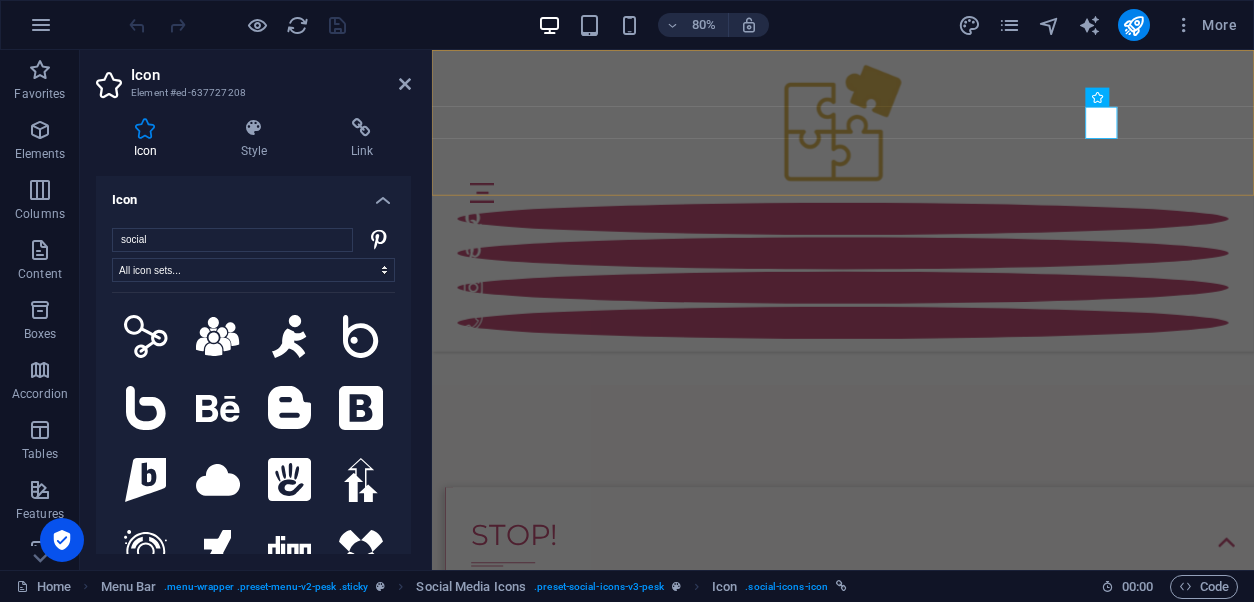 scroll, scrollTop: 731, scrollLeft: 0, axis: vertical 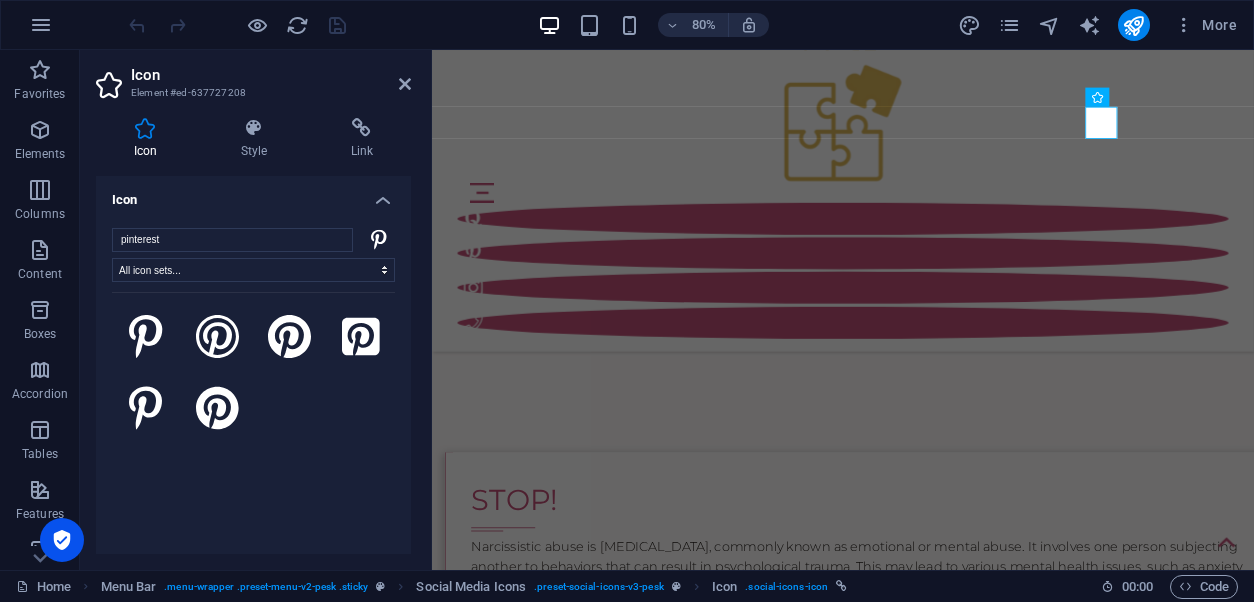 type on "pinterest" 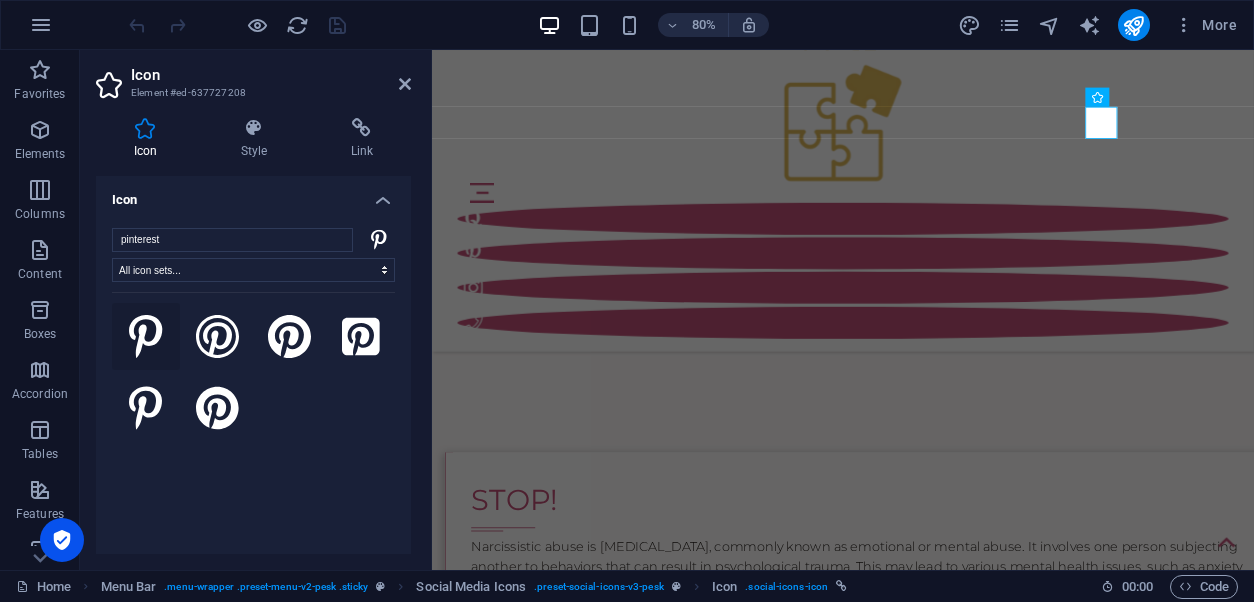 click 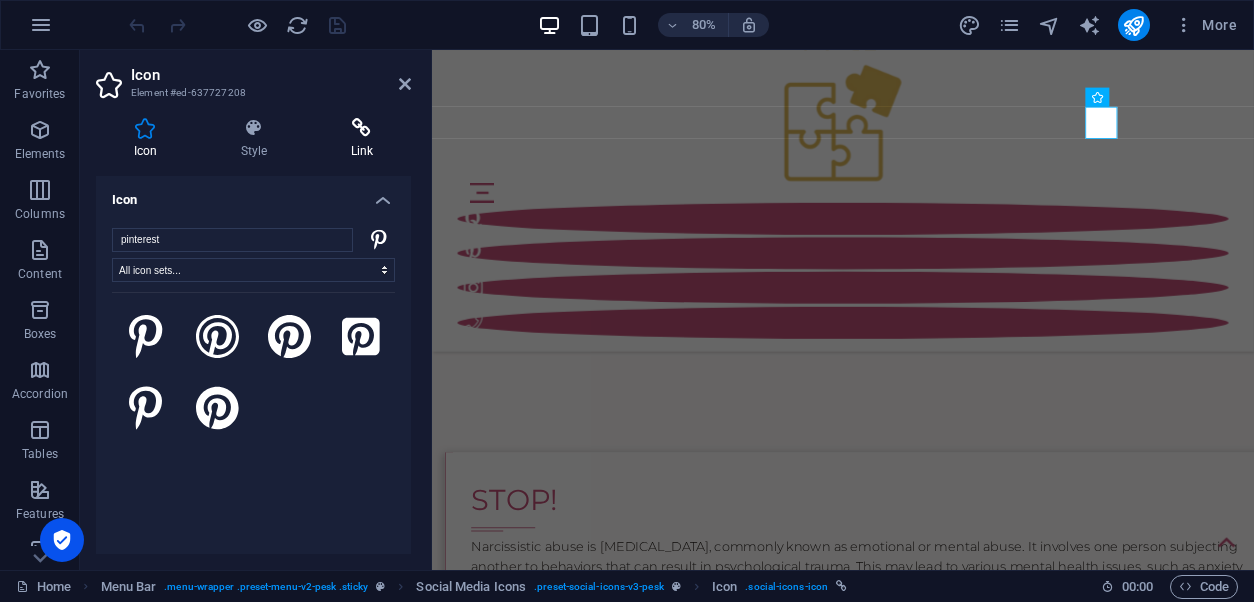 click at bounding box center (362, 128) 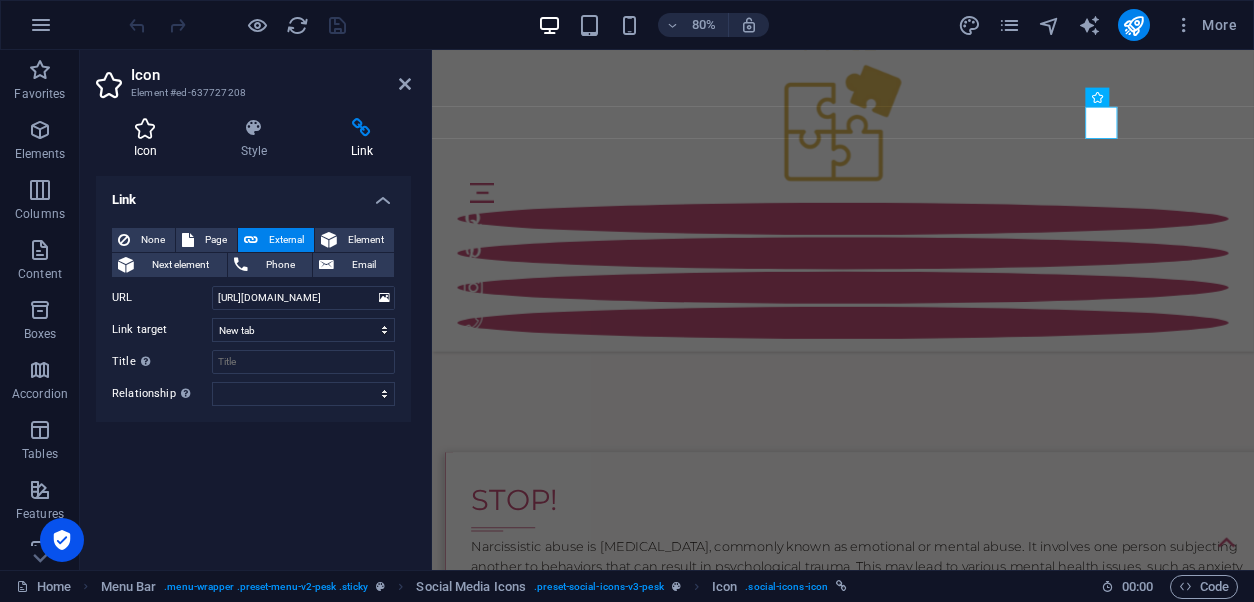 click on "Icon" at bounding box center (149, 139) 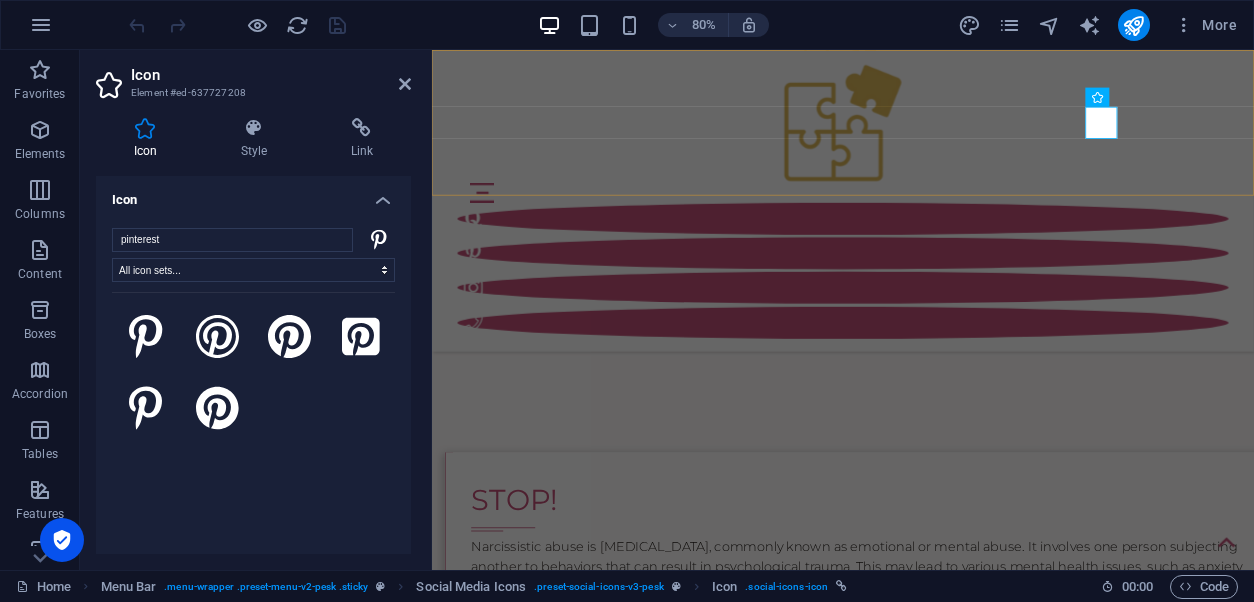 click on "Home forward Bang! the next day game on Action! Action! flying monkeys STOP! Archive" at bounding box center (946, 238) 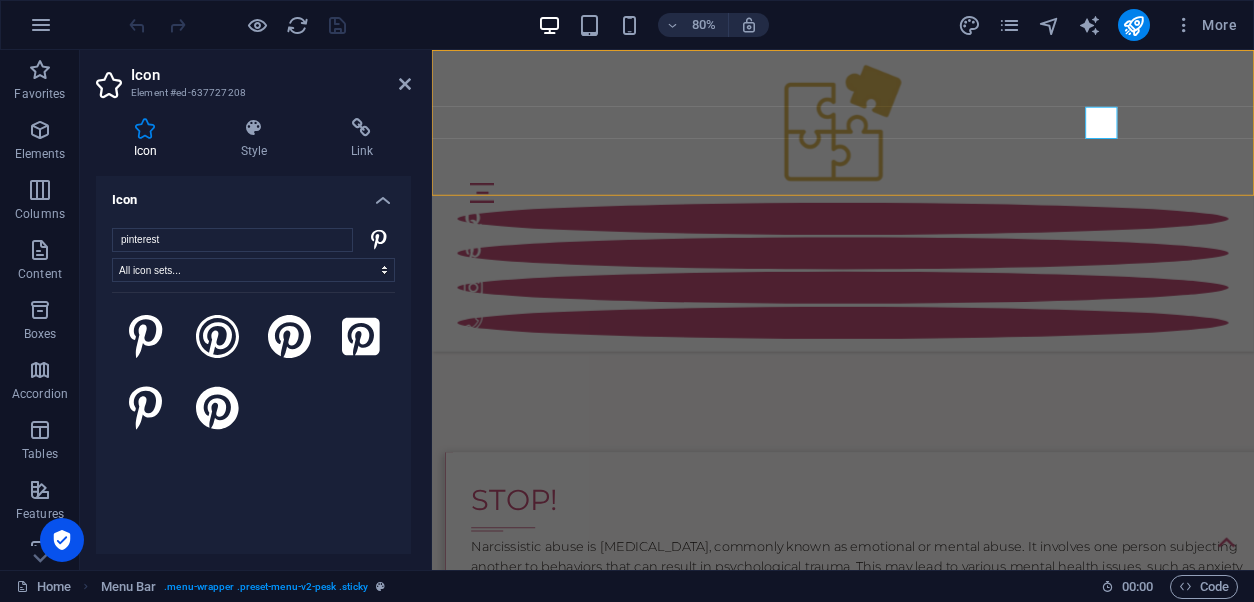 scroll, scrollTop: 688, scrollLeft: 0, axis: vertical 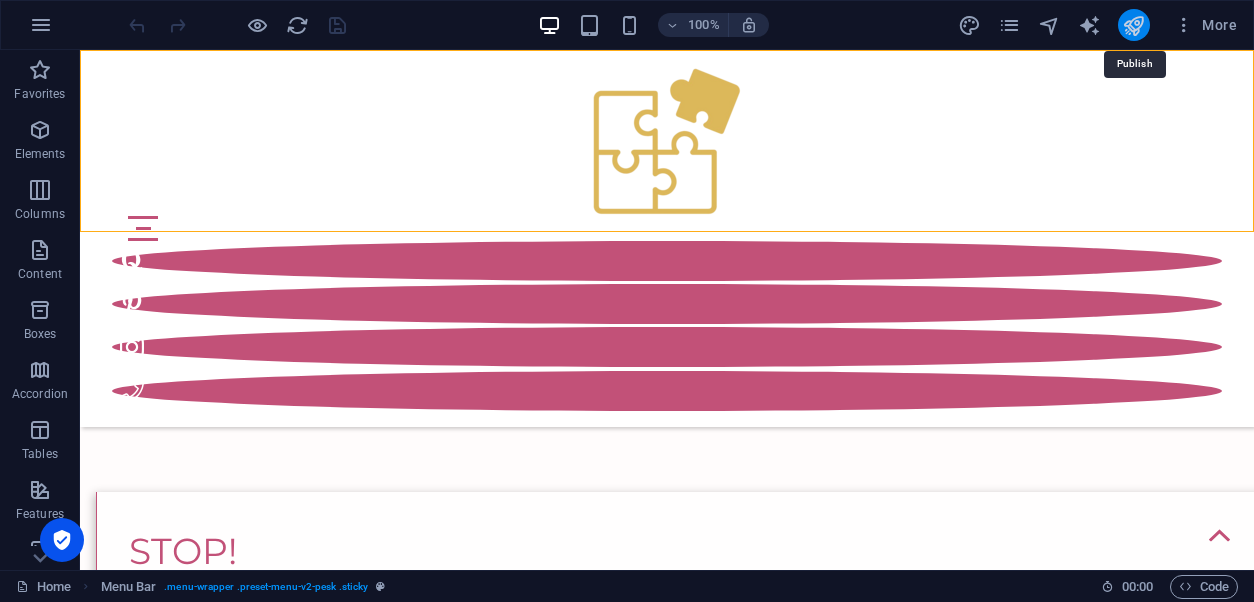 click at bounding box center (1133, 25) 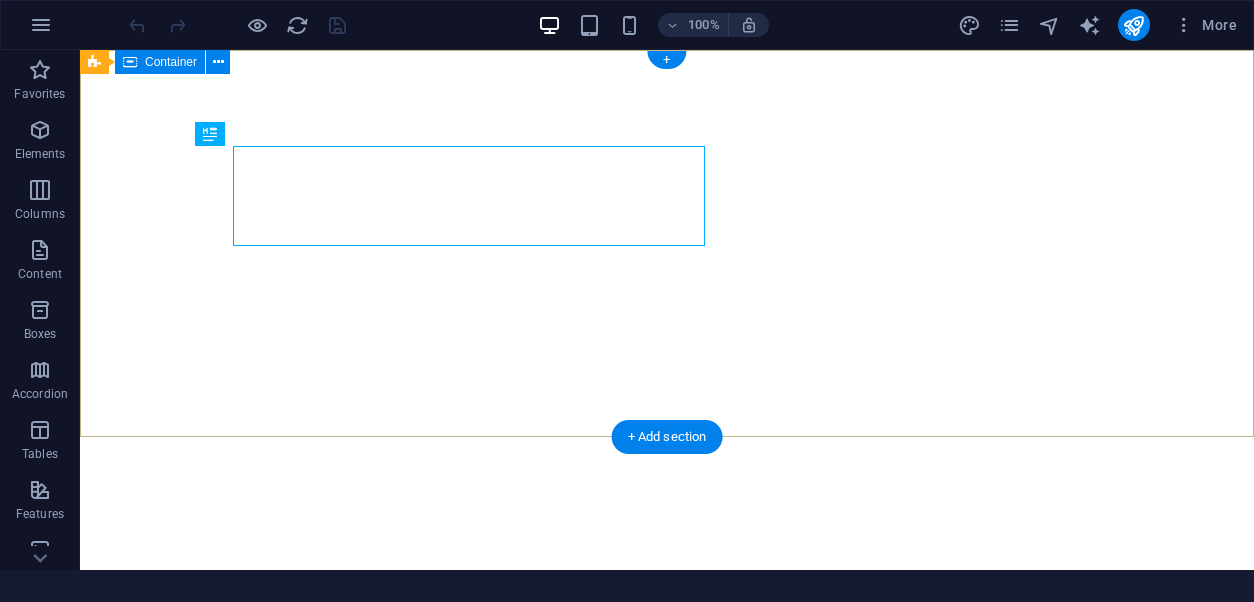scroll, scrollTop: 0, scrollLeft: 0, axis: both 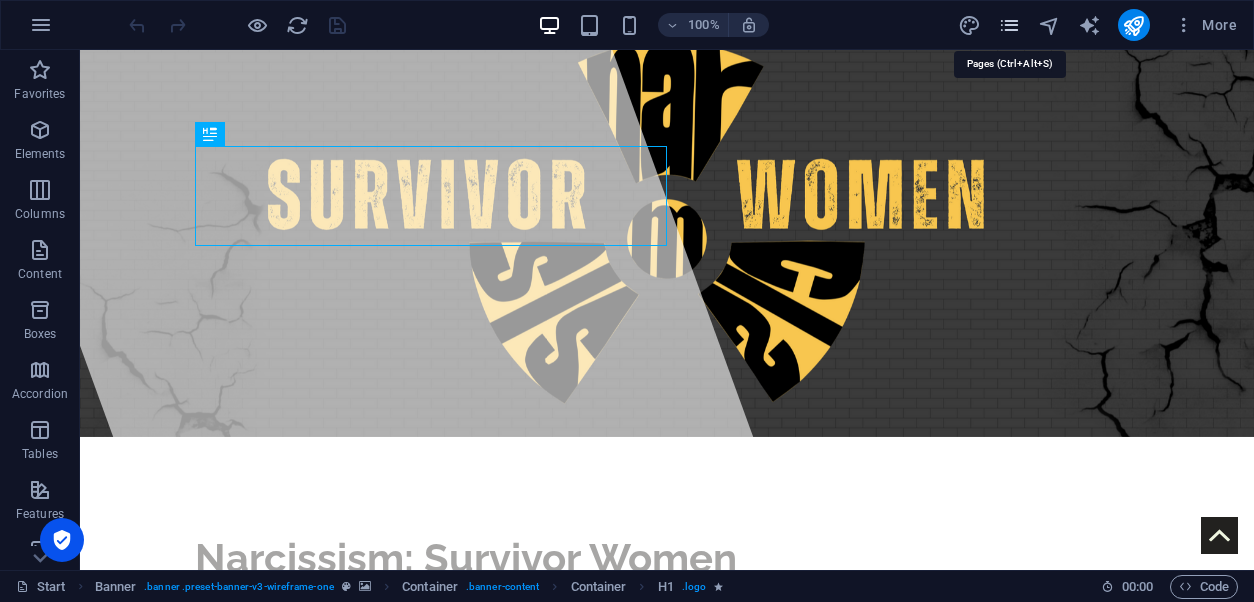 click at bounding box center (1009, 25) 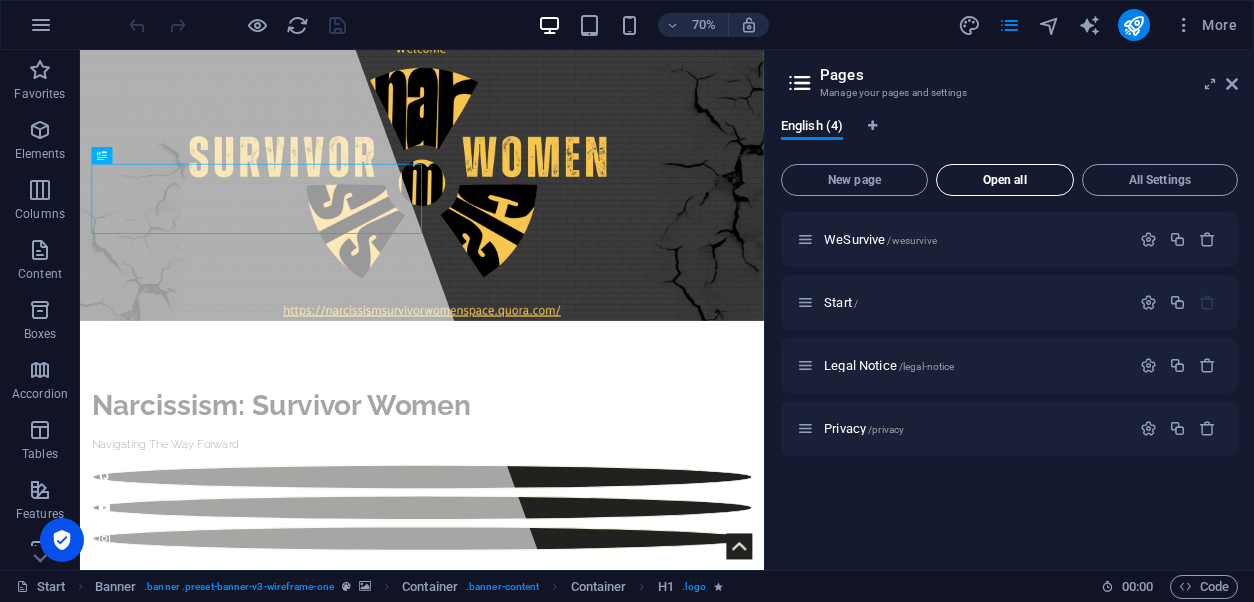 click on "Open all" at bounding box center [1005, 180] 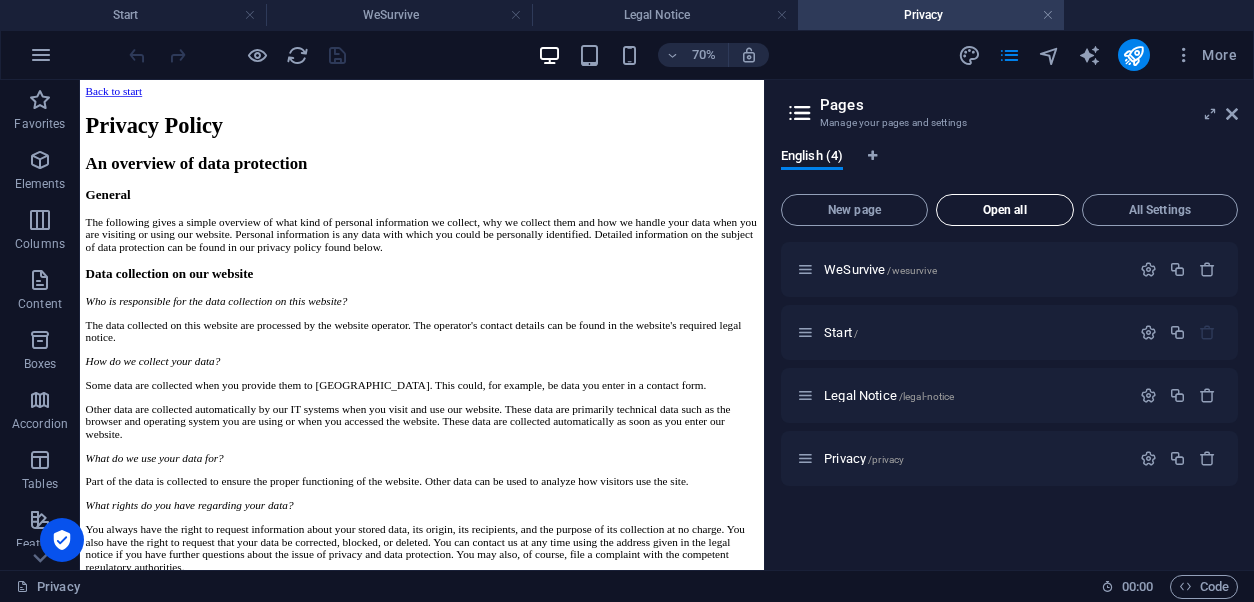 scroll, scrollTop: 0, scrollLeft: 0, axis: both 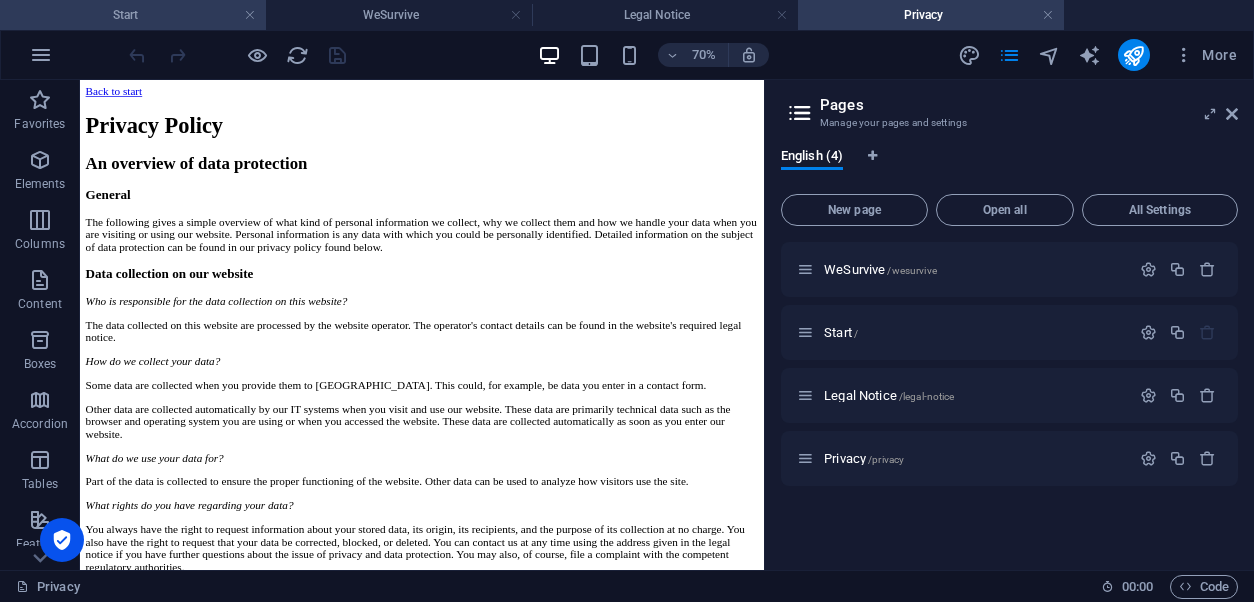 click on "Start" at bounding box center (133, 15) 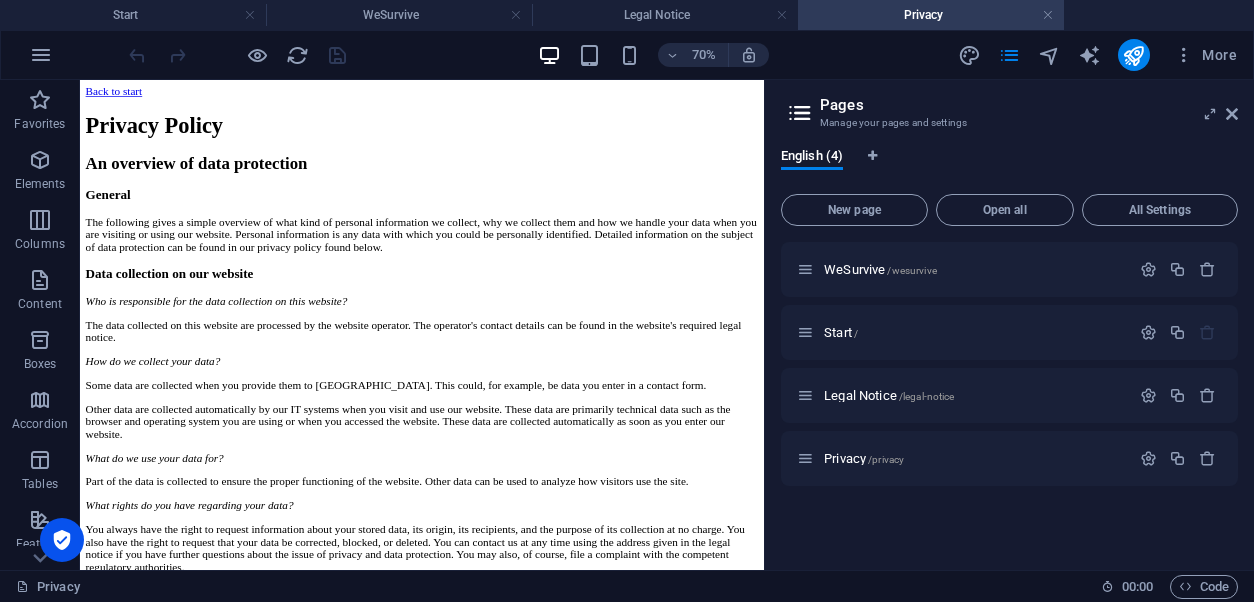 click on "Start" at bounding box center (133, 15) 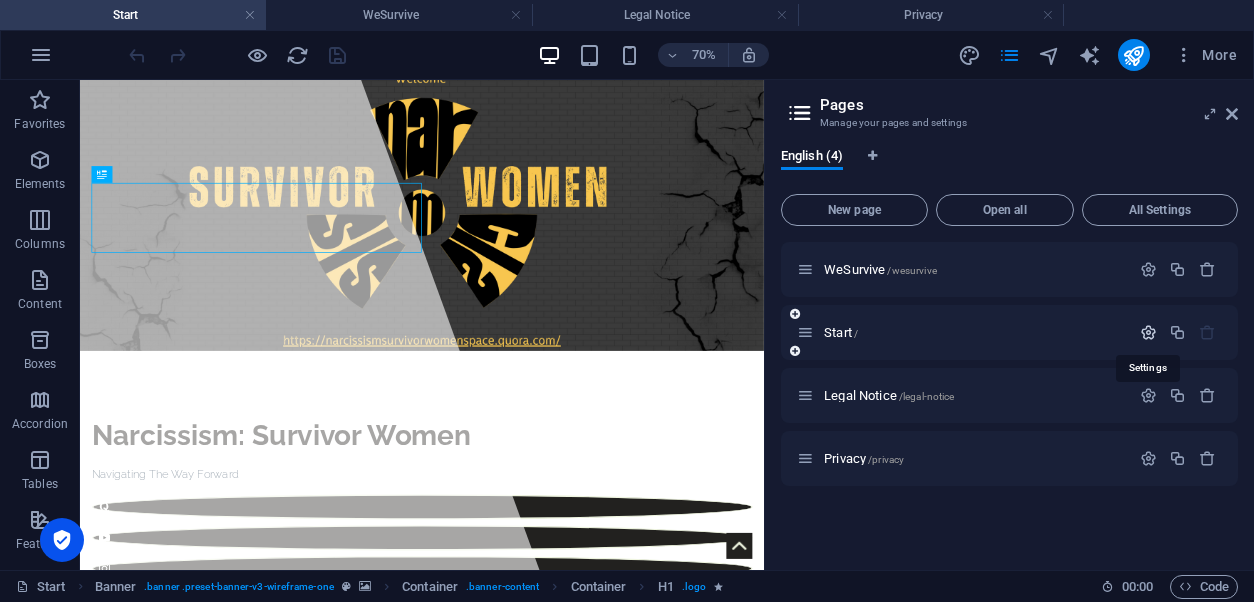 click at bounding box center (1148, 332) 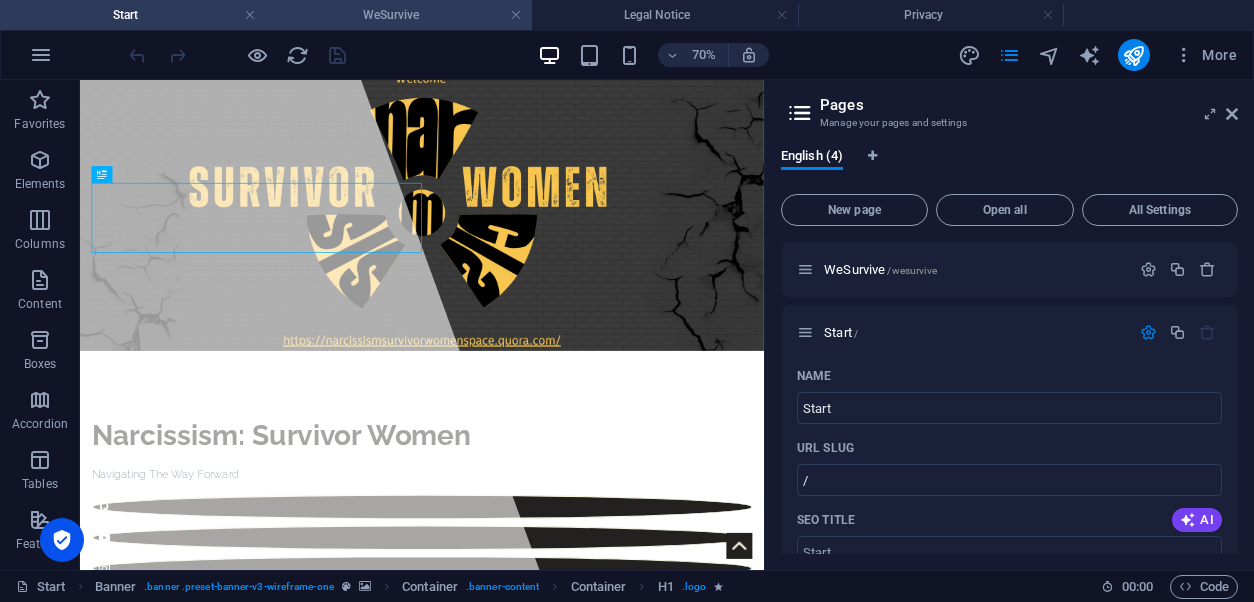 click on "WeSurvive" at bounding box center (399, 15) 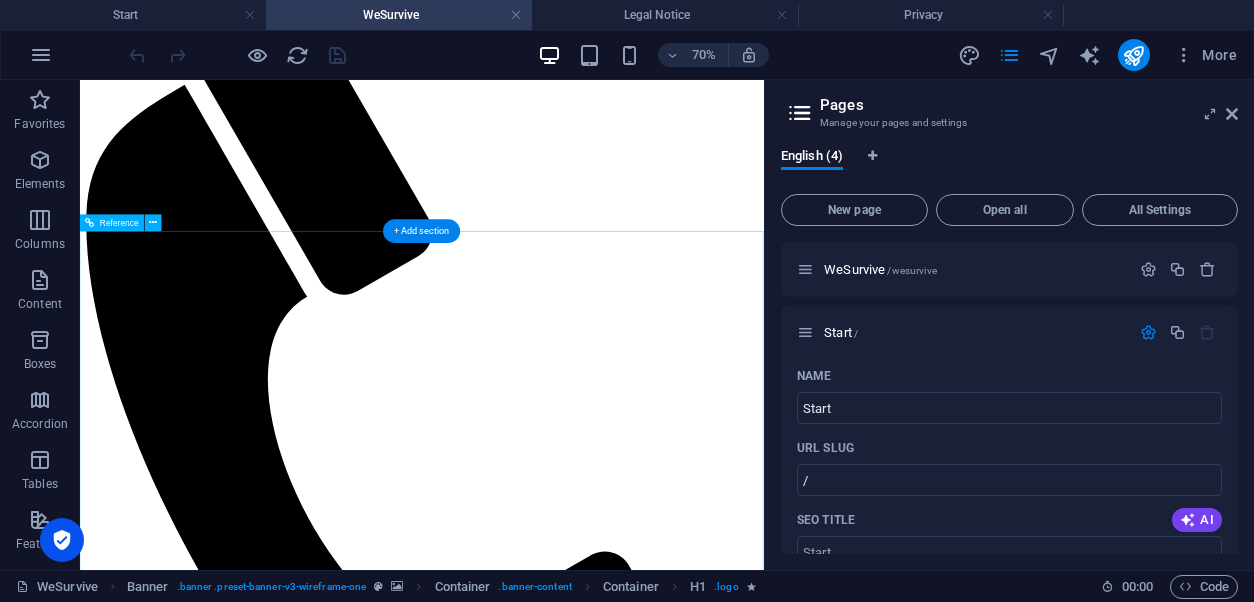 scroll, scrollTop: 0, scrollLeft: 0, axis: both 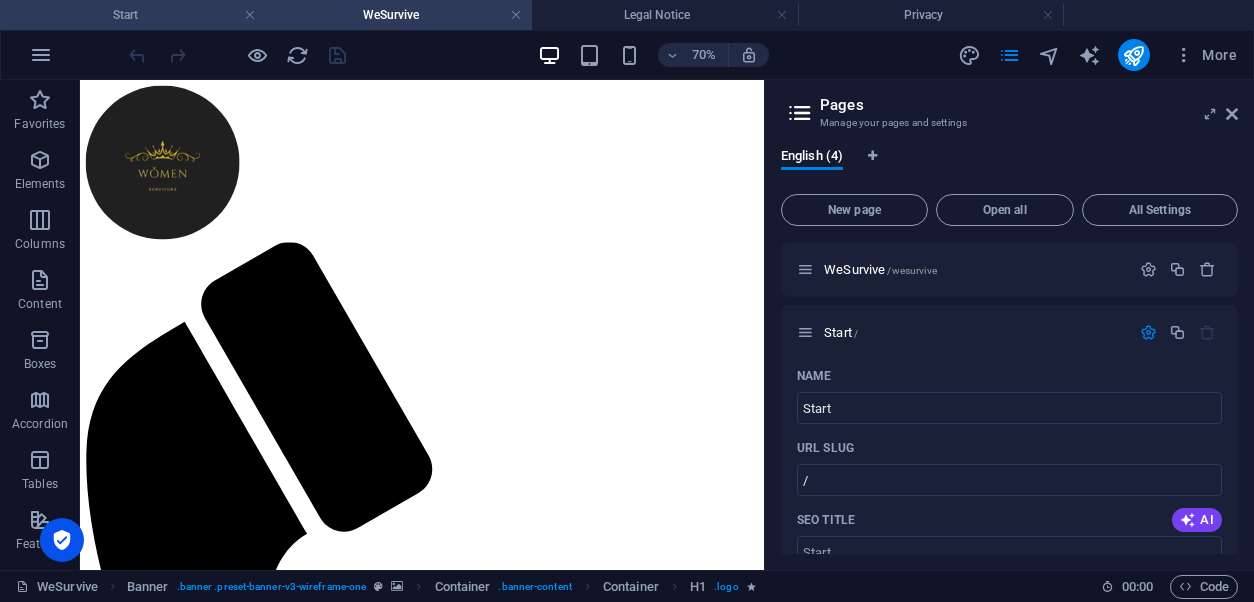 click on "Start" at bounding box center (133, 15) 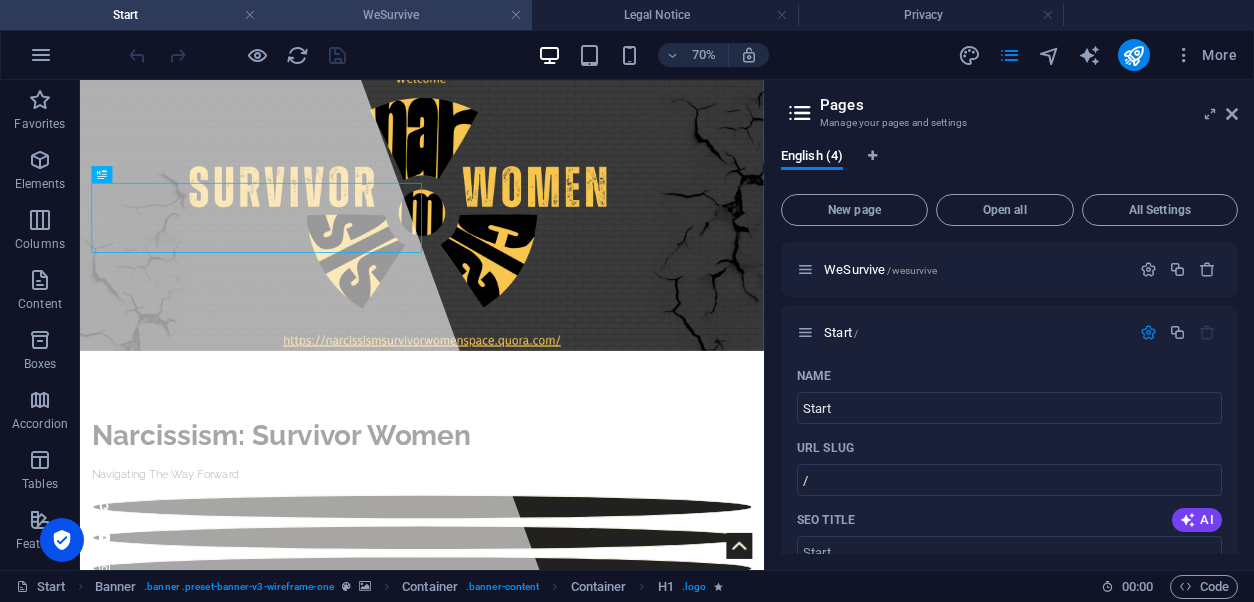click on "WeSurvive" at bounding box center (399, 15) 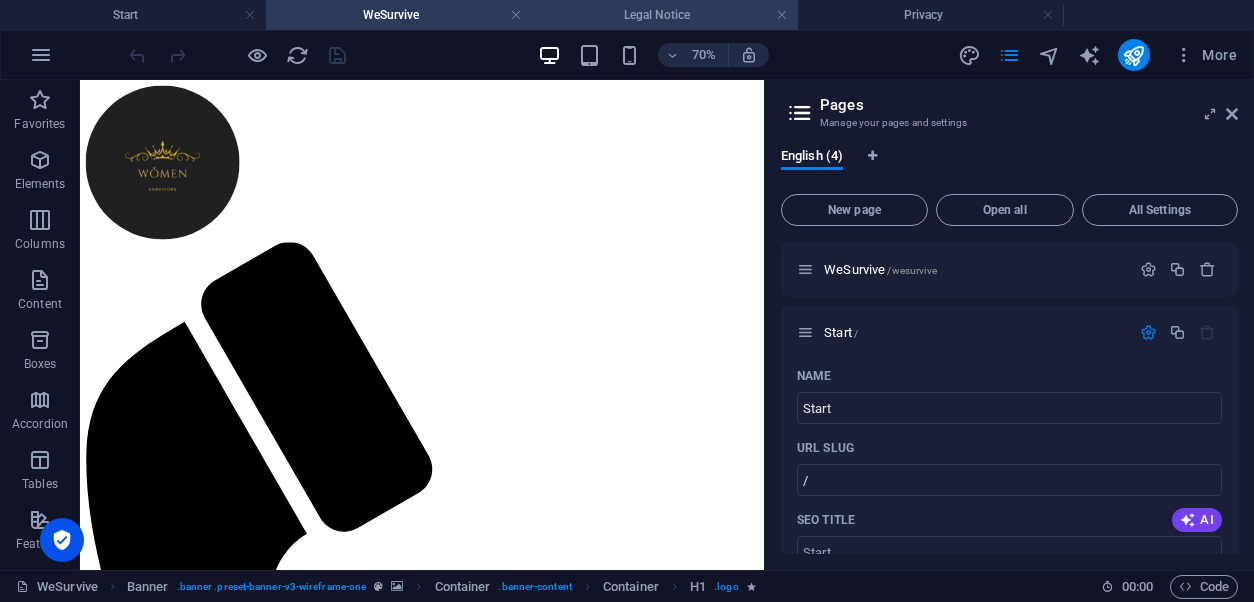 click on "Legal Notice" at bounding box center (665, 15) 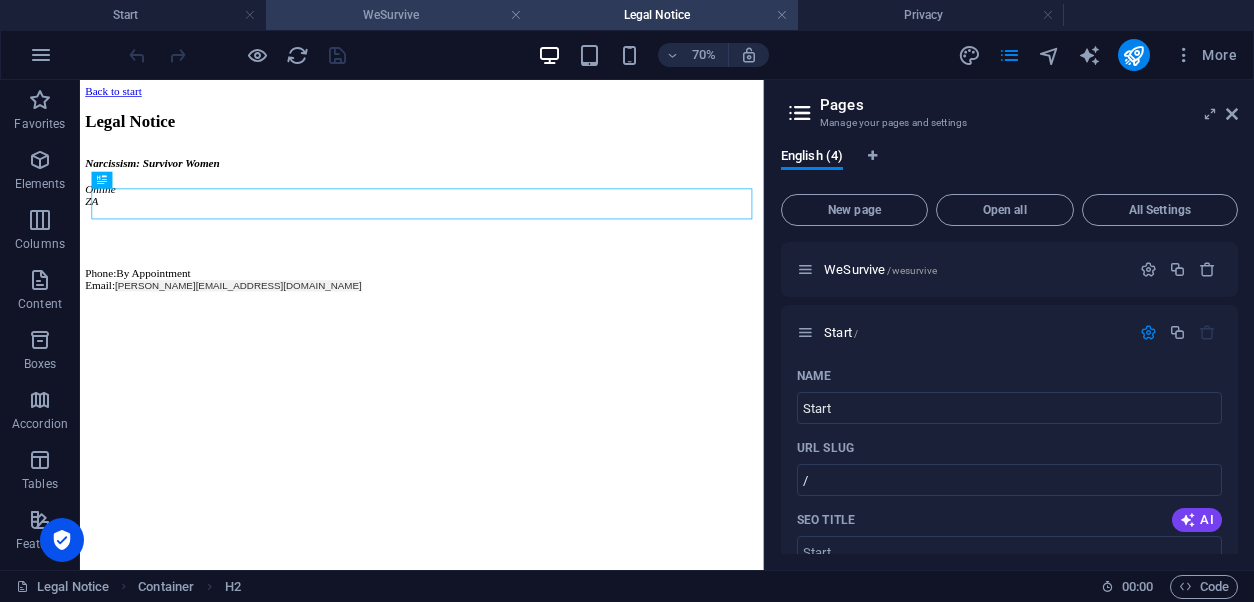 click on "WeSurvive" at bounding box center [399, 15] 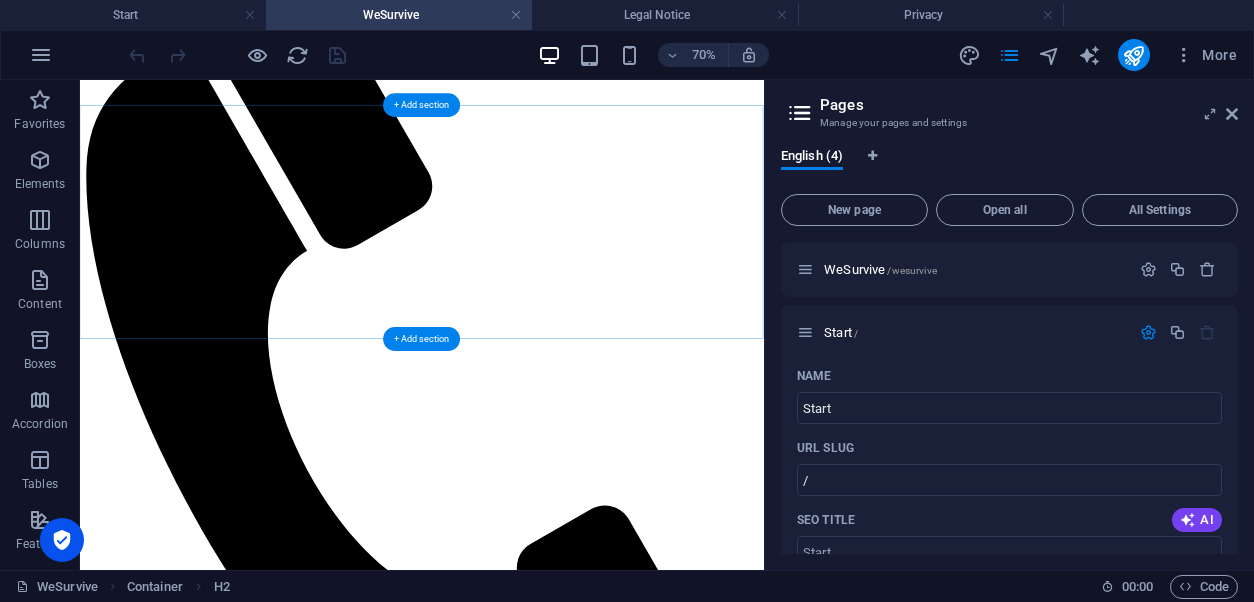 scroll, scrollTop: 482, scrollLeft: 0, axis: vertical 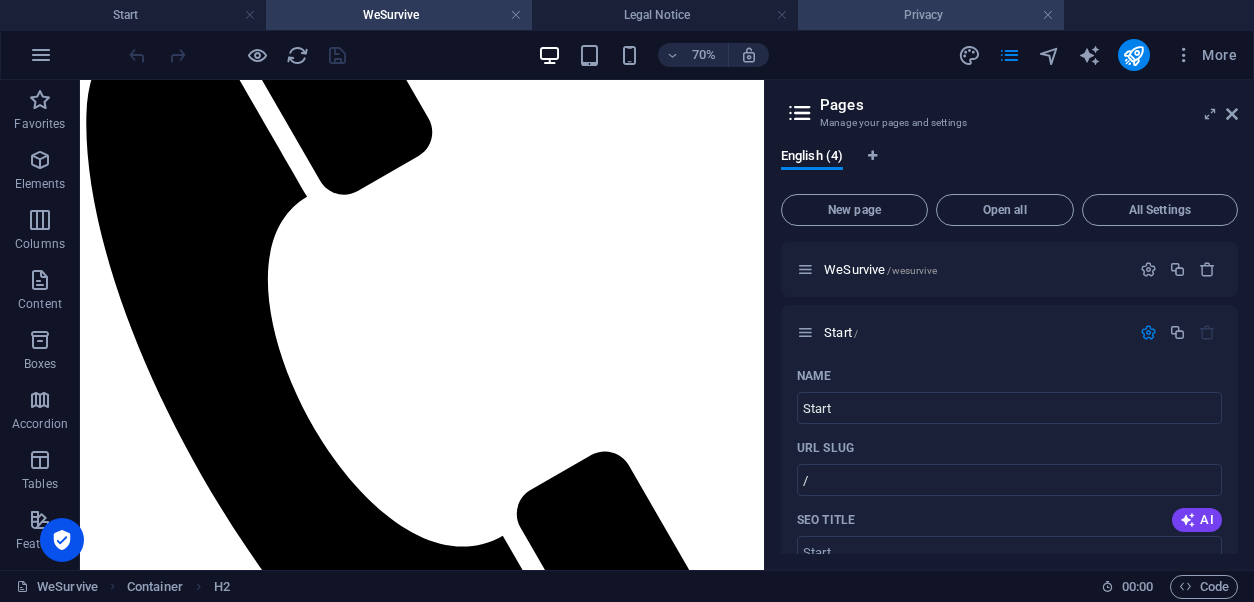 click on "Privacy" at bounding box center (931, 15) 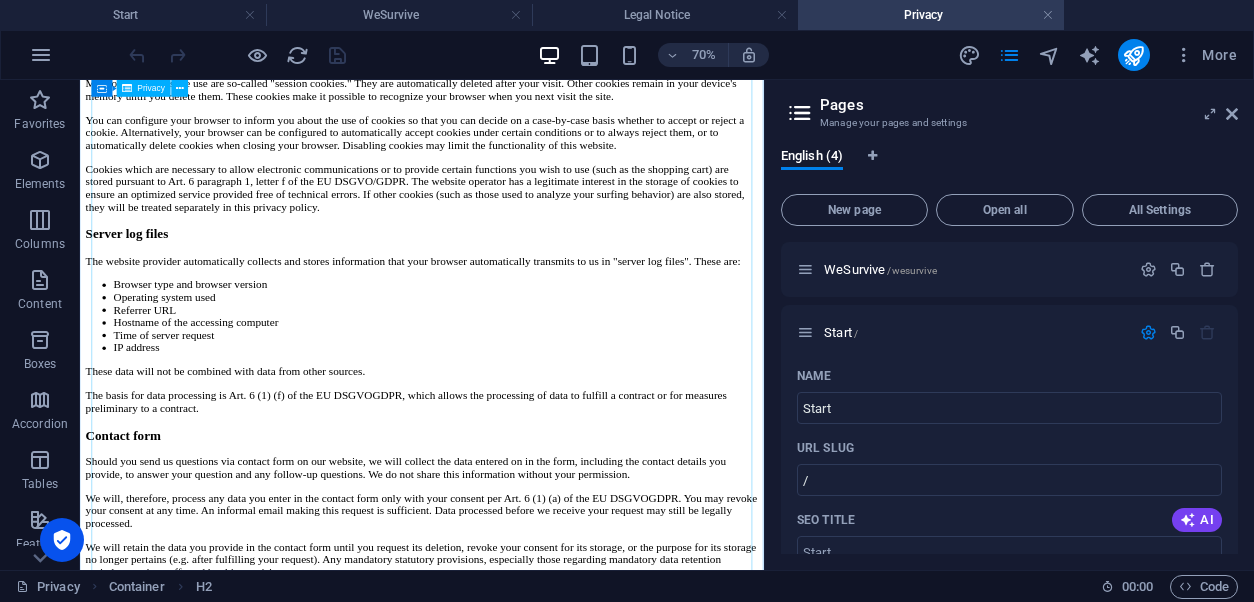 scroll, scrollTop: 2067, scrollLeft: 0, axis: vertical 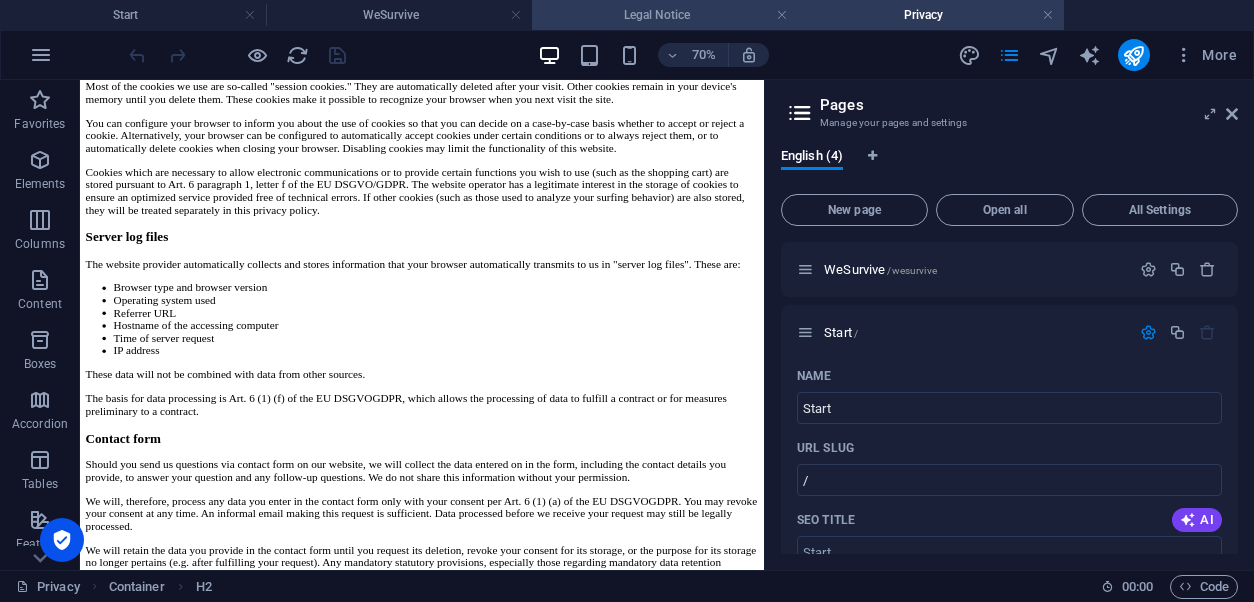 click on "Legal Notice" at bounding box center (665, 15) 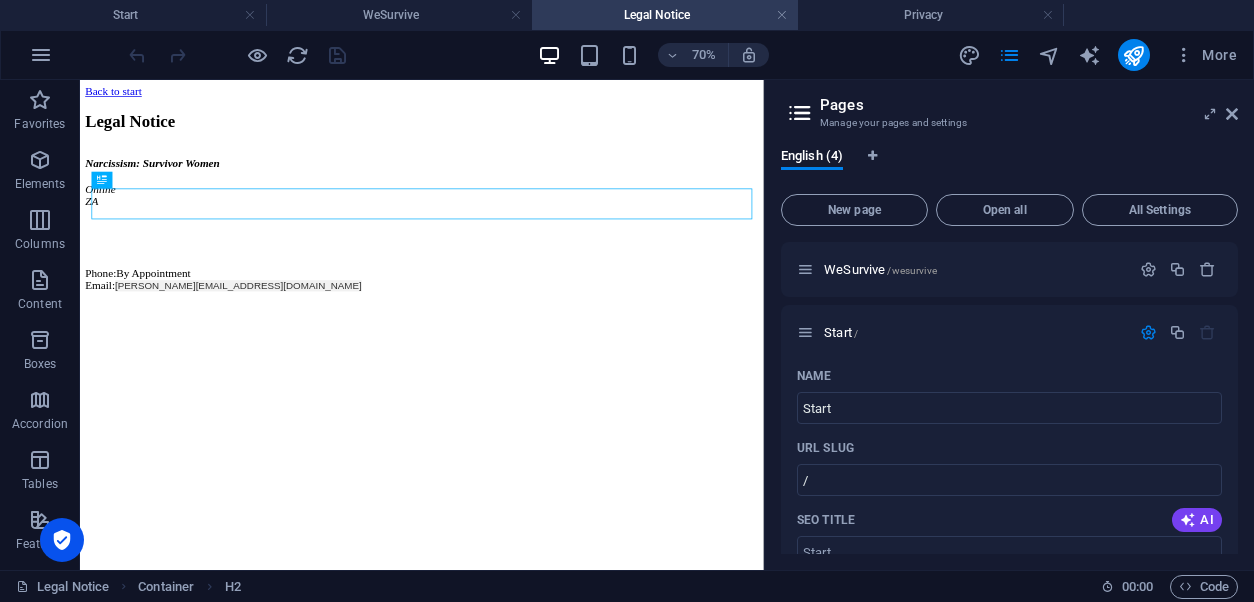 scroll, scrollTop: 0, scrollLeft: 0, axis: both 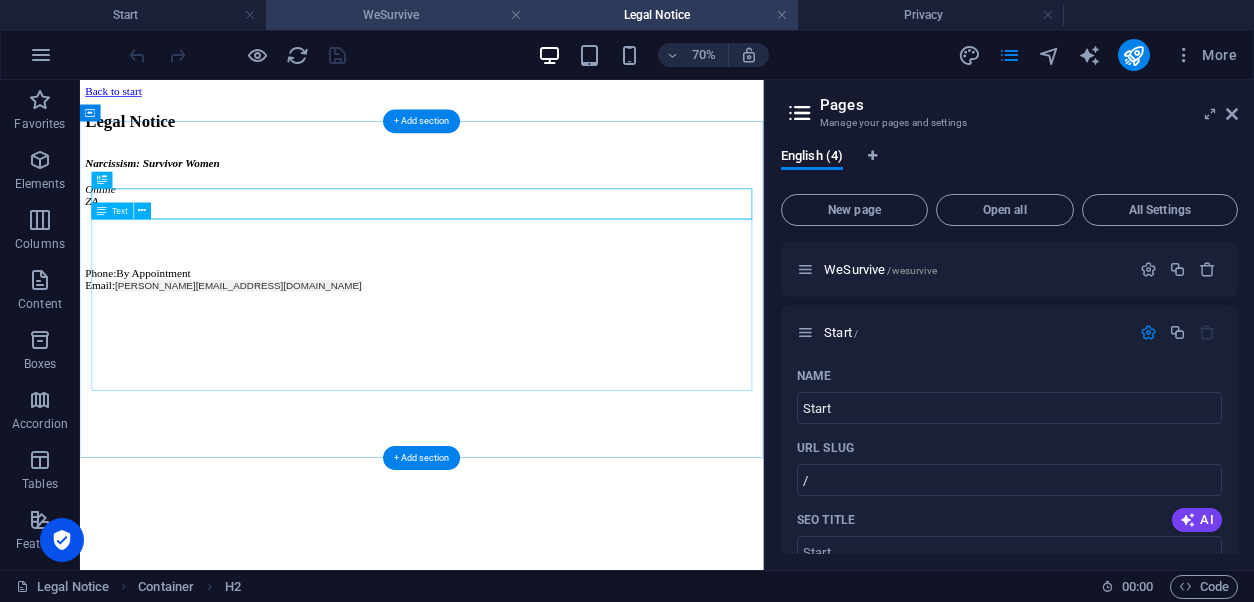 click on "WeSurvive" at bounding box center (399, 15) 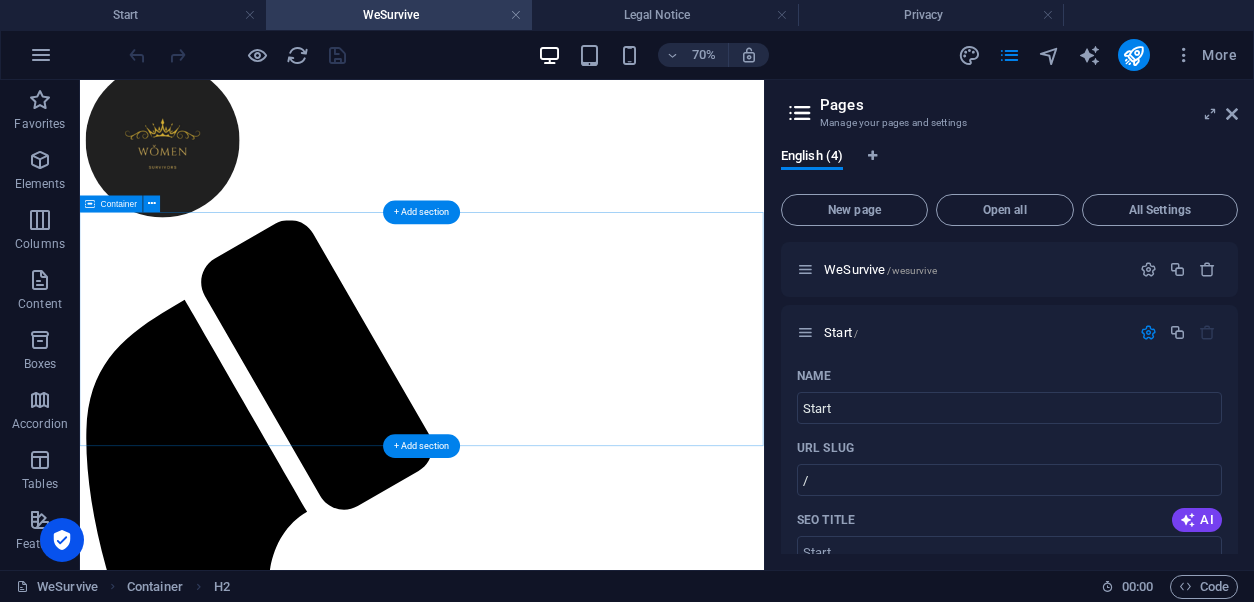 scroll, scrollTop: 26, scrollLeft: 0, axis: vertical 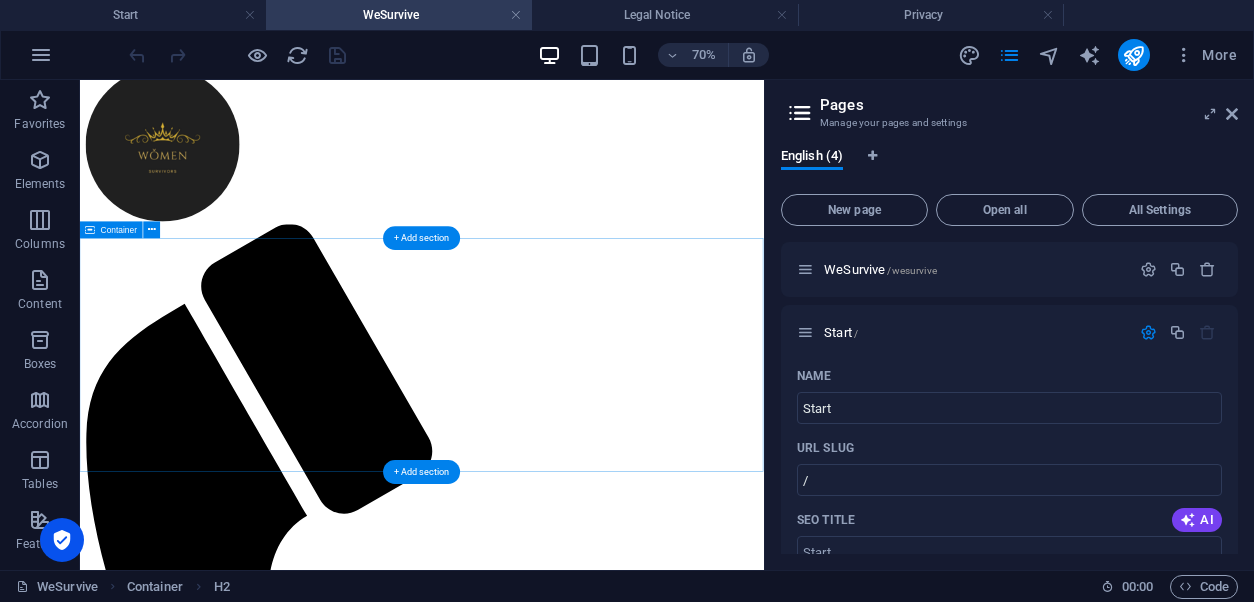 click on "Add elements" at bounding box center [509, 1646] 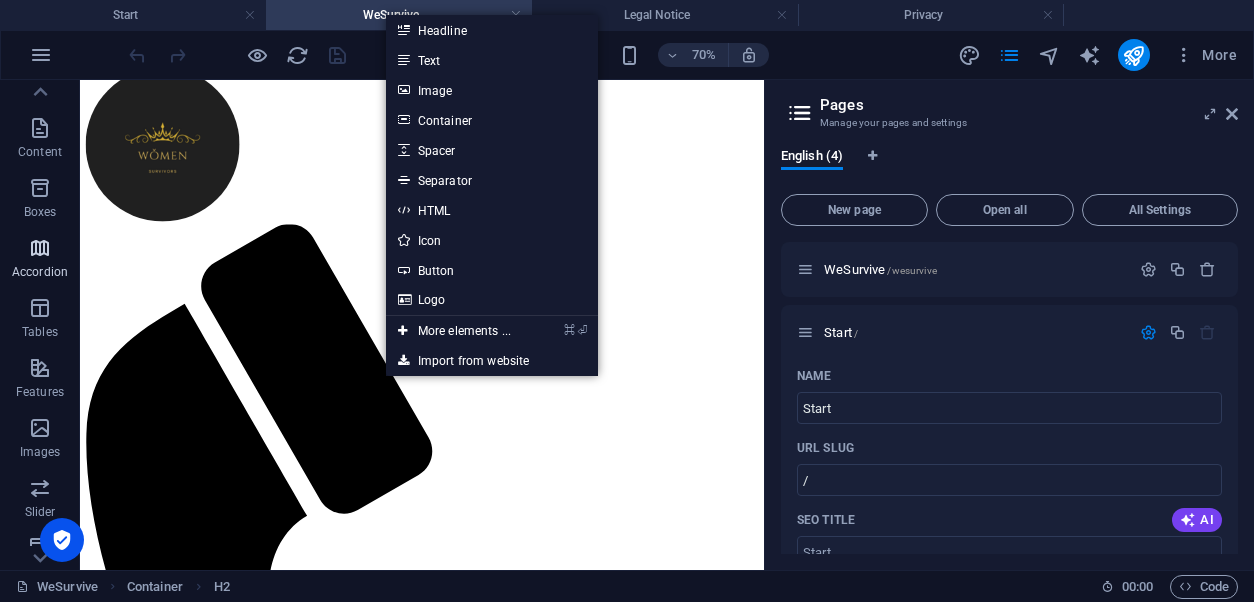 scroll, scrollTop: 162, scrollLeft: 0, axis: vertical 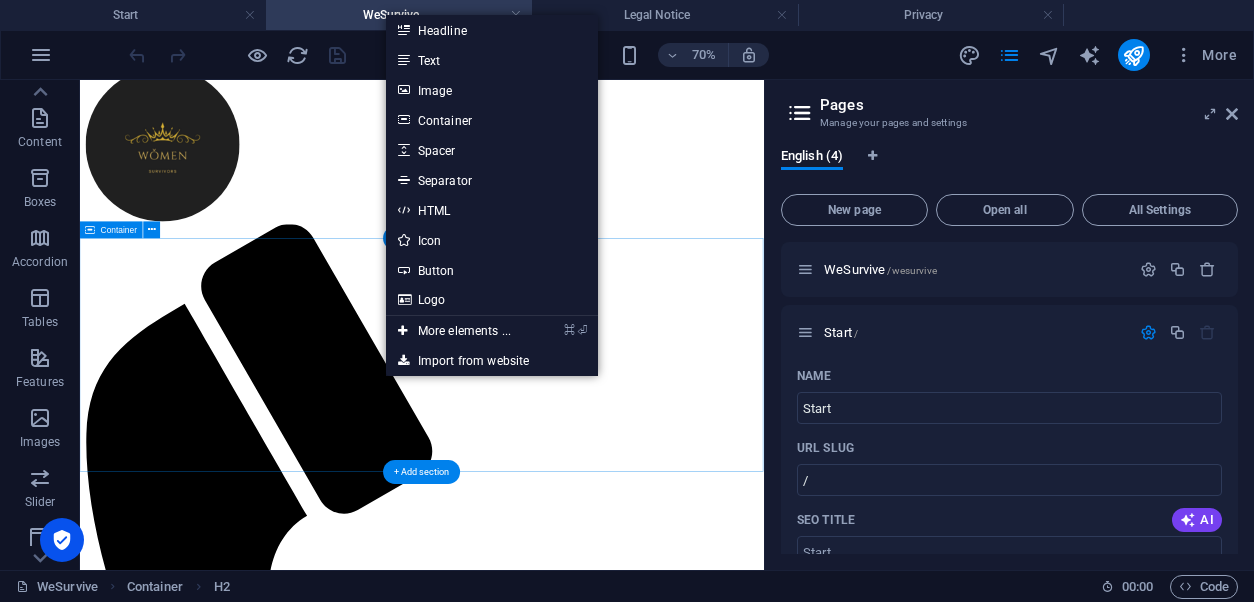 click on "Drop content here or  Add elements  Paste clipboard" at bounding box center (568, 1616) 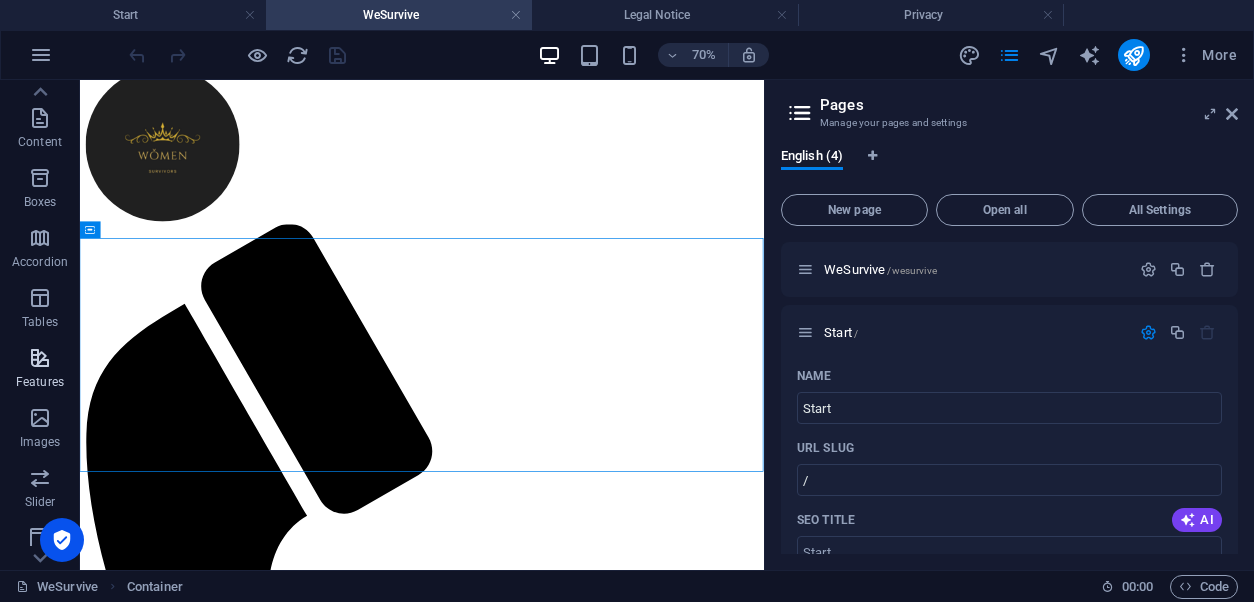 click at bounding box center (40, 358) 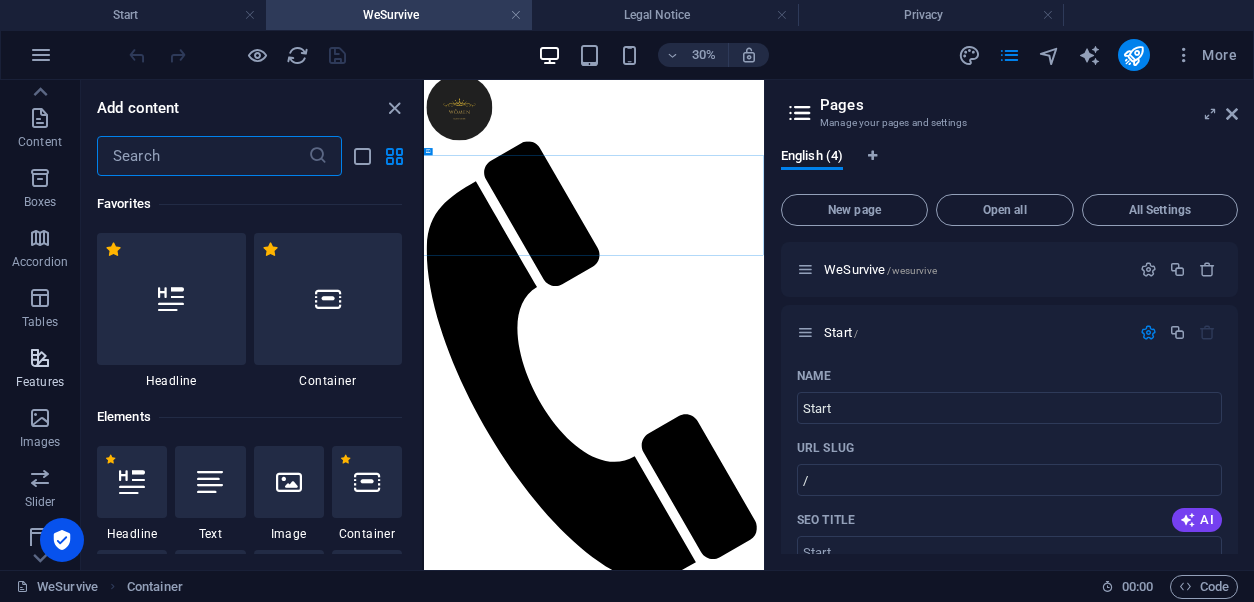 scroll, scrollTop: 0, scrollLeft: 0, axis: both 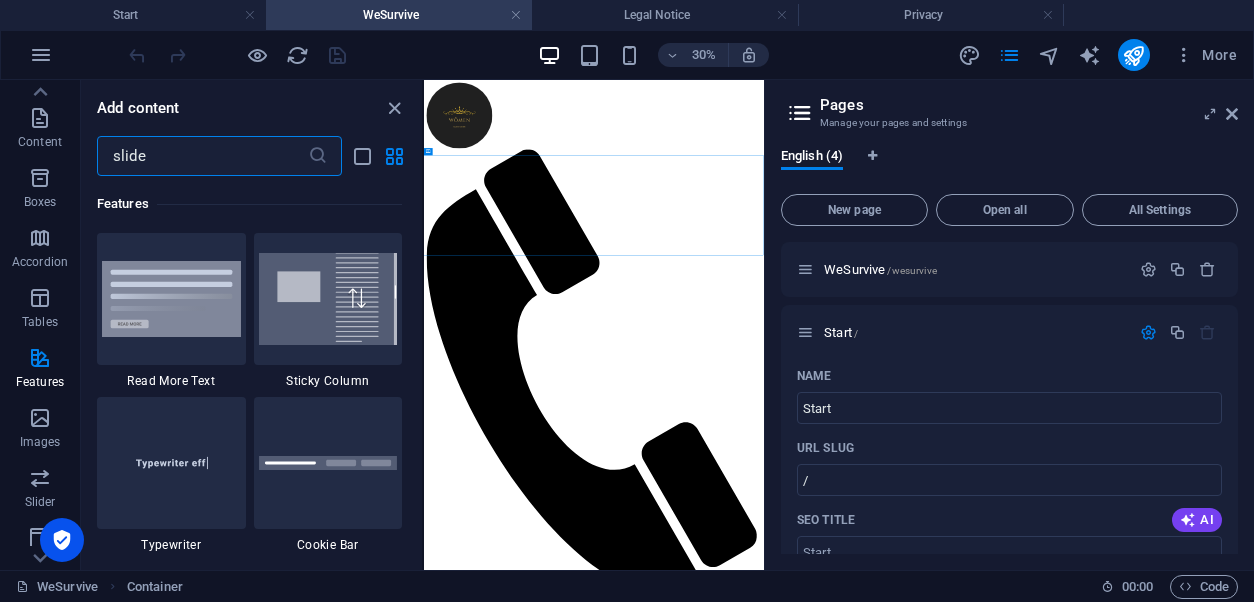 type on "slider" 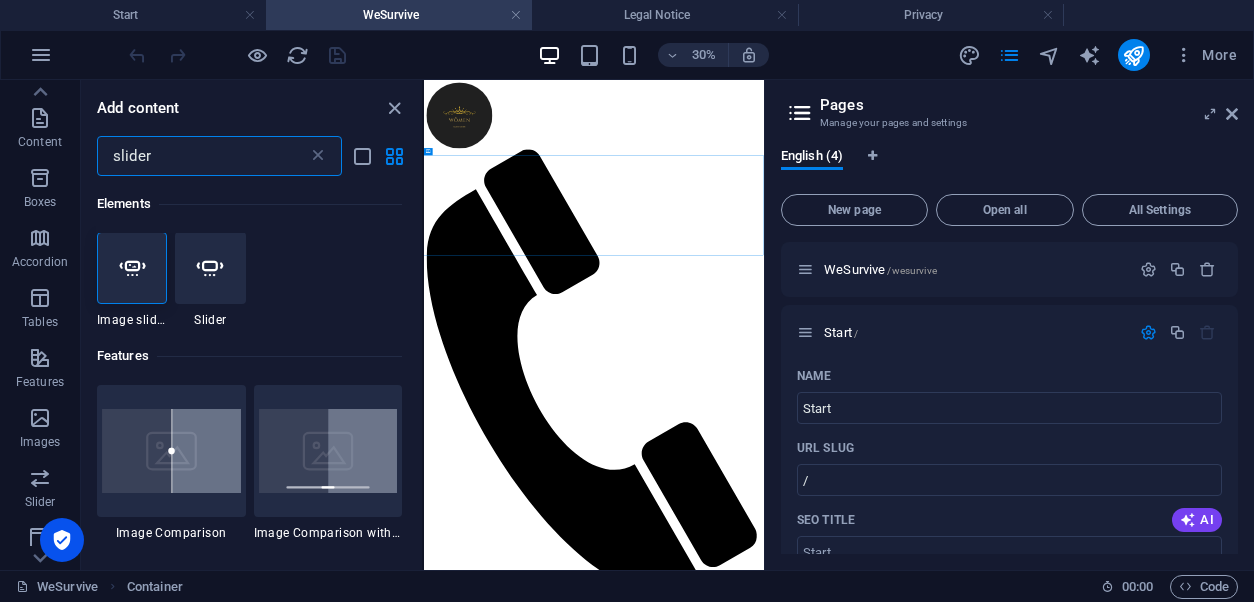 scroll, scrollTop: 0, scrollLeft: 0, axis: both 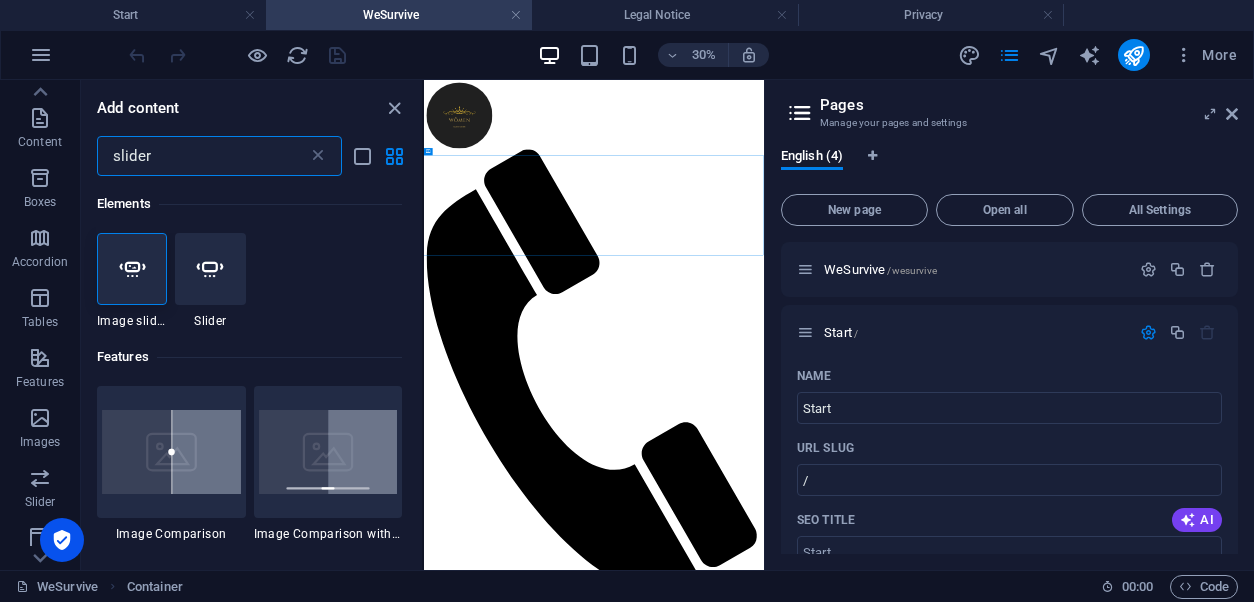 click at bounding box center (132, 269) 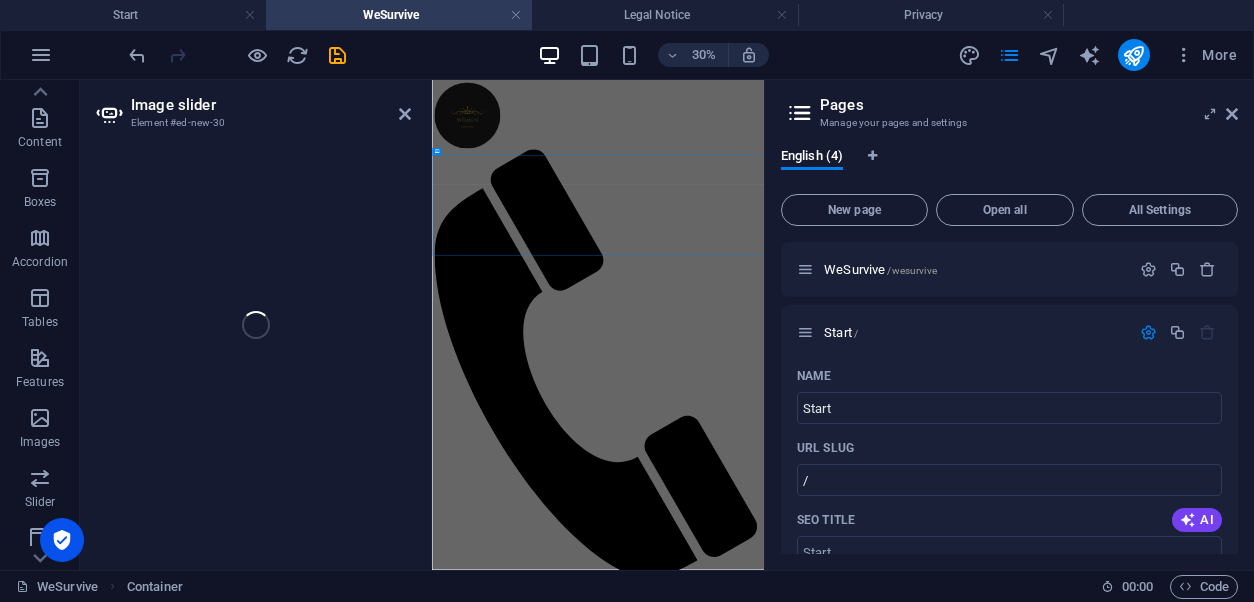 select on "ms" 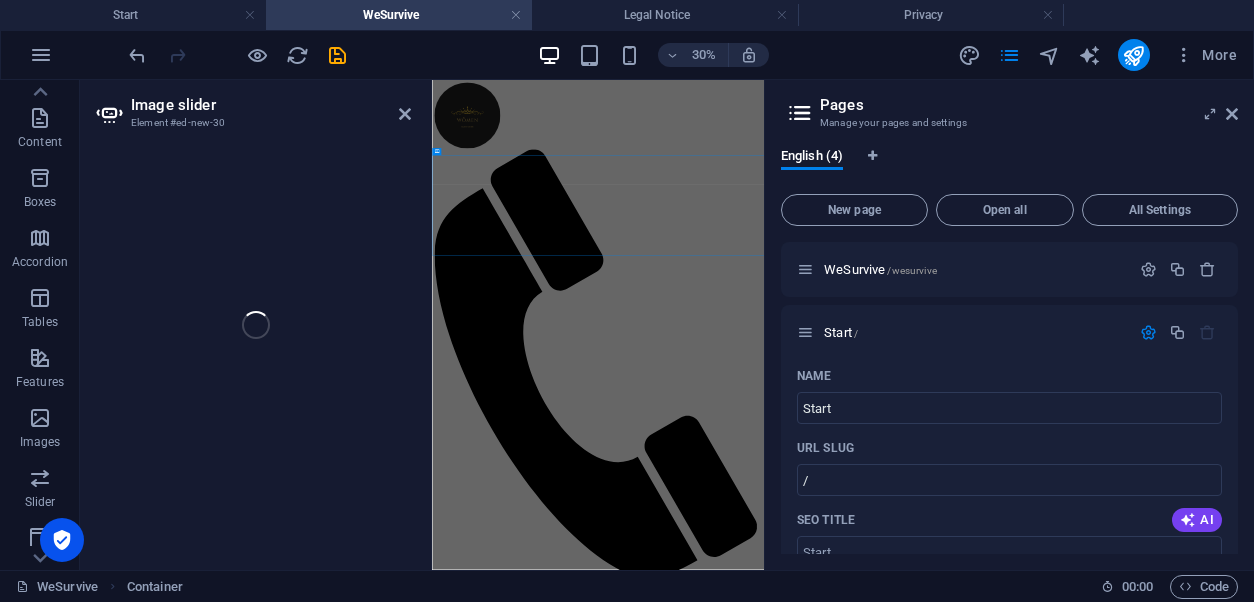 select on "s" 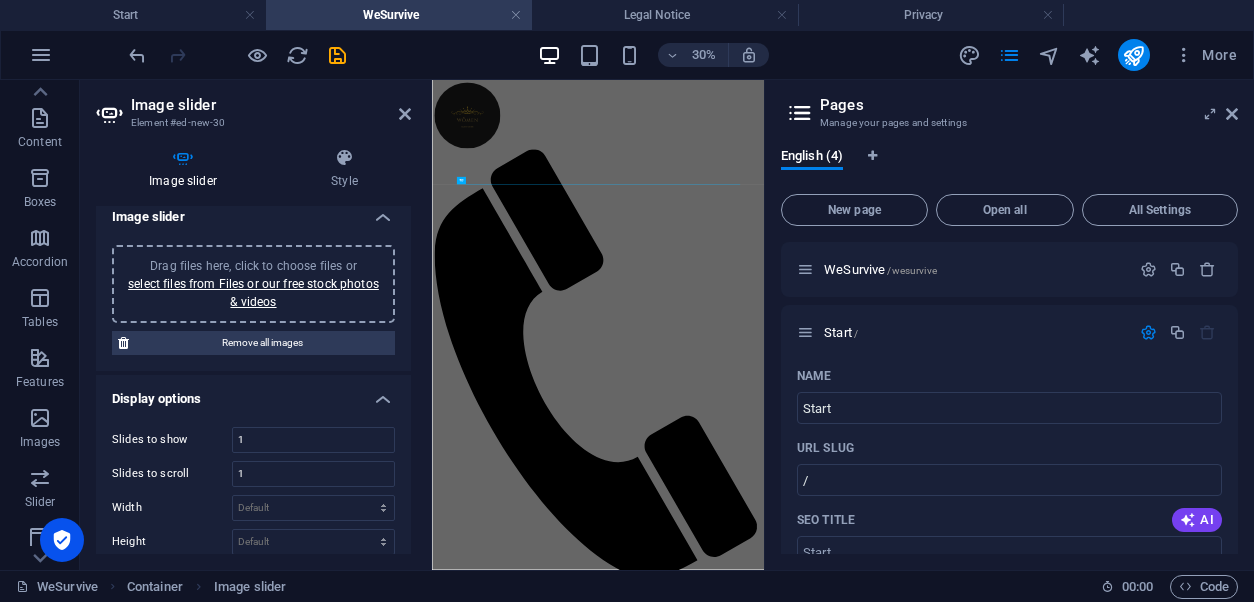 scroll, scrollTop: 0, scrollLeft: 0, axis: both 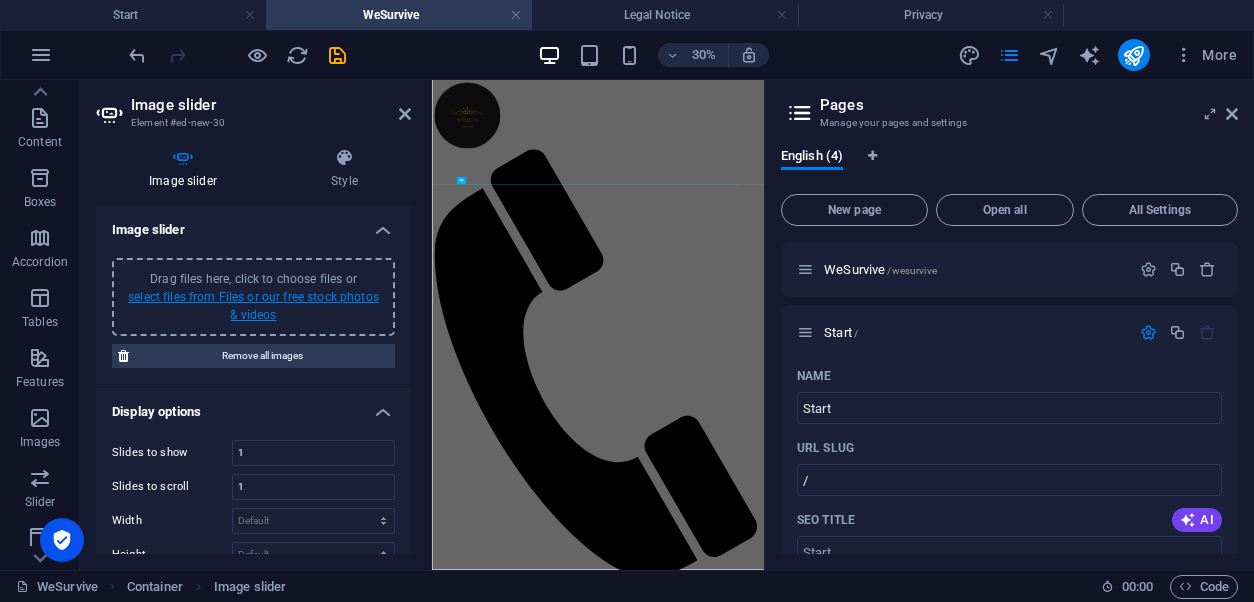 click on "select files from Files or our free stock photos & videos" at bounding box center (253, 306) 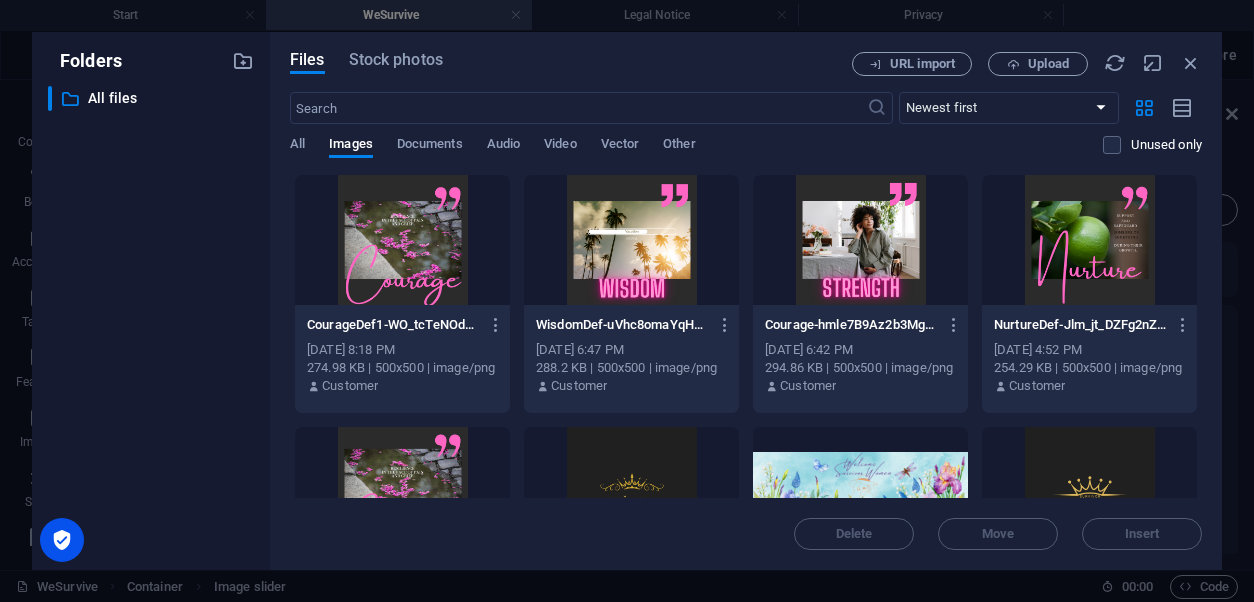 click at bounding box center (402, 240) 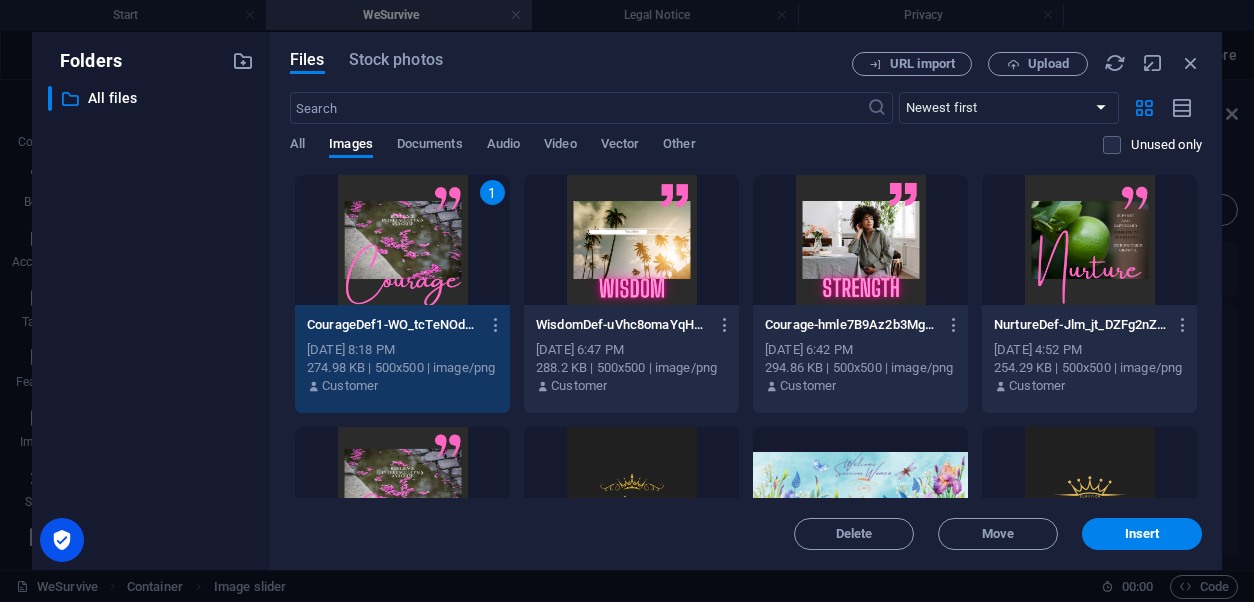 click at bounding box center (631, 240) 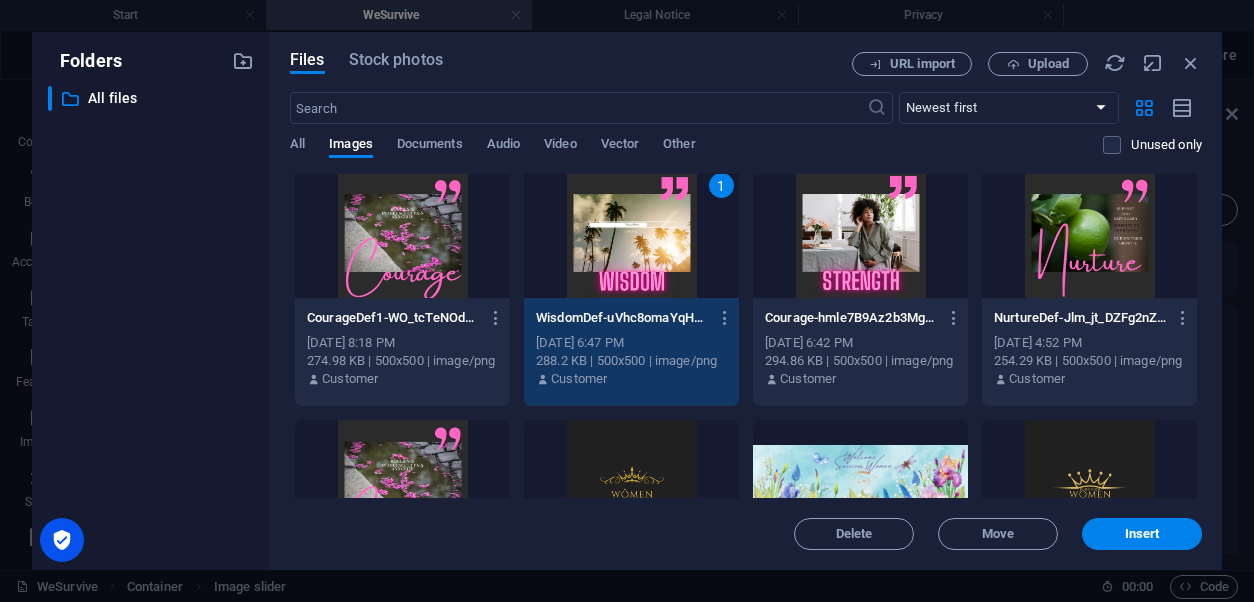 scroll, scrollTop: 0, scrollLeft: 0, axis: both 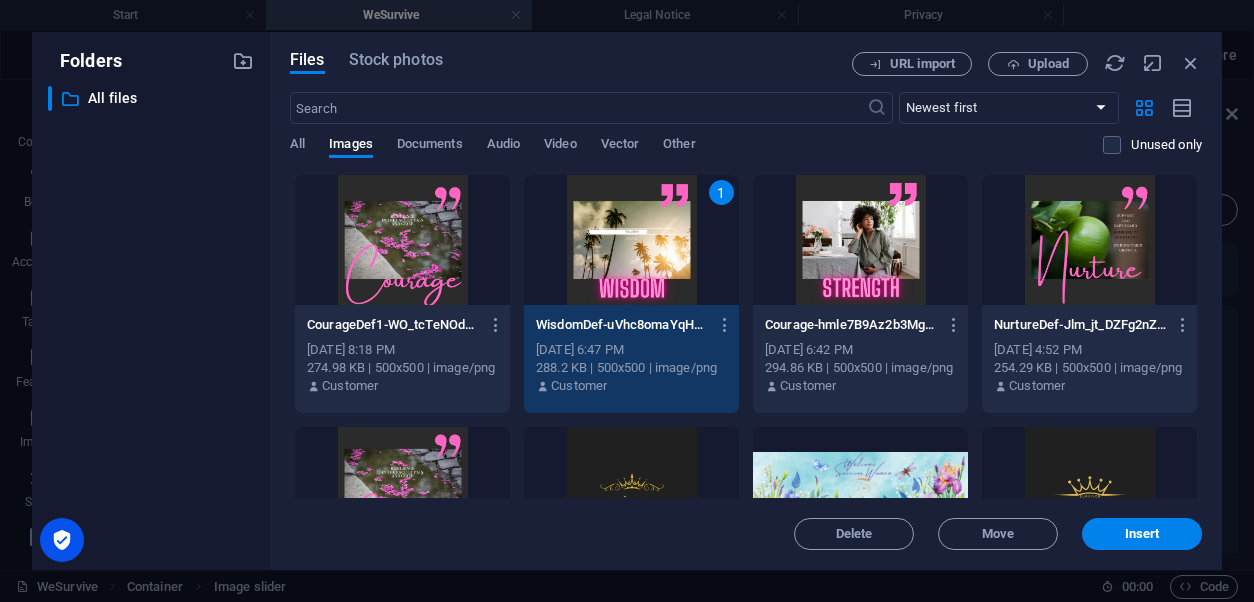 click at bounding box center [402, 240] 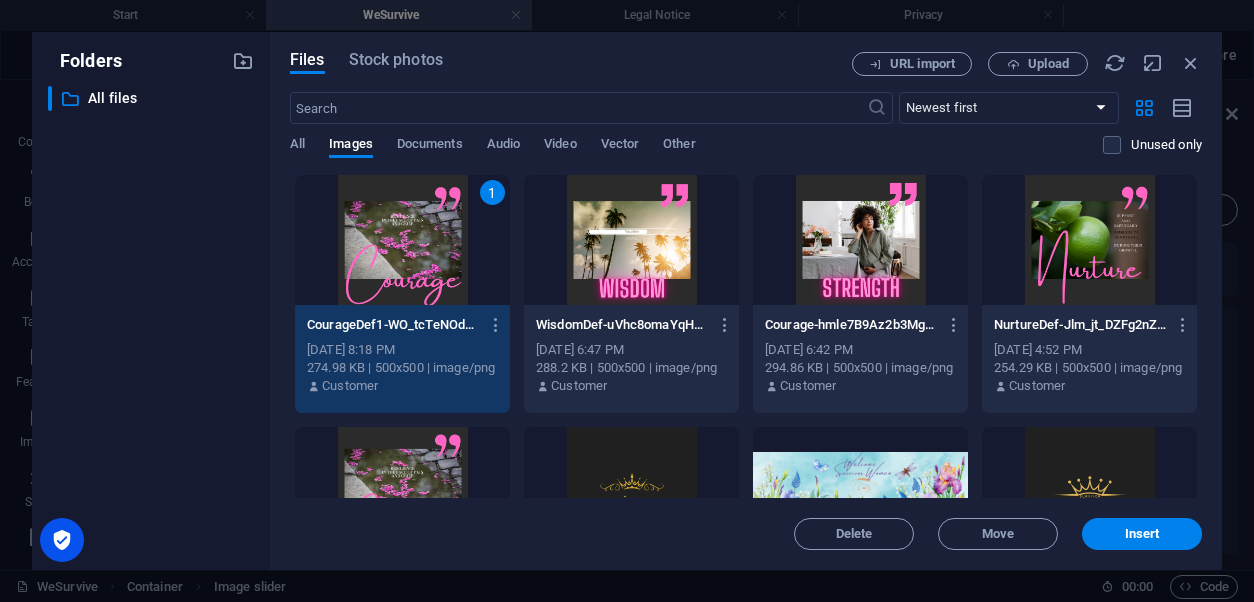 click at bounding box center [860, 492] 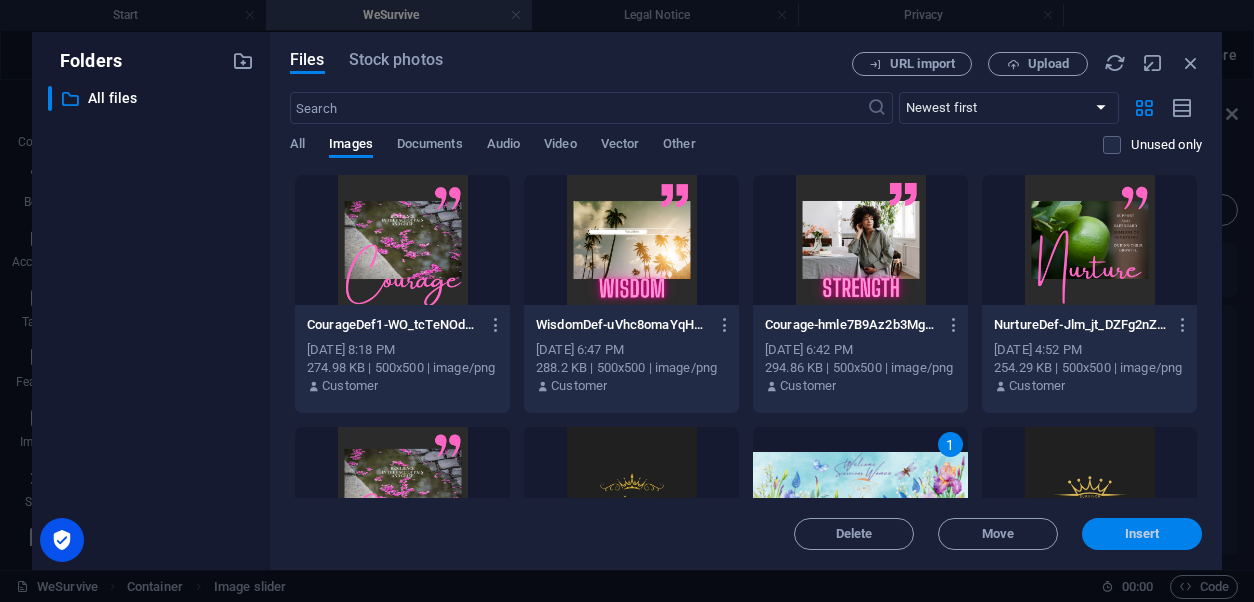 click on "Insert" at bounding box center (1142, 534) 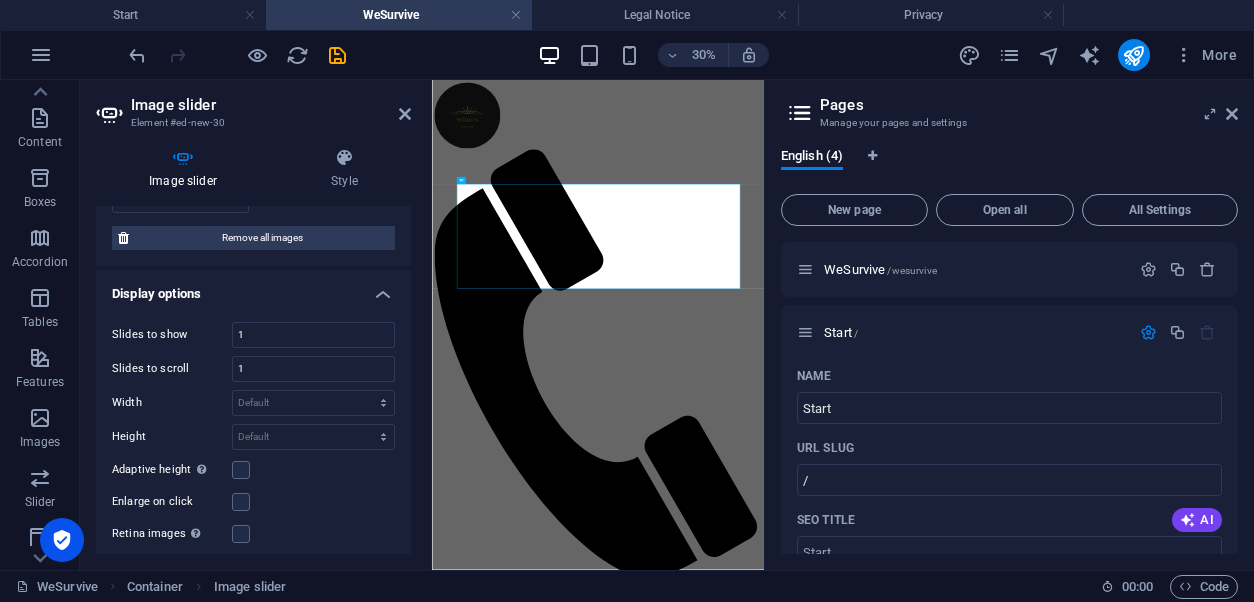 scroll, scrollTop: 0, scrollLeft: 0, axis: both 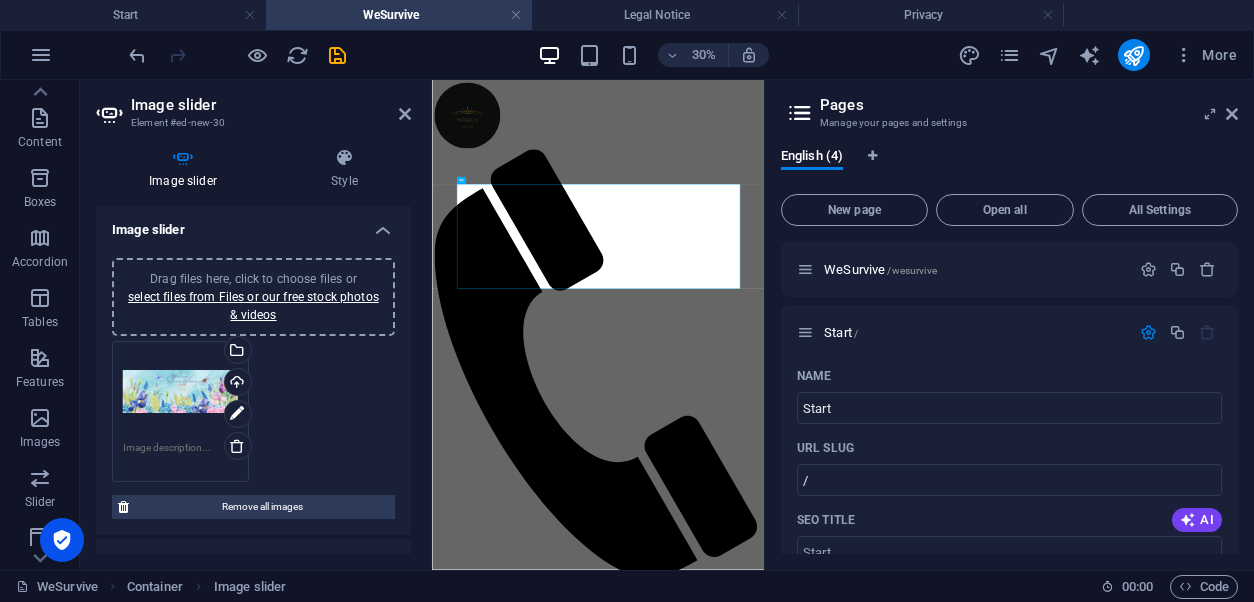 click at bounding box center (180, 455) 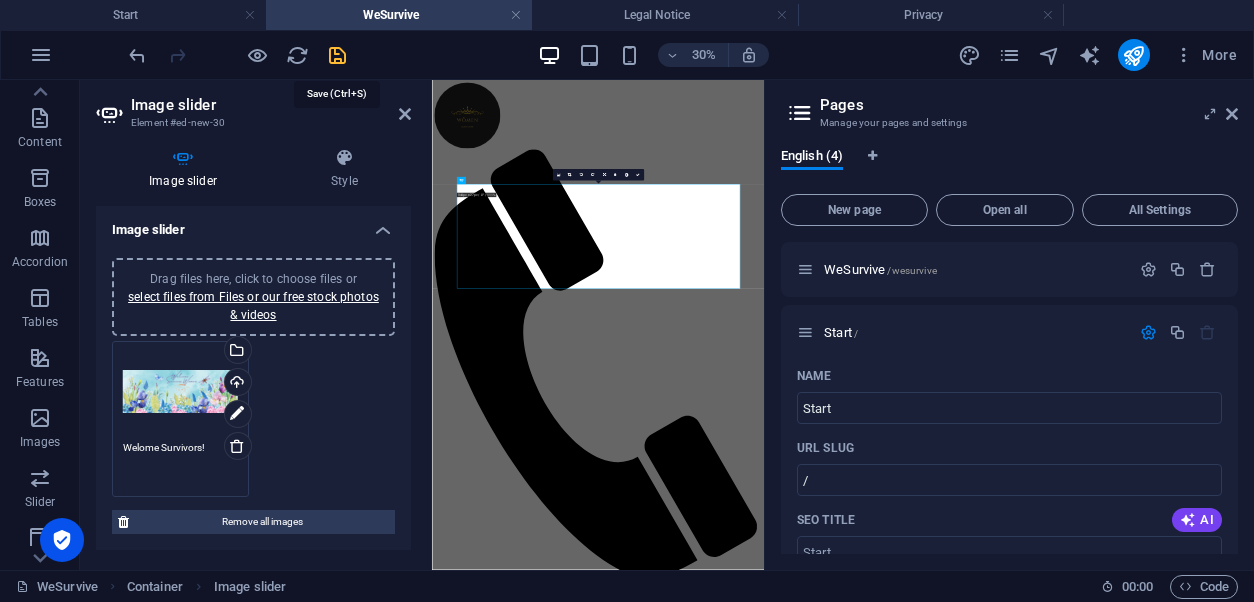 type on "Welome Survivors!" 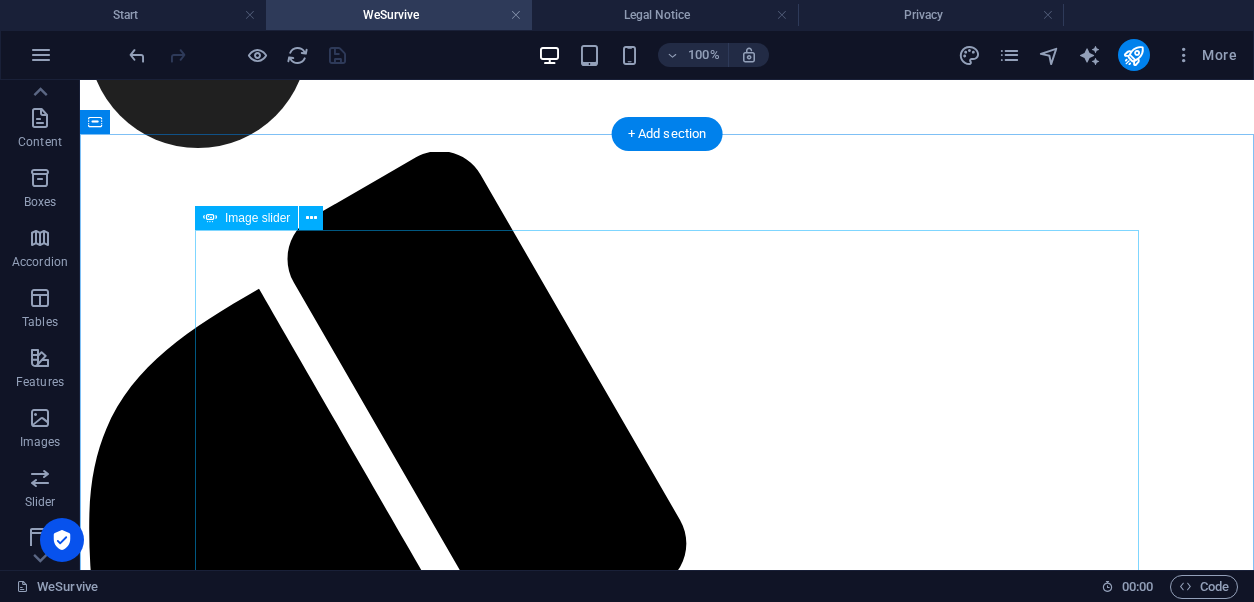 scroll, scrollTop: 132, scrollLeft: 0, axis: vertical 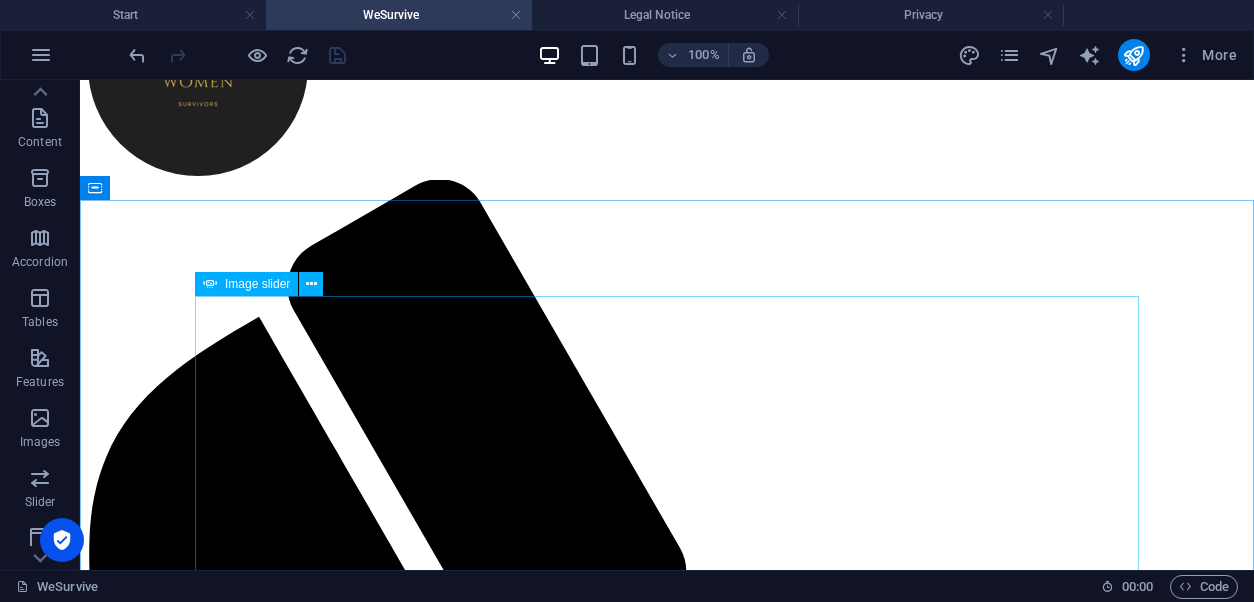click on "Image slider" at bounding box center (257, 284) 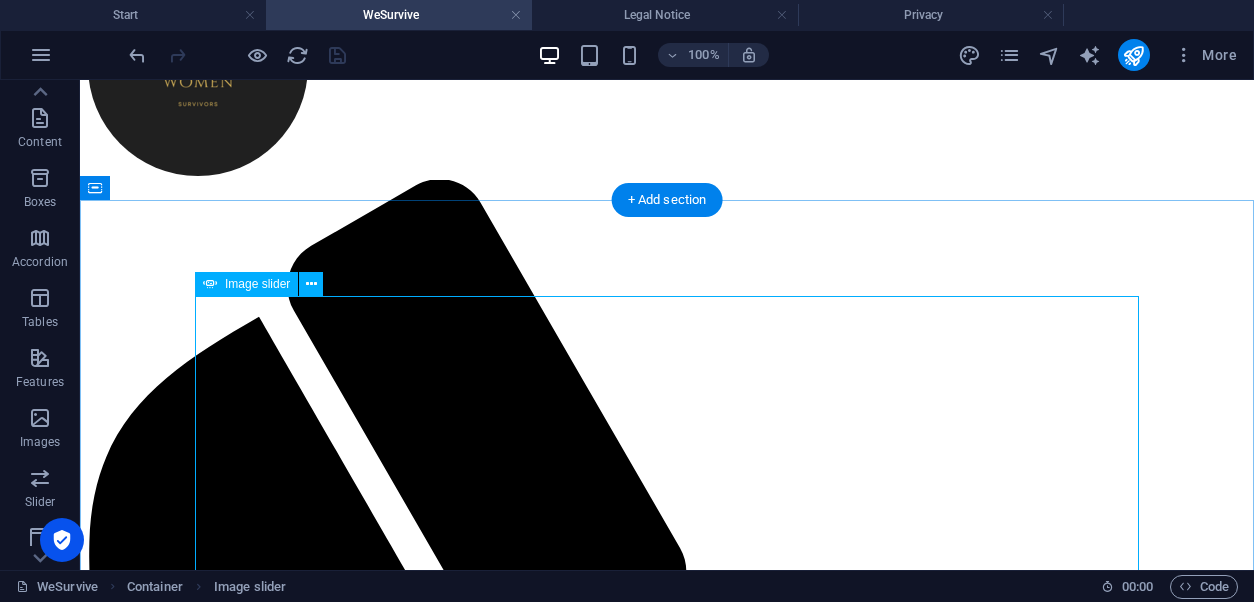 click at bounding box center [513, 1857] 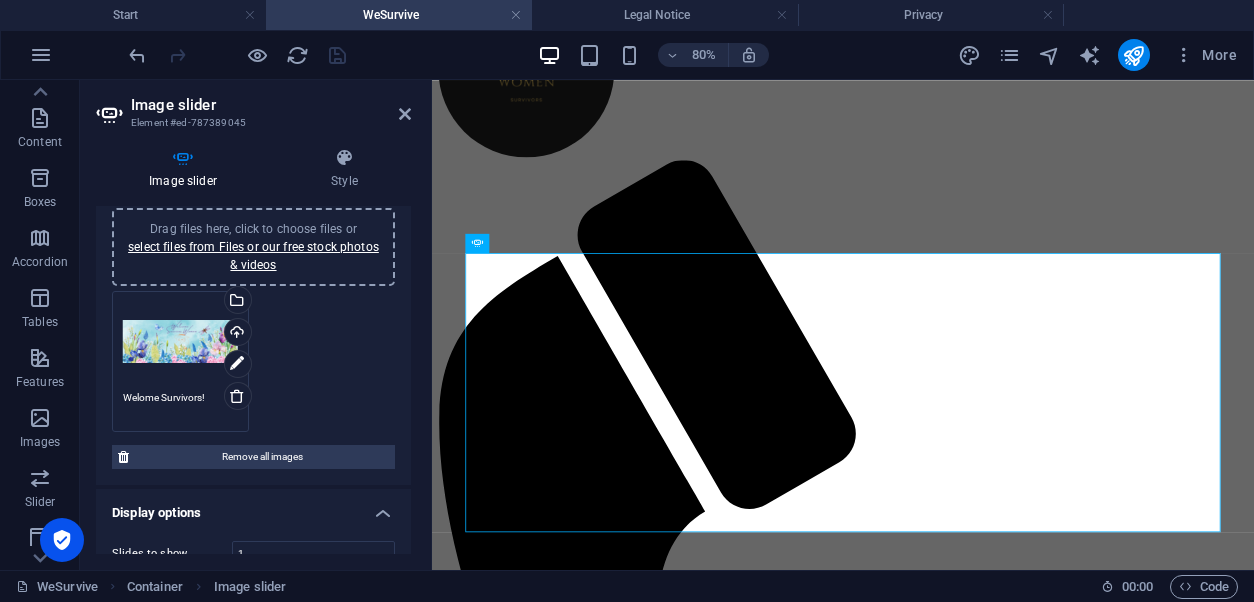 scroll, scrollTop: 0, scrollLeft: 0, axis: both 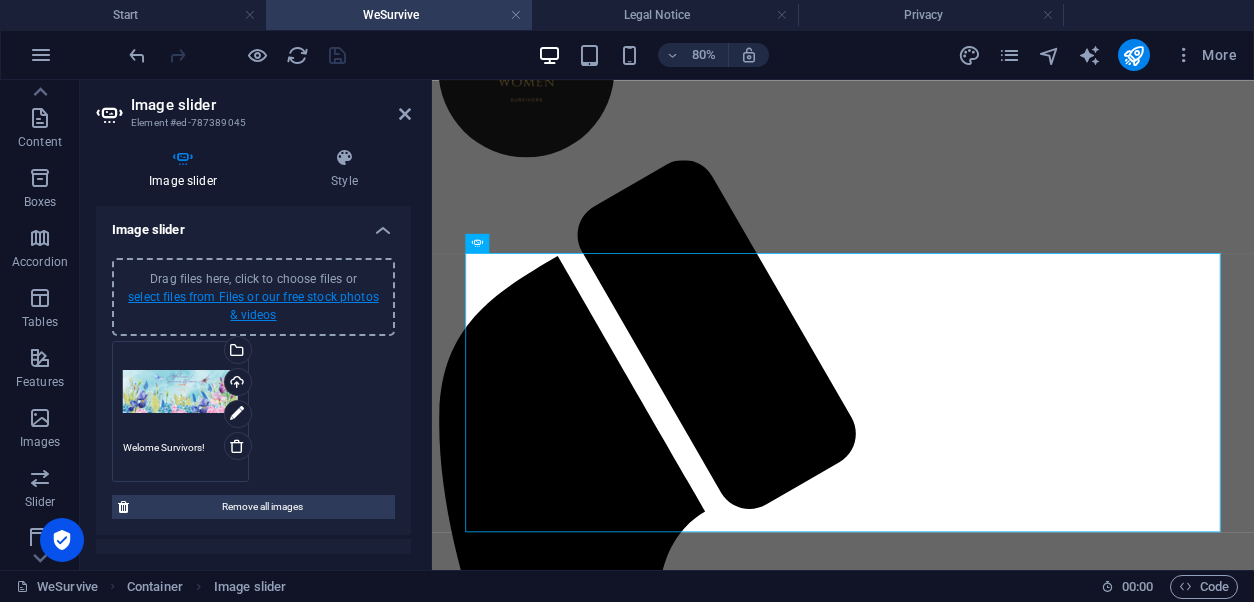 click on "select files from Files or our free stock photos & videos" at bounding box center (253, 306) 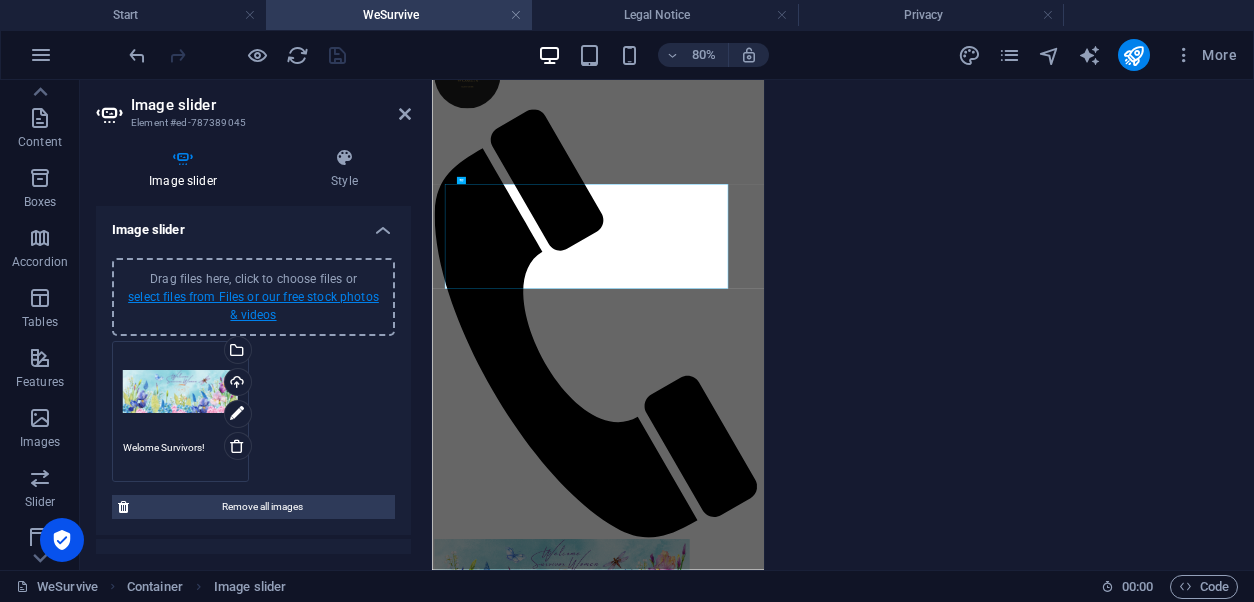 scroll, scrollTop: 0, scrollLeft: 0, axis: both 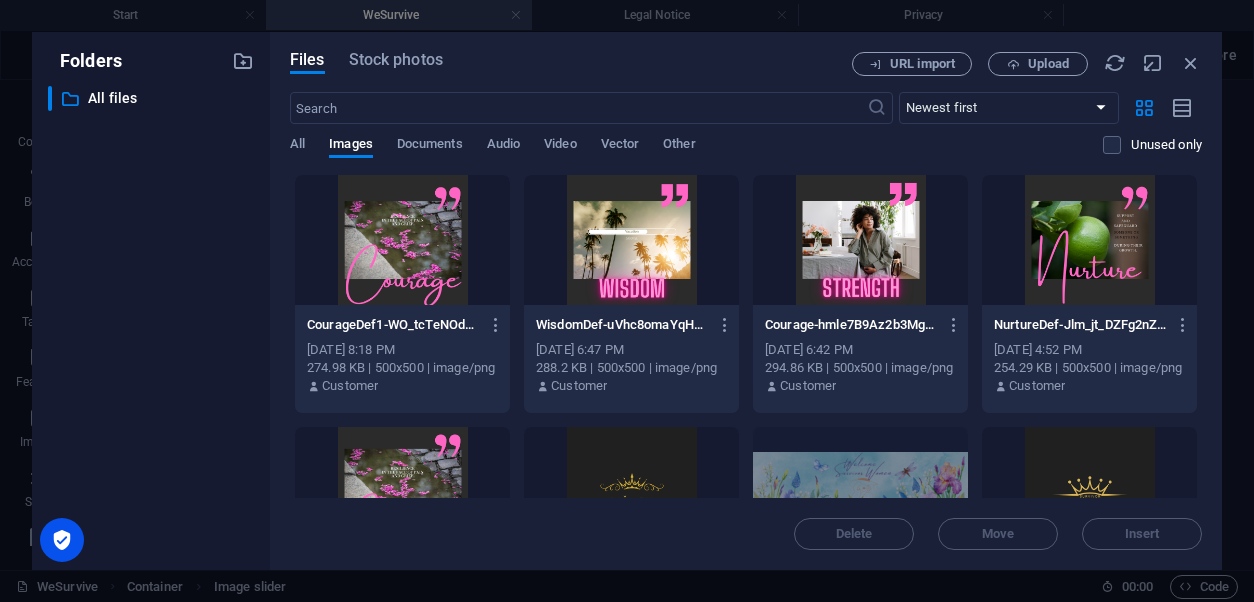 click at bounding box center [402, 240] 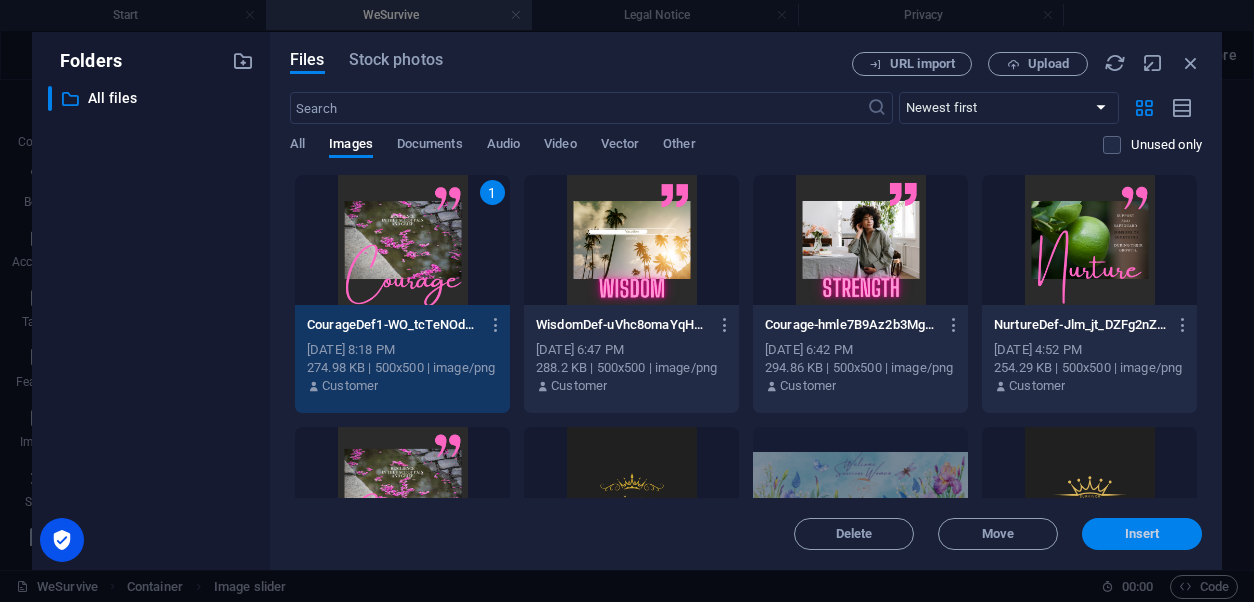 click on "Insert" at bounding box center [1142, 534] 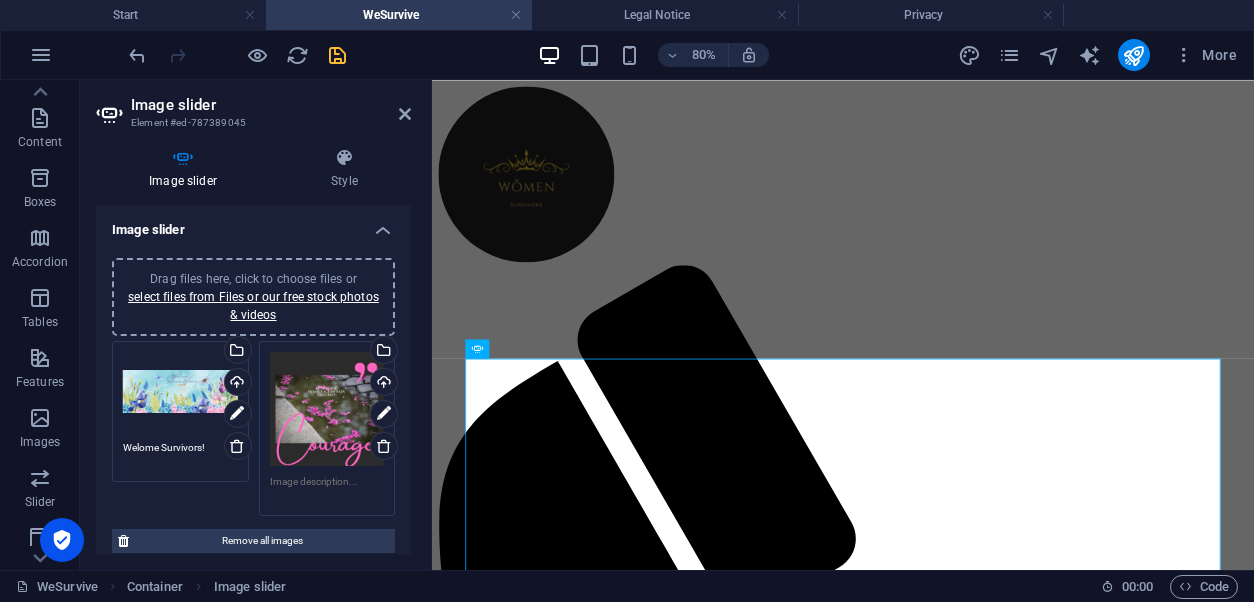 click at bounding box center (327, 489) 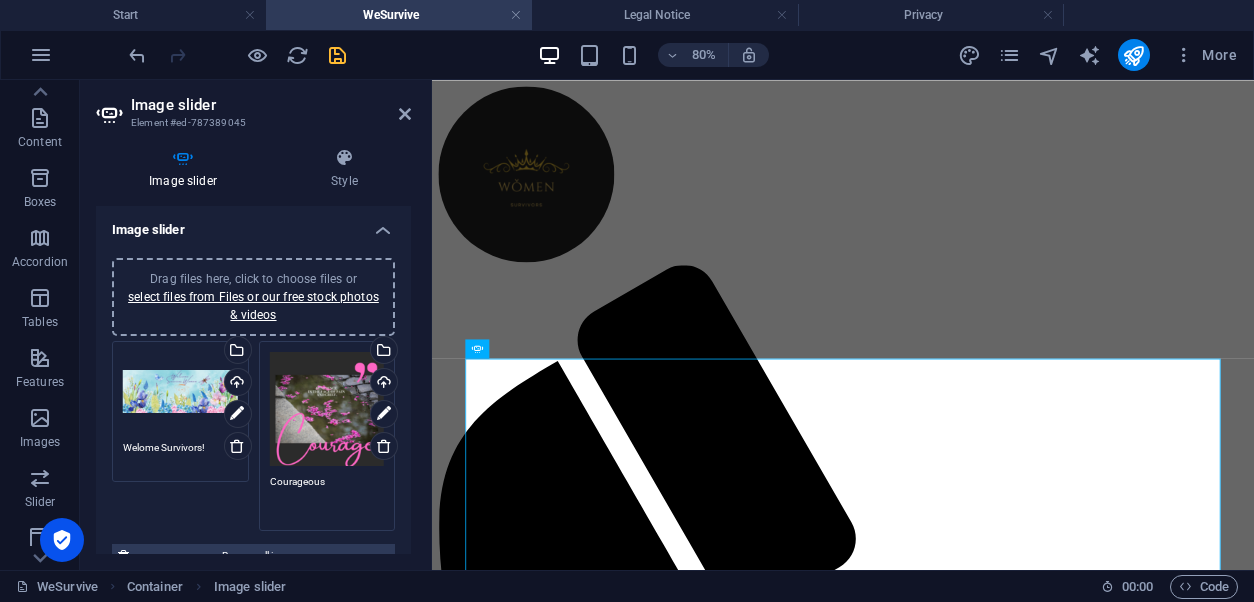 type on "Courageous" 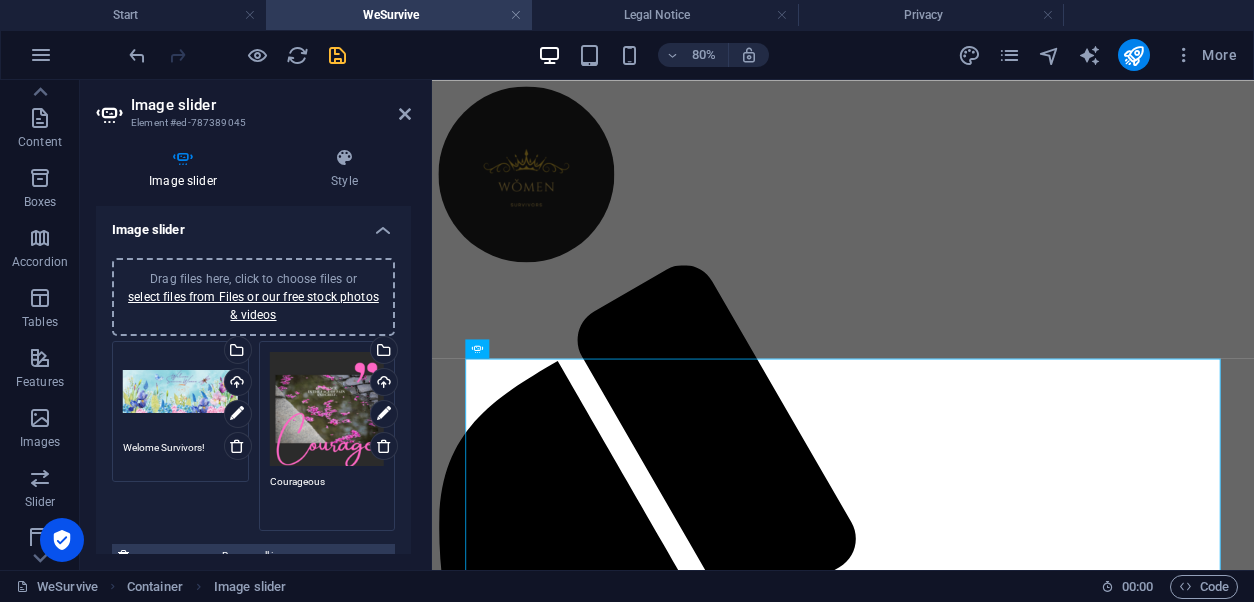 type 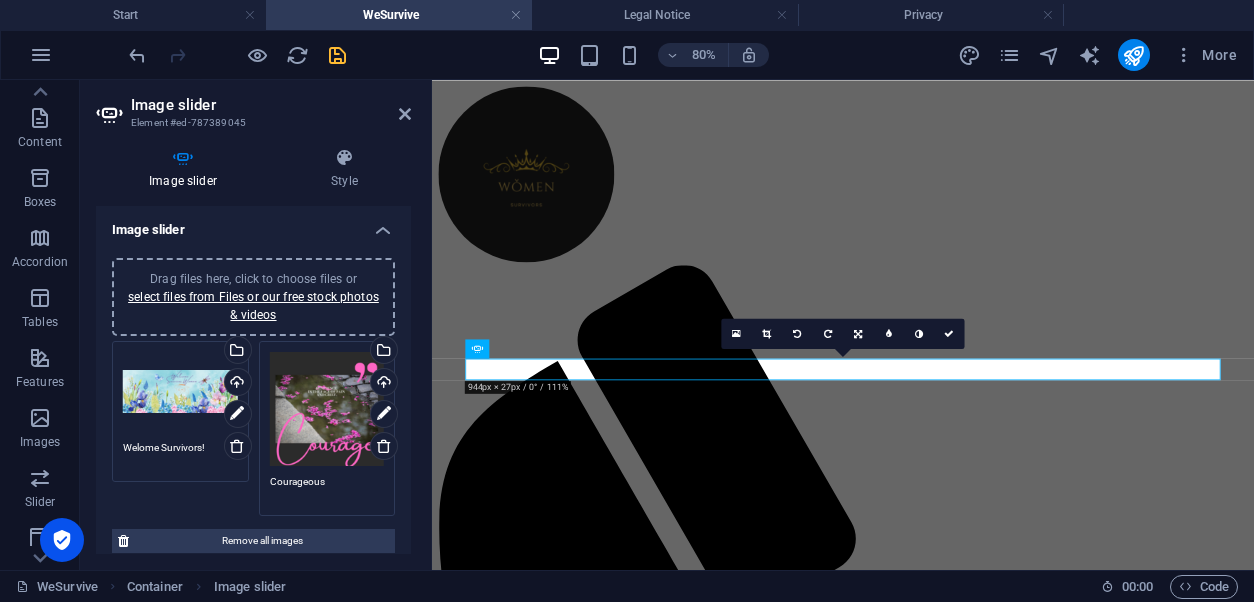 scroll, scrollTop: 61, scrollLeft: 0, axis: vertical 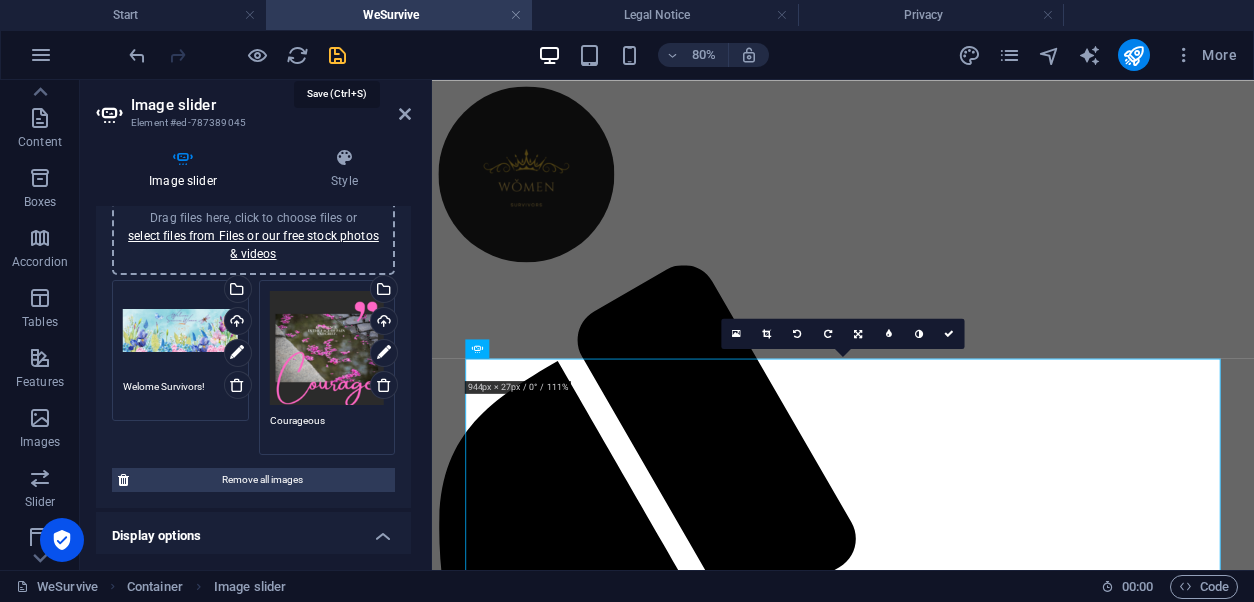 click at bounding box center [337, 55] 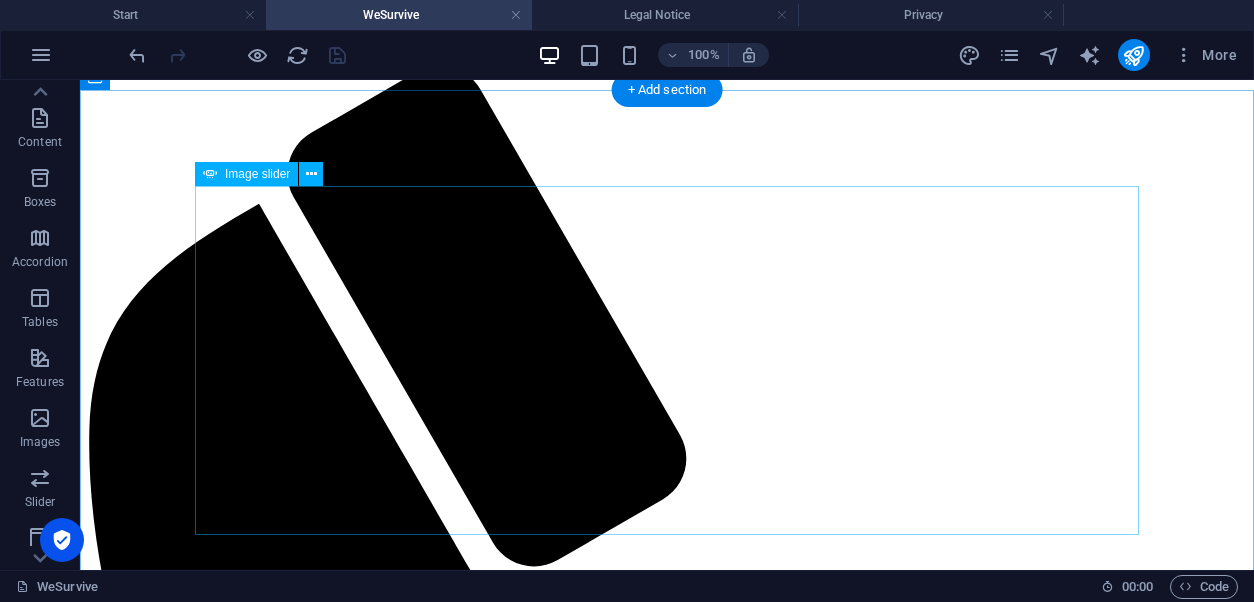 scroll, scrollTop: 247, scrollLeft: 0, axis: vertical 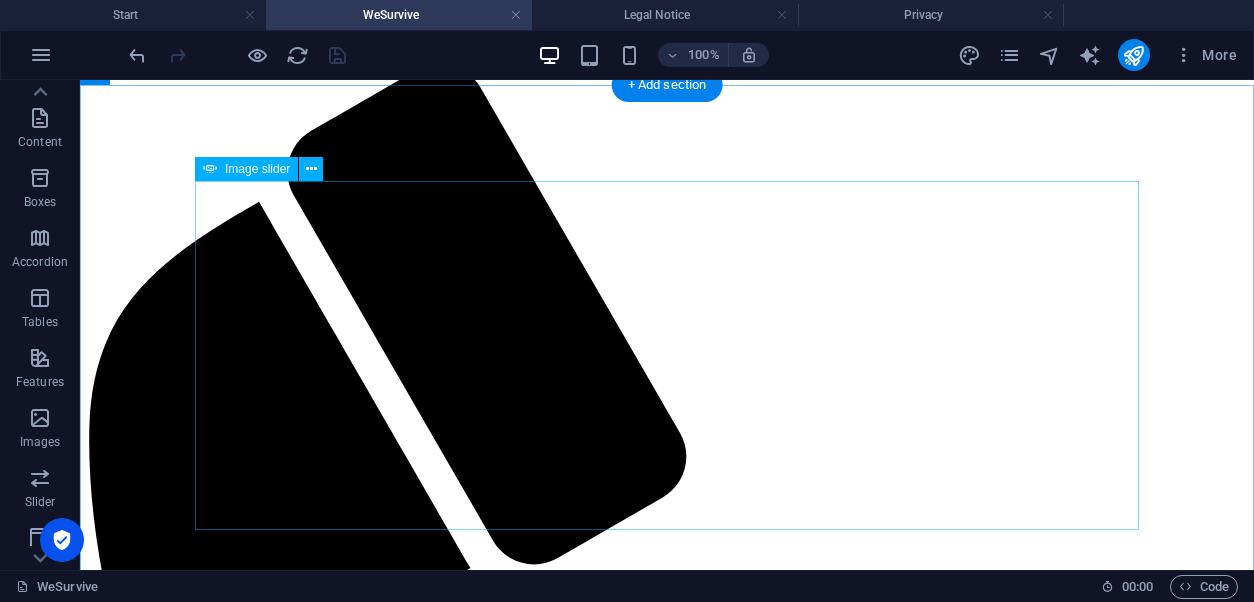 click at bounding box center (96, 1599) 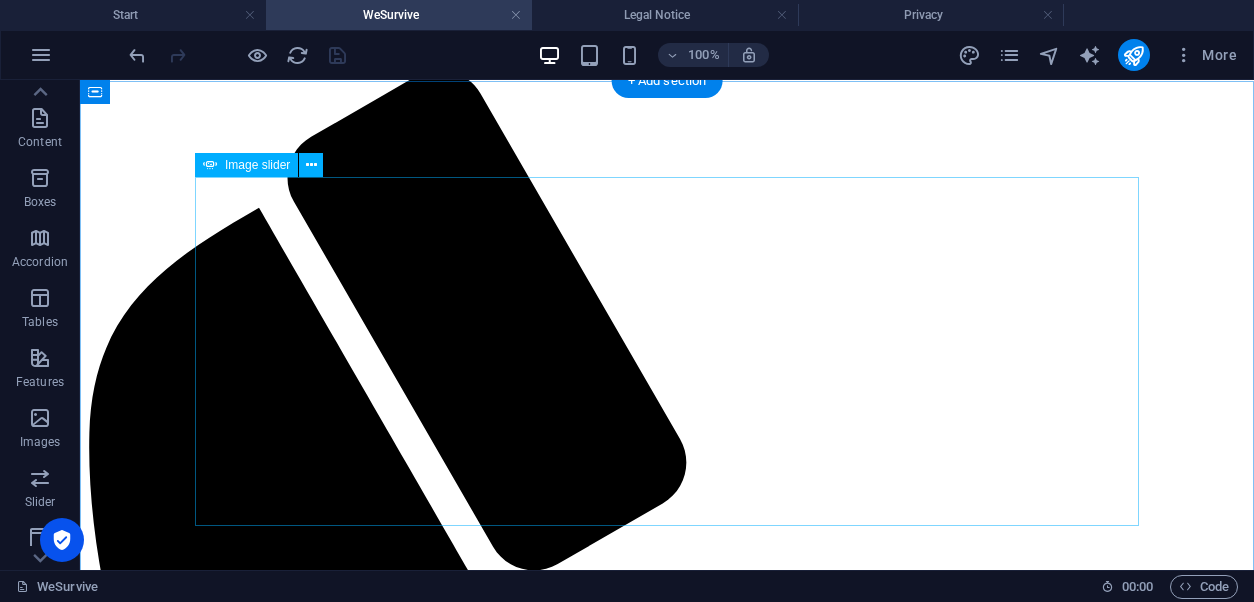 scroll, scrollTop: 240, scrollLeft: 0, axis: vertical 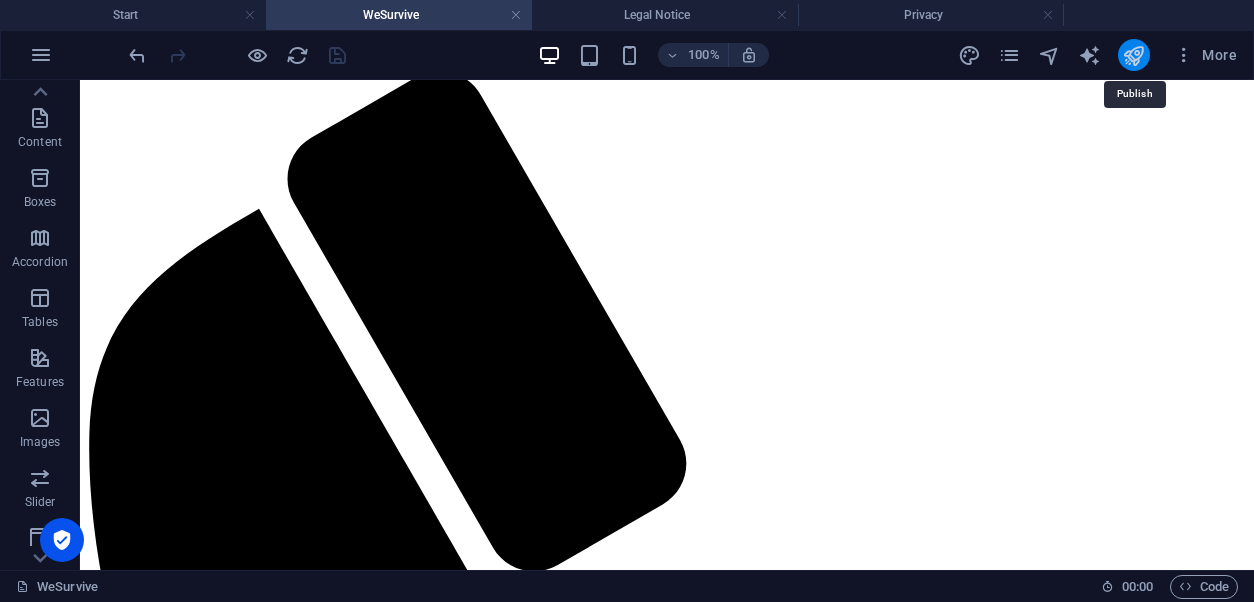 click at bounding box center [1133, 55] 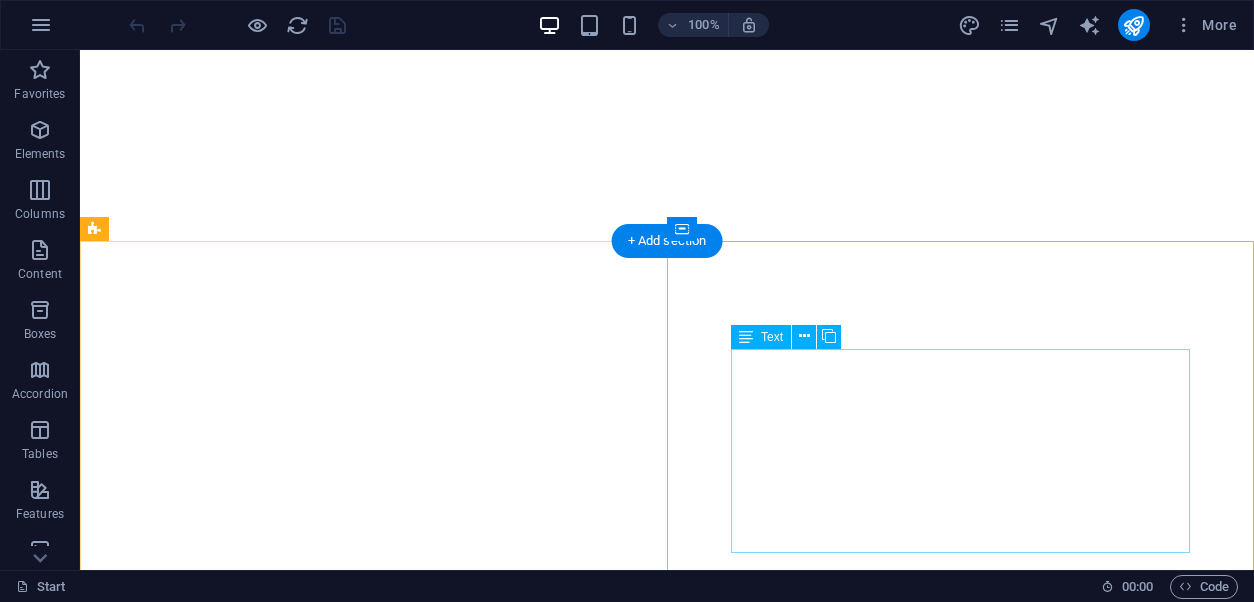 scroll, scrollTop: 0, scrollLeft: 0, axis: both 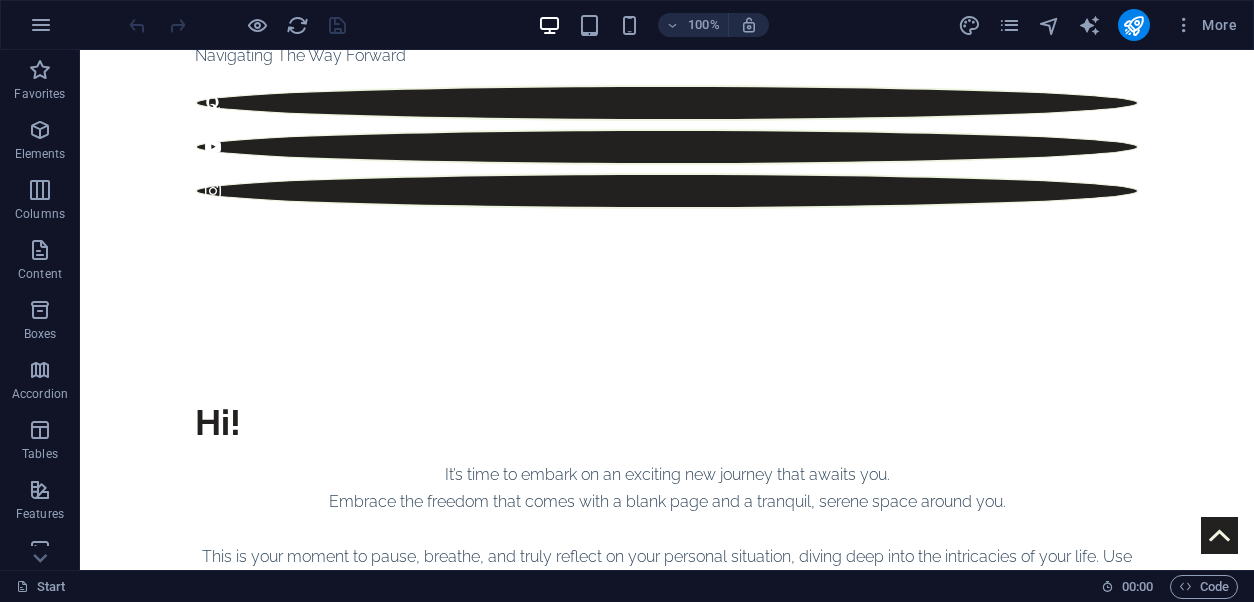 click at bounding box center (1184, 25) 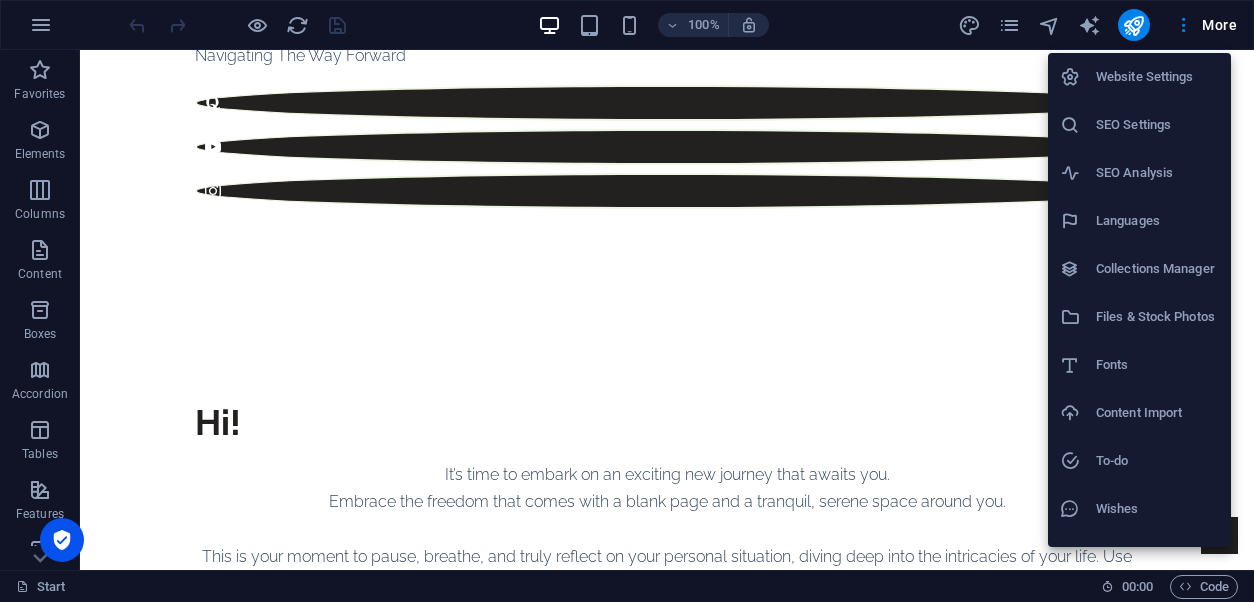 click on "Website Settings" at bounding box center (1157, 77) 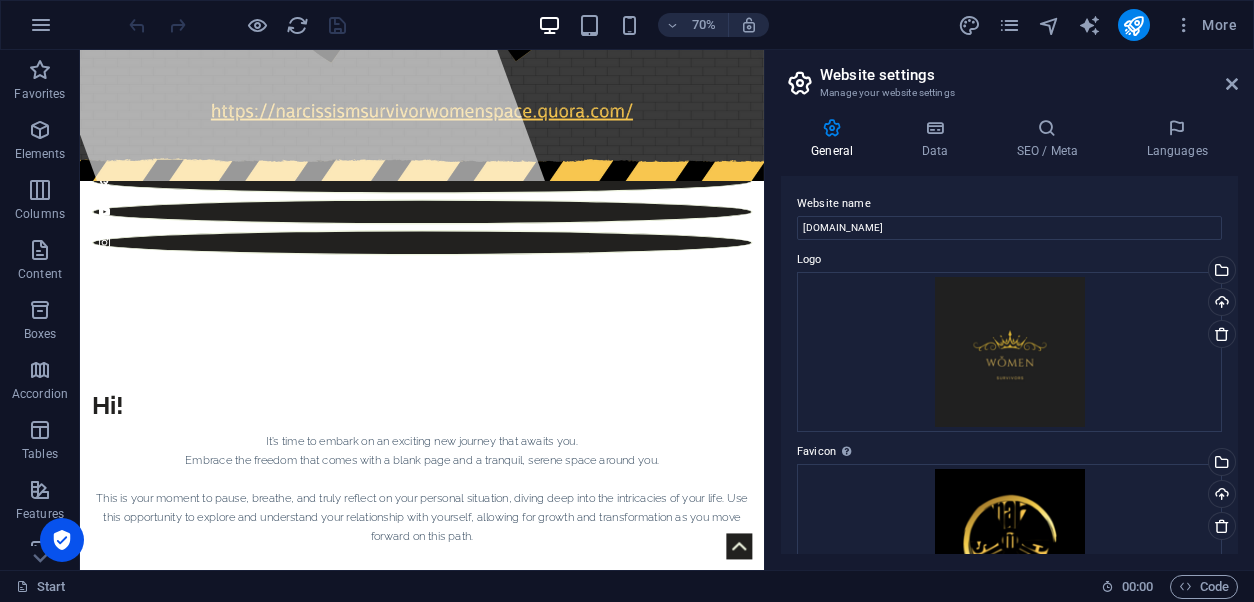 scroll, scrollTop: 690, scrollLeft: 0, axis: vertical 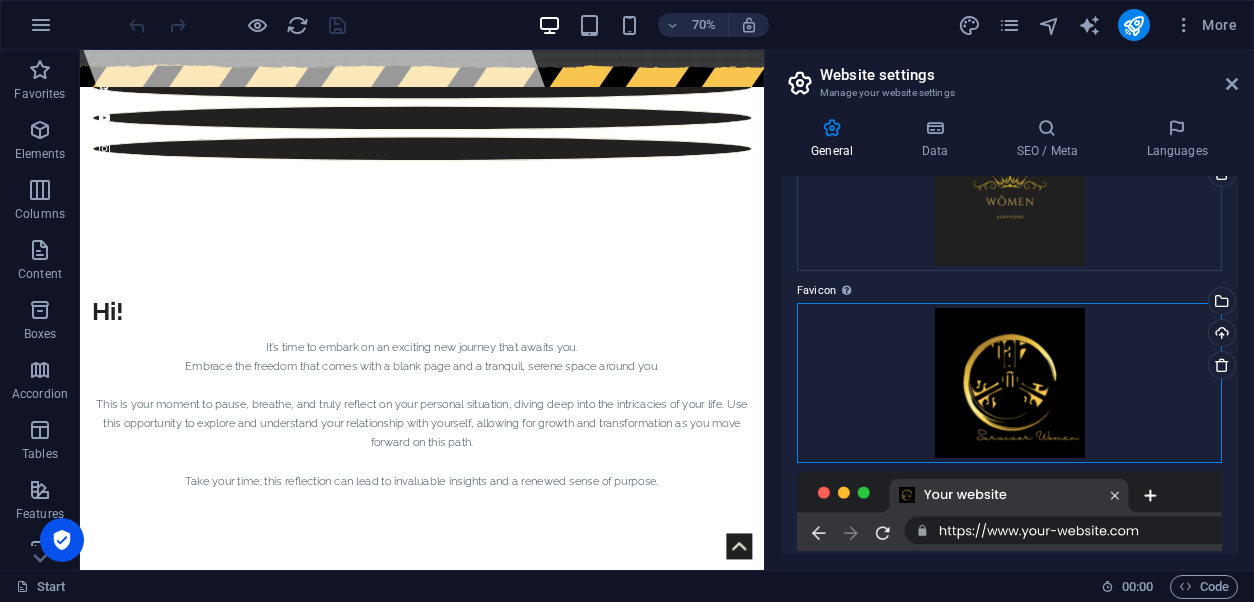 click on "Drag files here, click to choose files or select files from Files or our free stock photos & videos" at bounding box center [1009, 383] 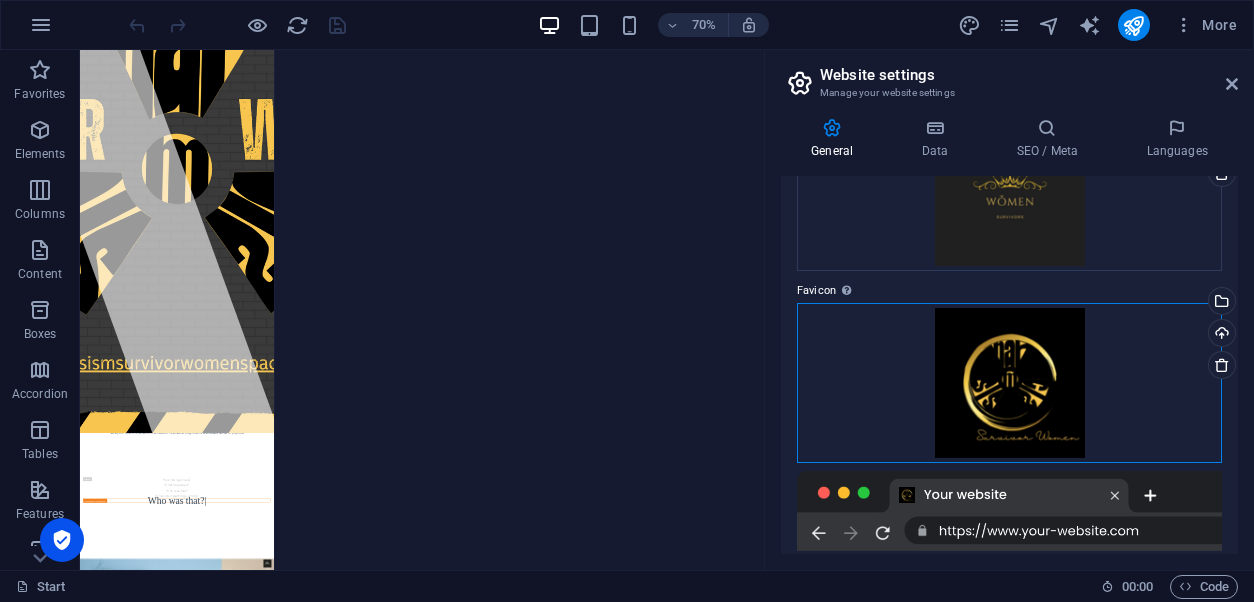 scroll, scrollTop: 2001, scrollLeft: 0, axis: vertical 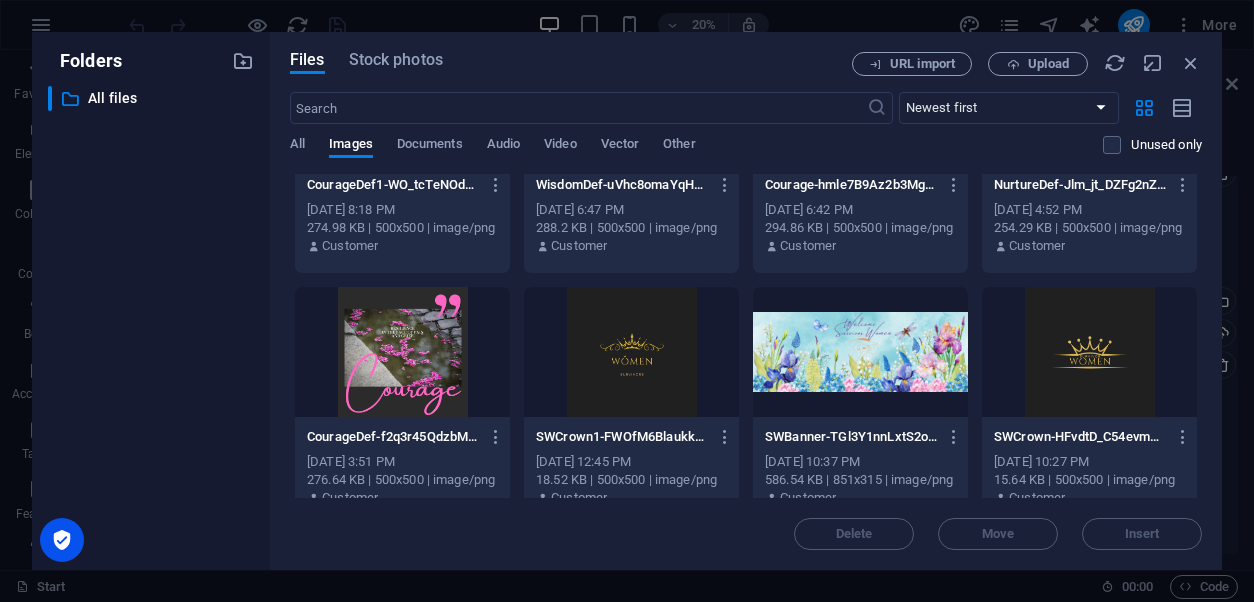 click at bounding box center [1089, 352] 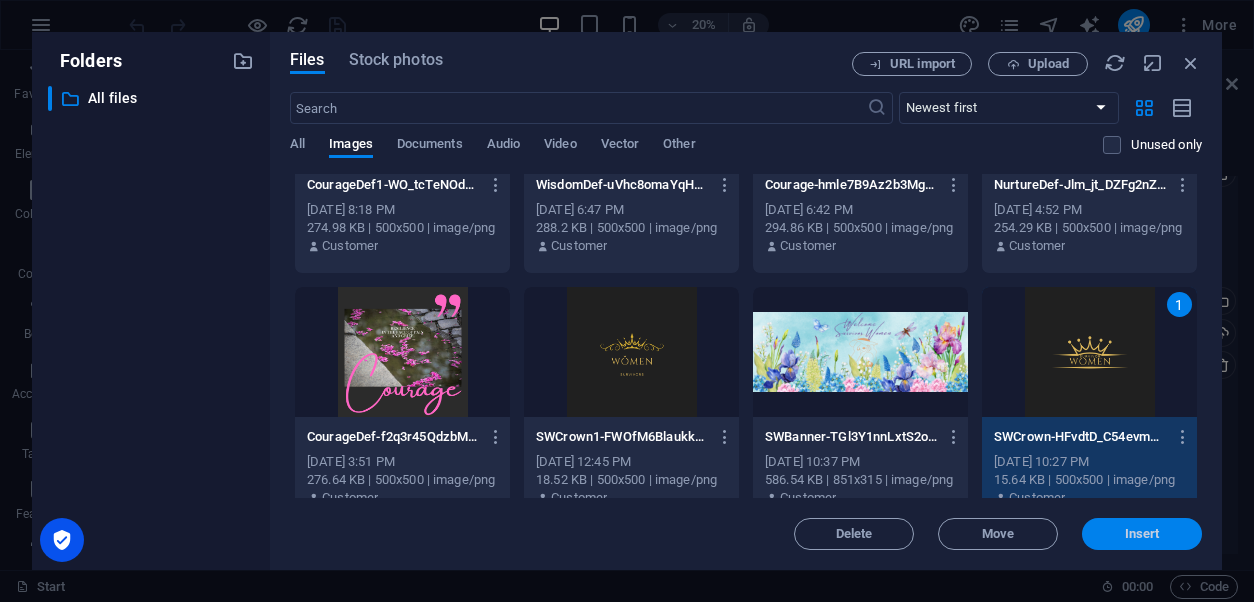 click on "Insert" at bounding box center (1142, 534) 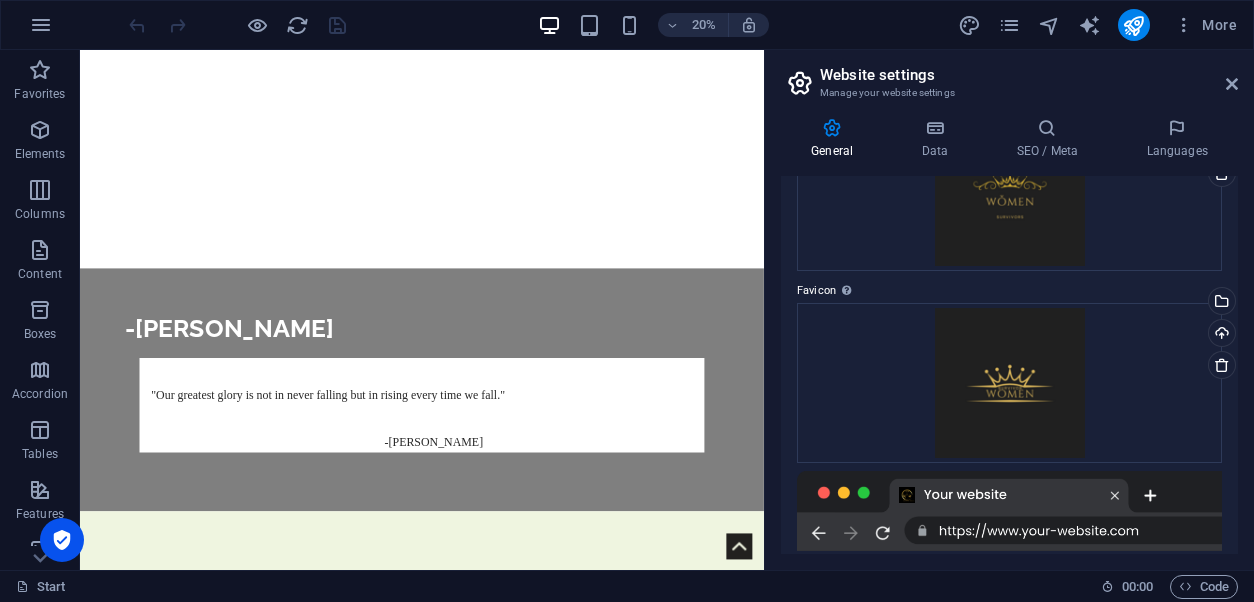 scroll, scrollTop: 690, scrollLeft: 0, axis: vertical 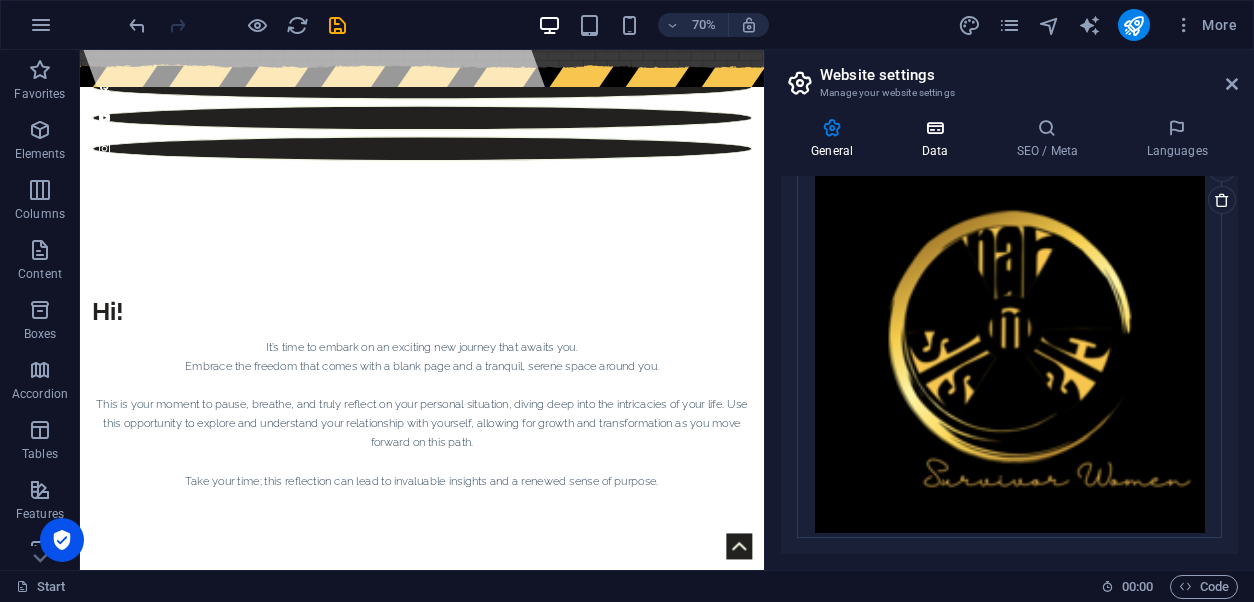 click at bounding box center (934, 128) 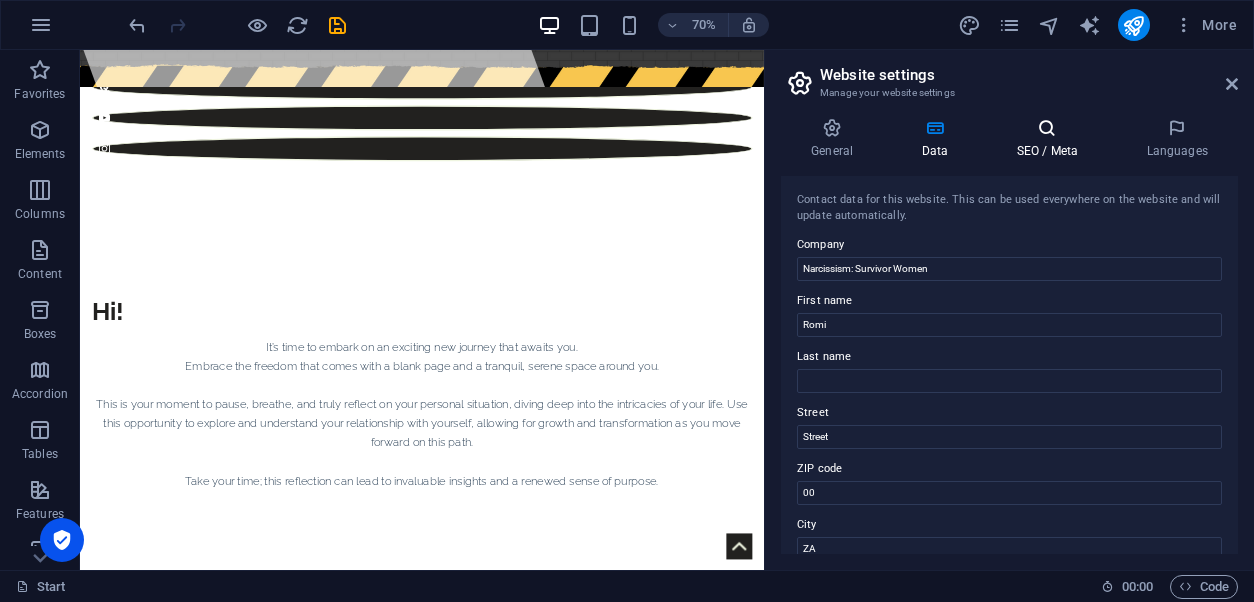 click at bounding box center [1047, 128] 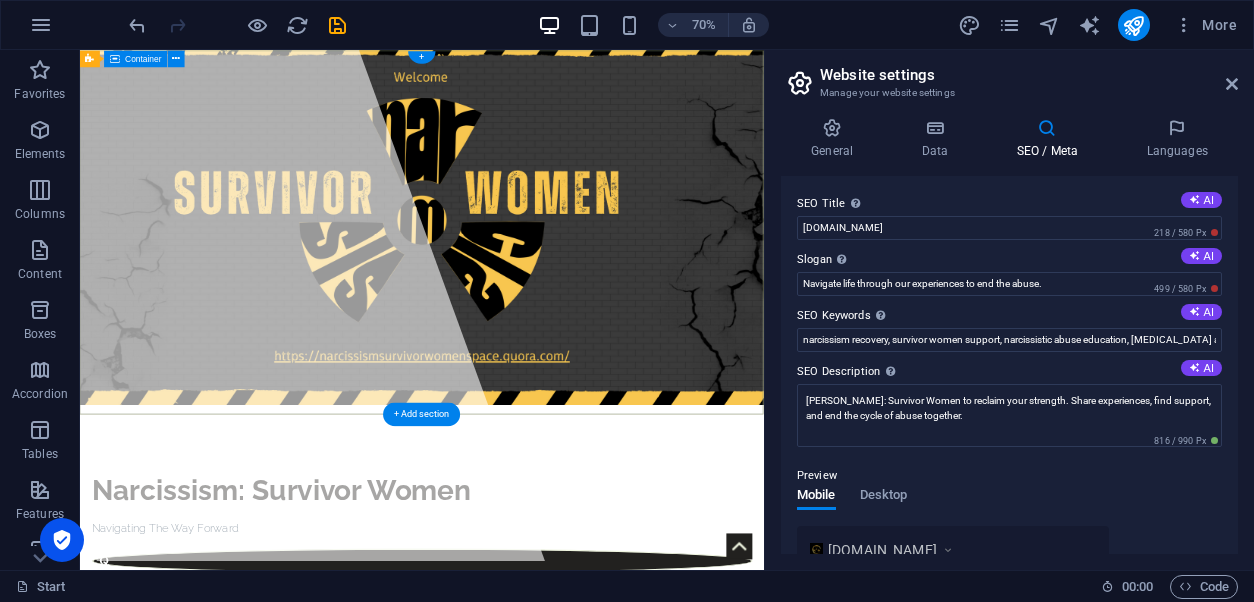 scroll, scrollTop: 0, scrollLeft: 0, axis: both 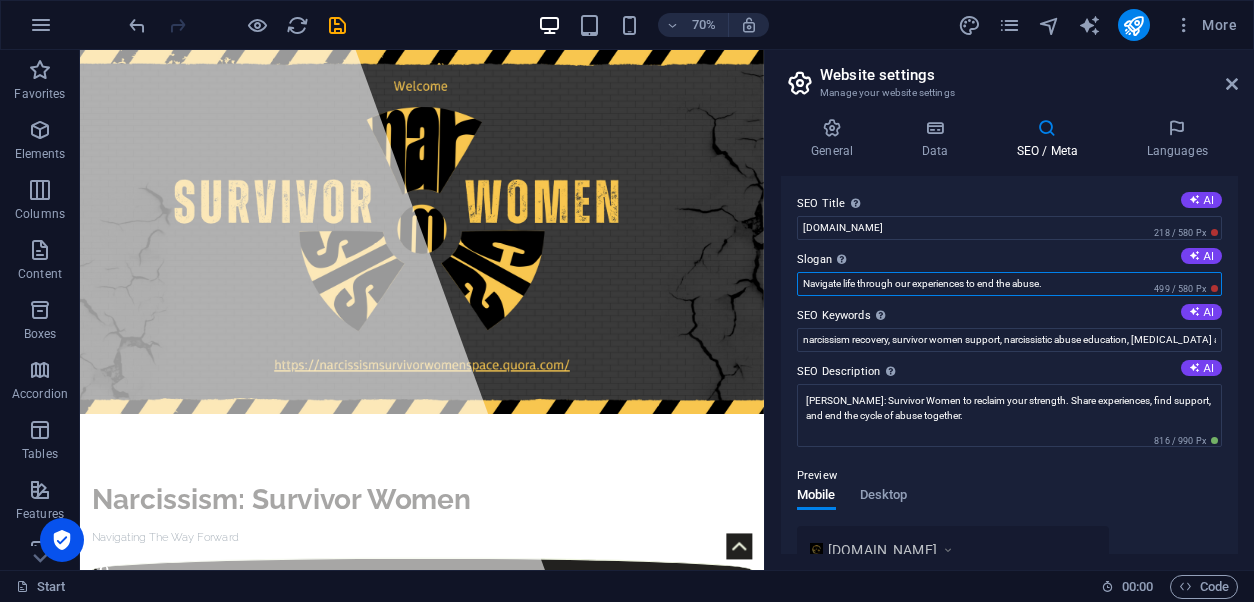 drag, startPoint x: 1056, startPoint y: 283, endPoint x: 841, endPoint y: 286, distance: 215.02094 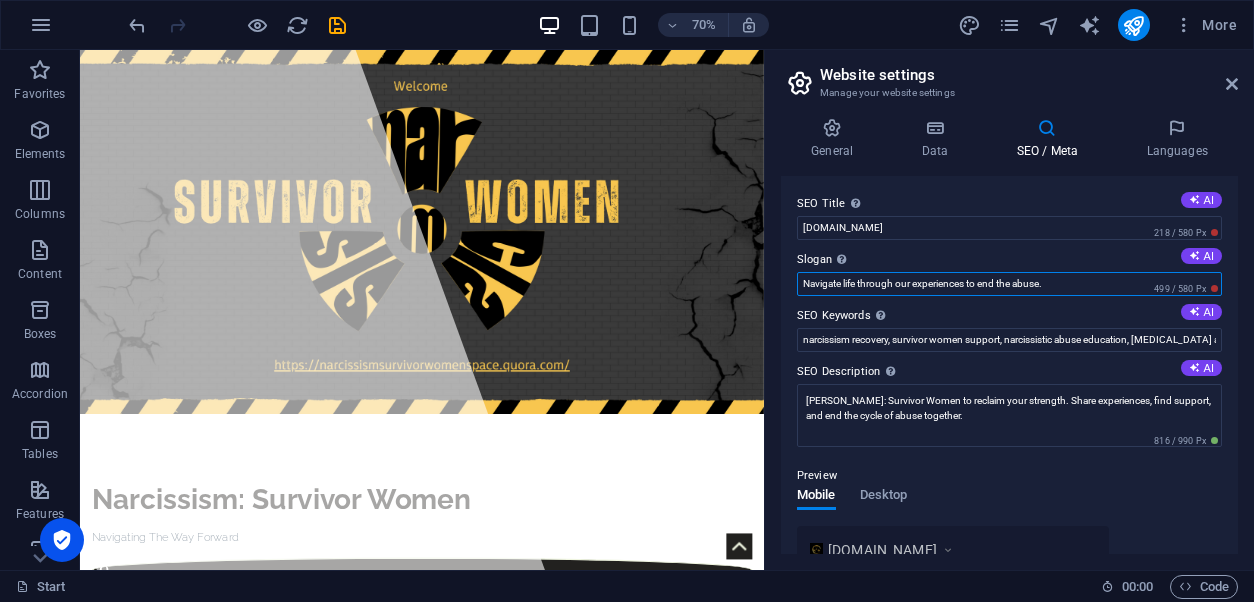 click on "Navigate life through our experiences to end the abuse." at bounding box center [1009, 284] 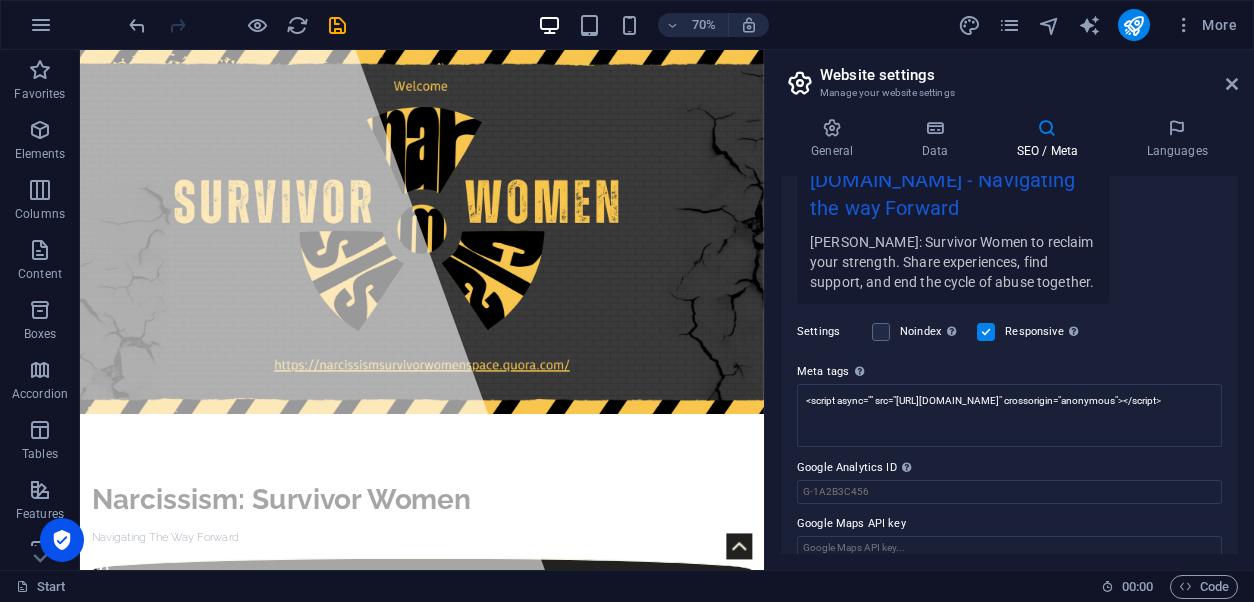 scroll, scrollTop: 426, scrollLeft: 0, axis: vertical 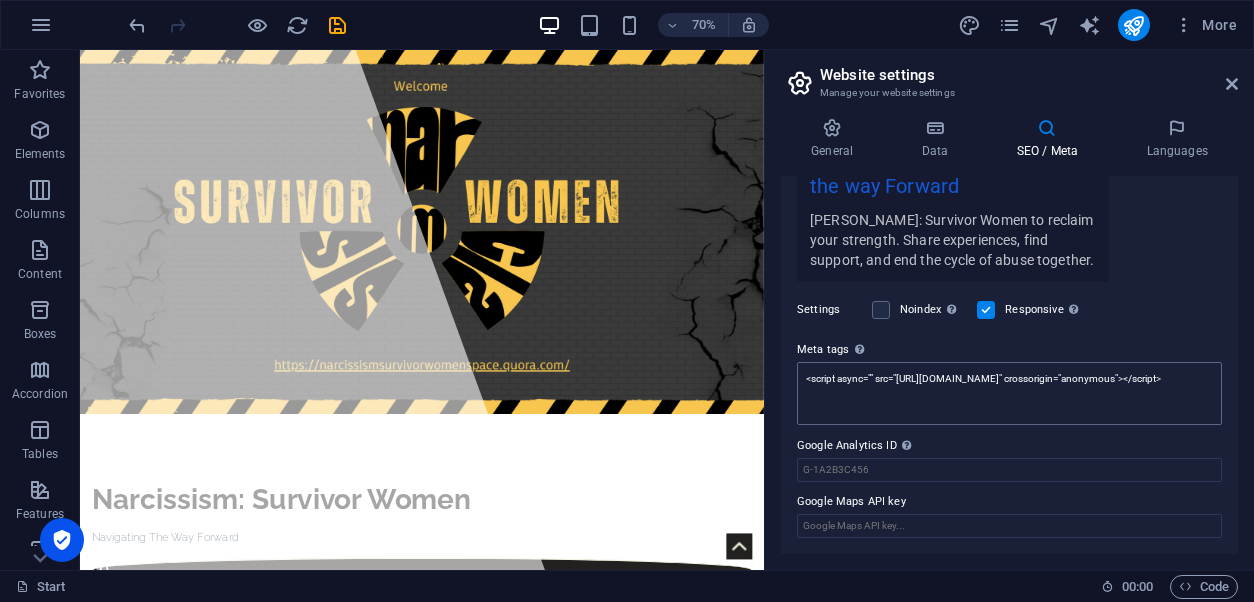 type on "Navigating the way Forward" 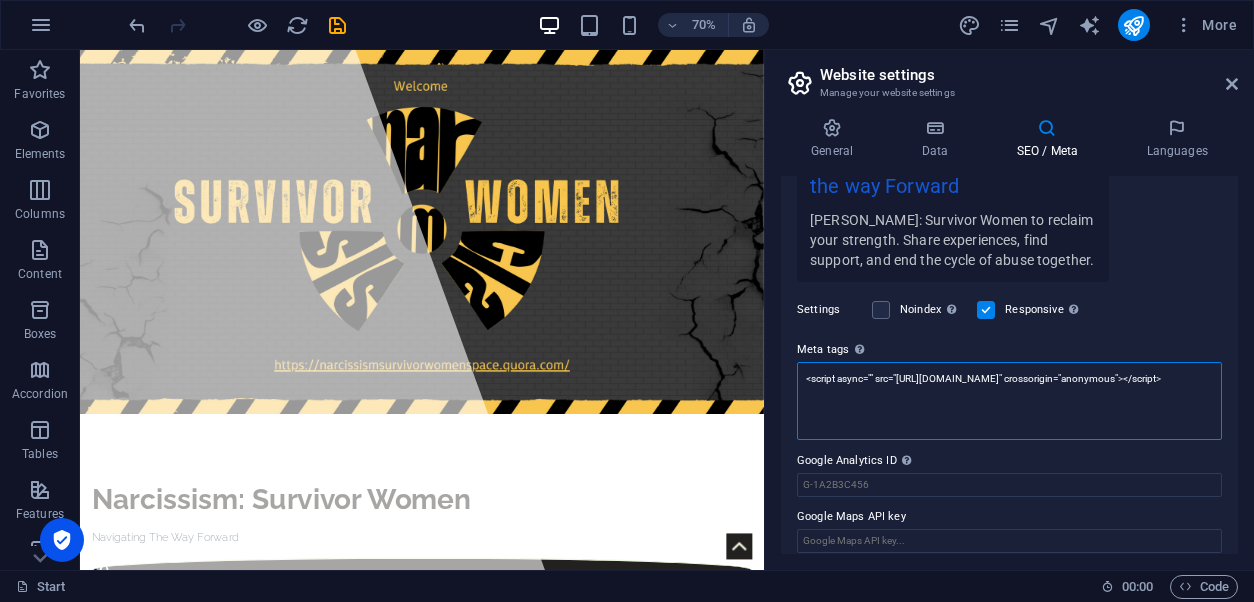 click on "<script async="" src="https://pagead2.googlesyndication.com/pagead/js/adsbygoogle.js?client=ca-pub-7751374259085594" crossorigin="anonymous"></script>" at bounding box center [1009, 401] 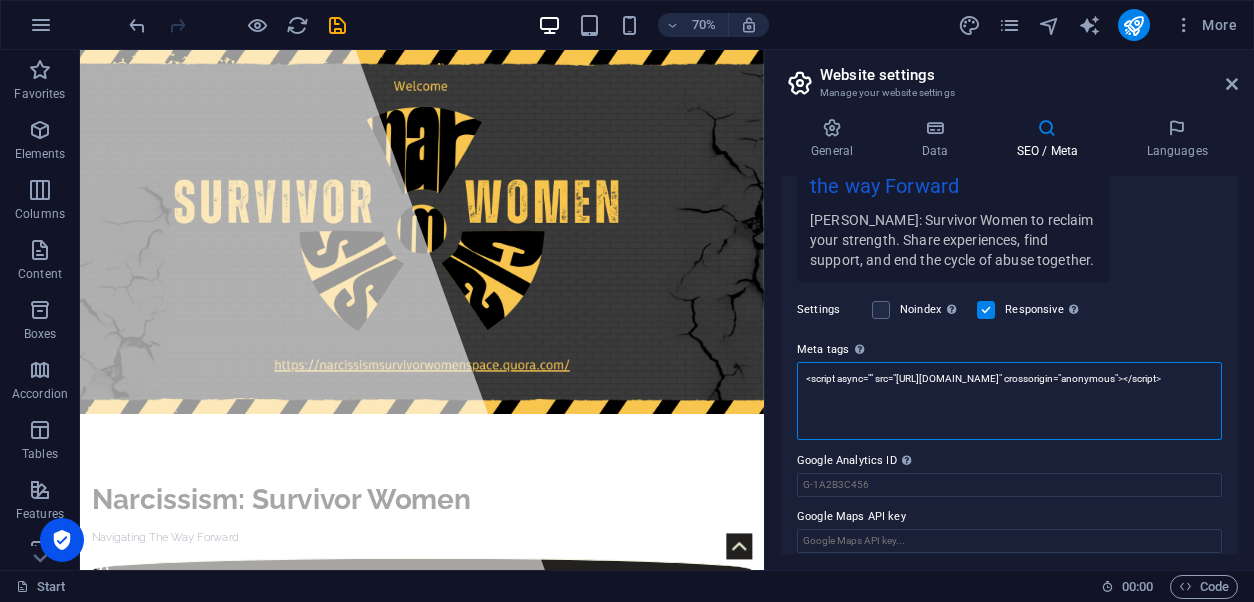 scroll, scrollTop: 441, scrollLeft: 0, axis: vertical 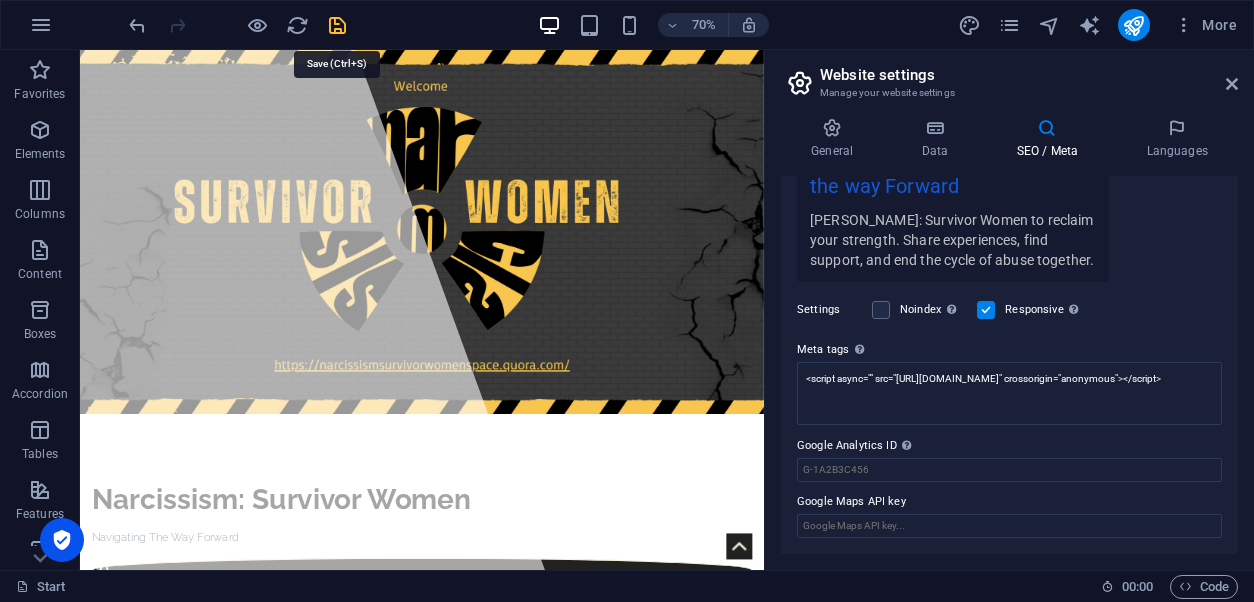 click at bounding box center (337, 25) 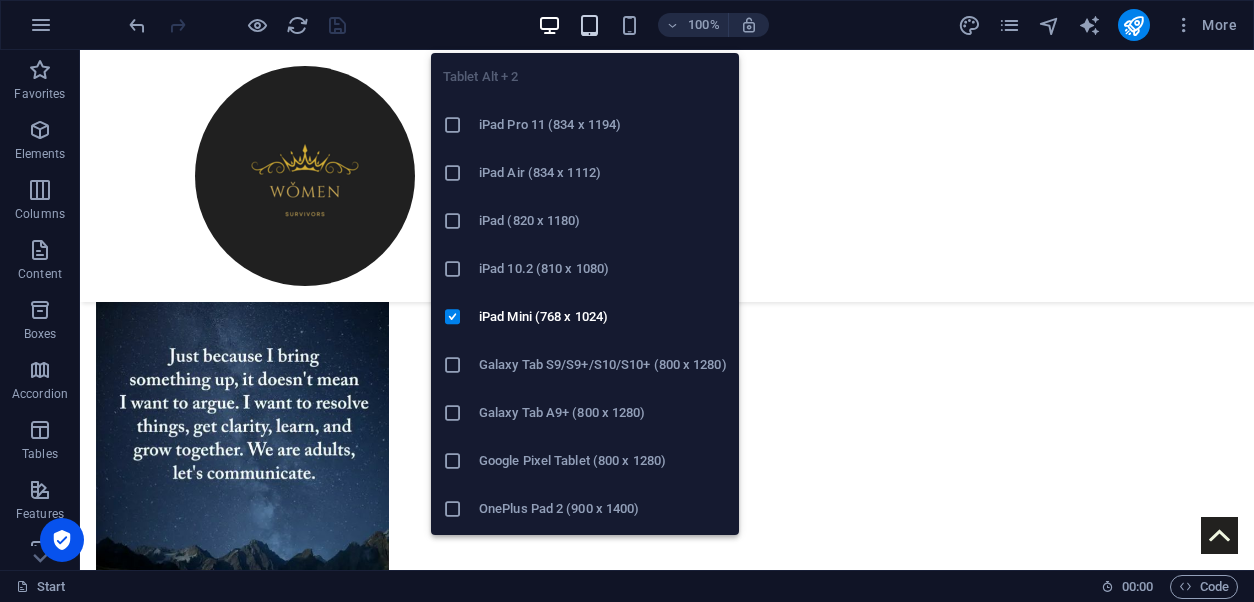 scroll, scrollTop: 5053, scrollLeft: 0, axis: vertical 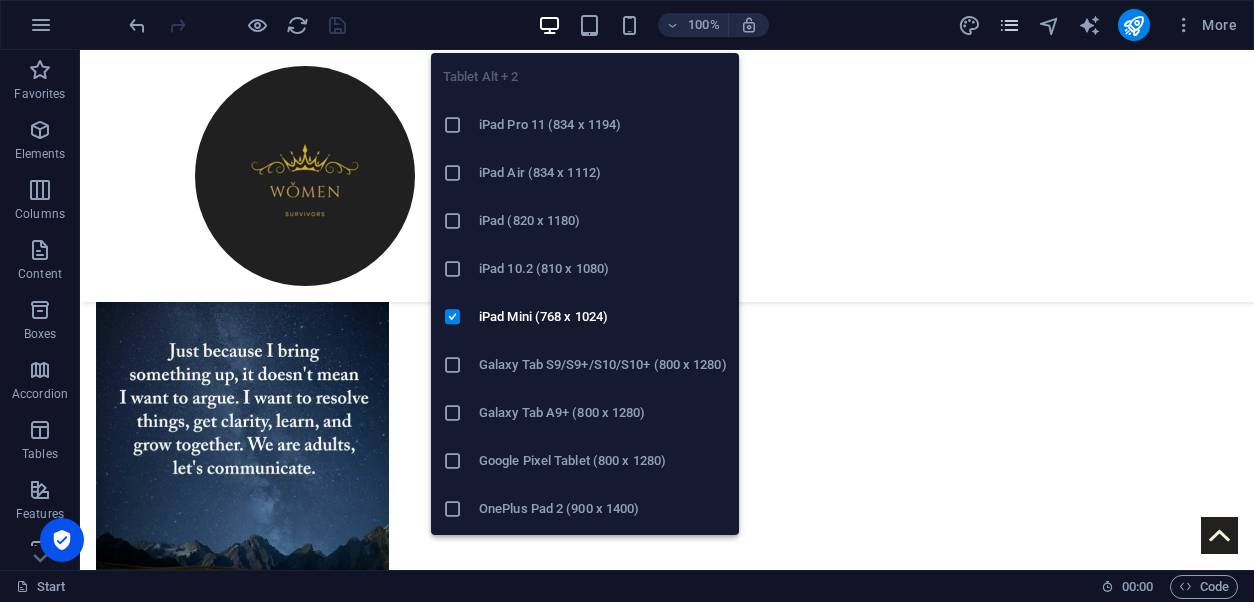 click at bounding box center (1009, 25) 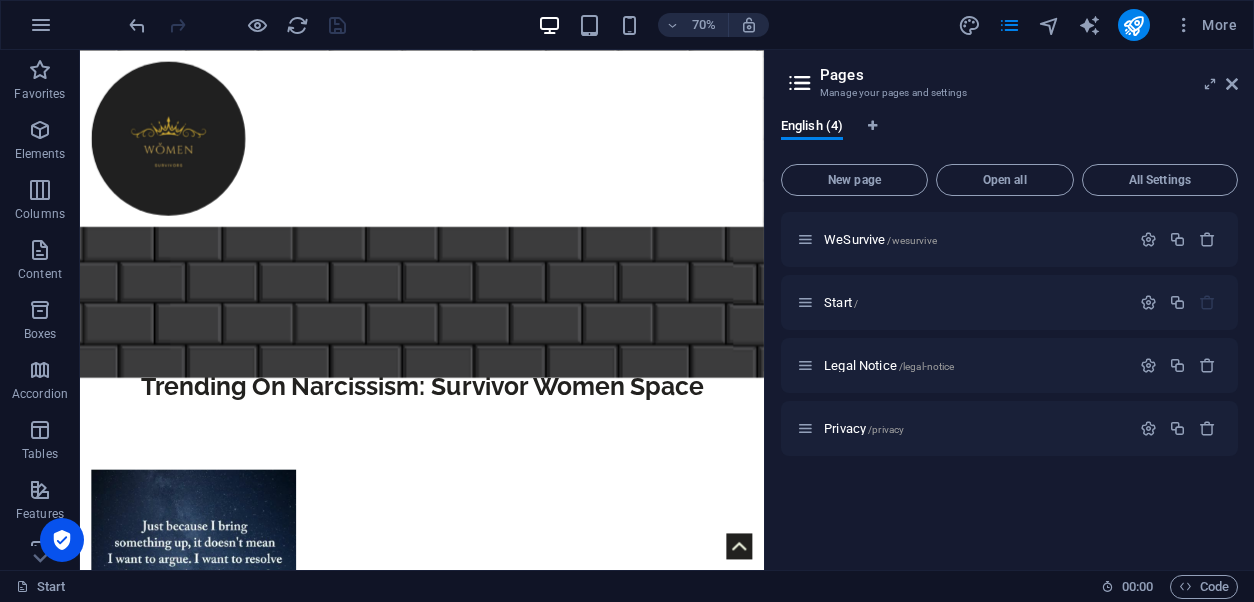 scroll, scrollTop: 5230, scrollLeft: 0, axis: vertical 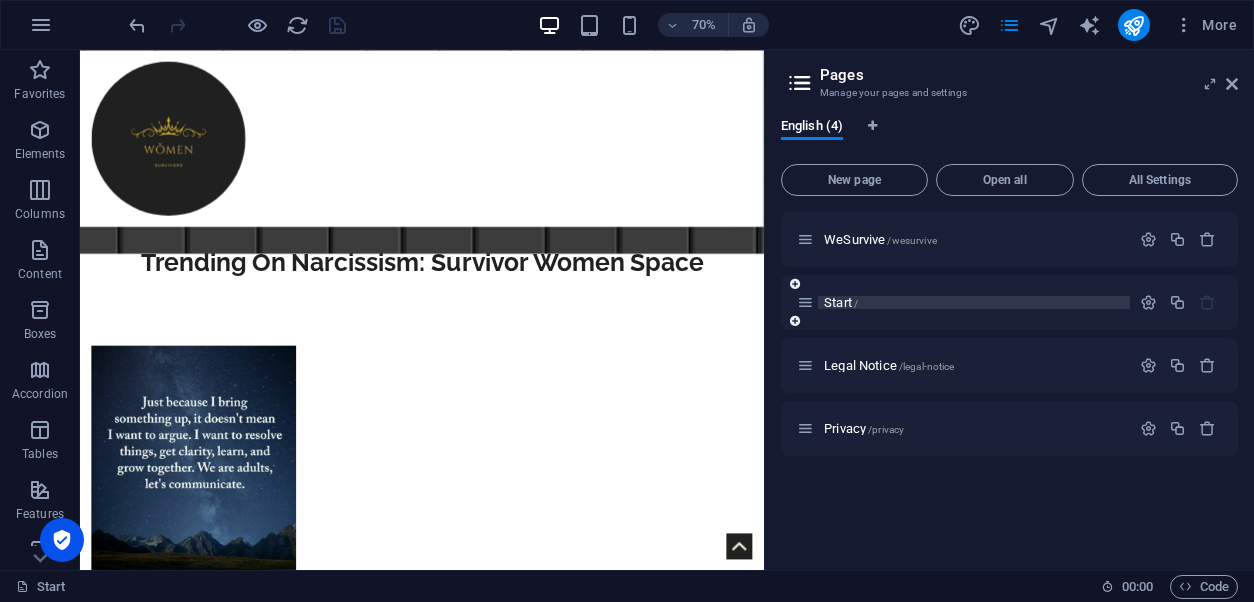 click on "Start /" at bounding box center (974, 302) 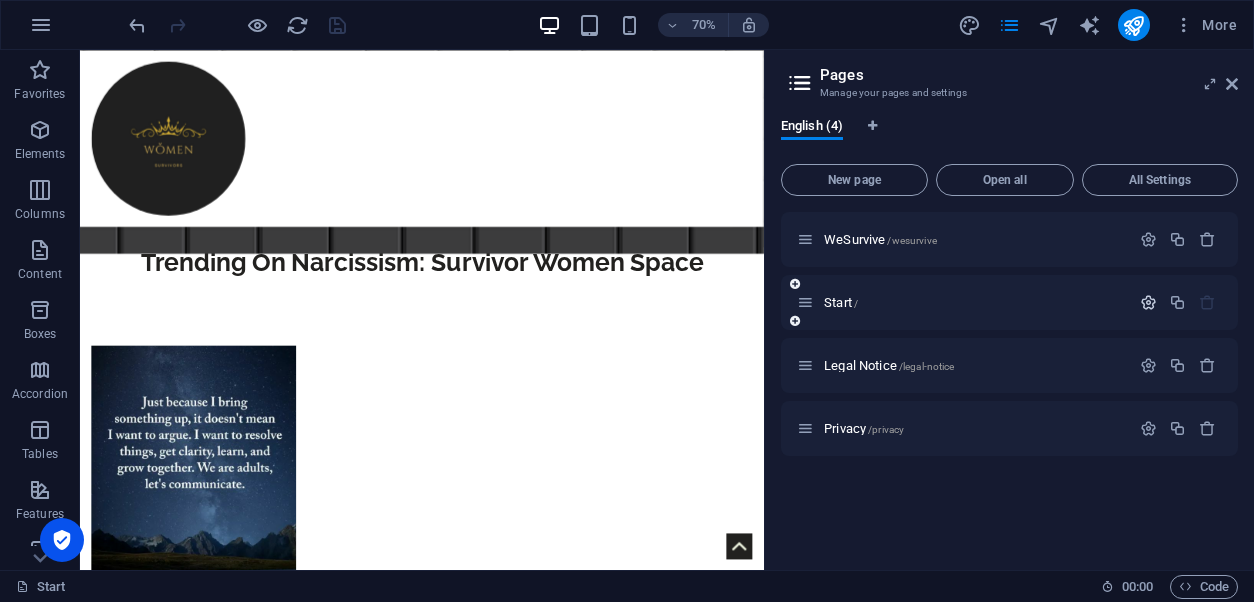 click at bounding box center [1148, 302] 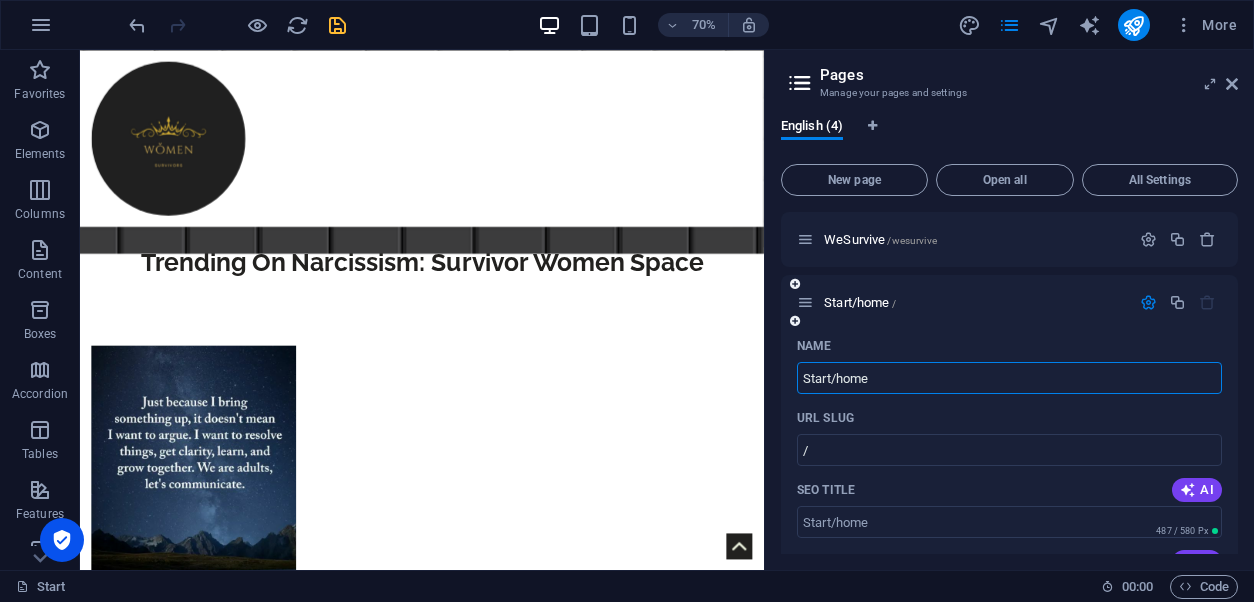 type on "Start/home" 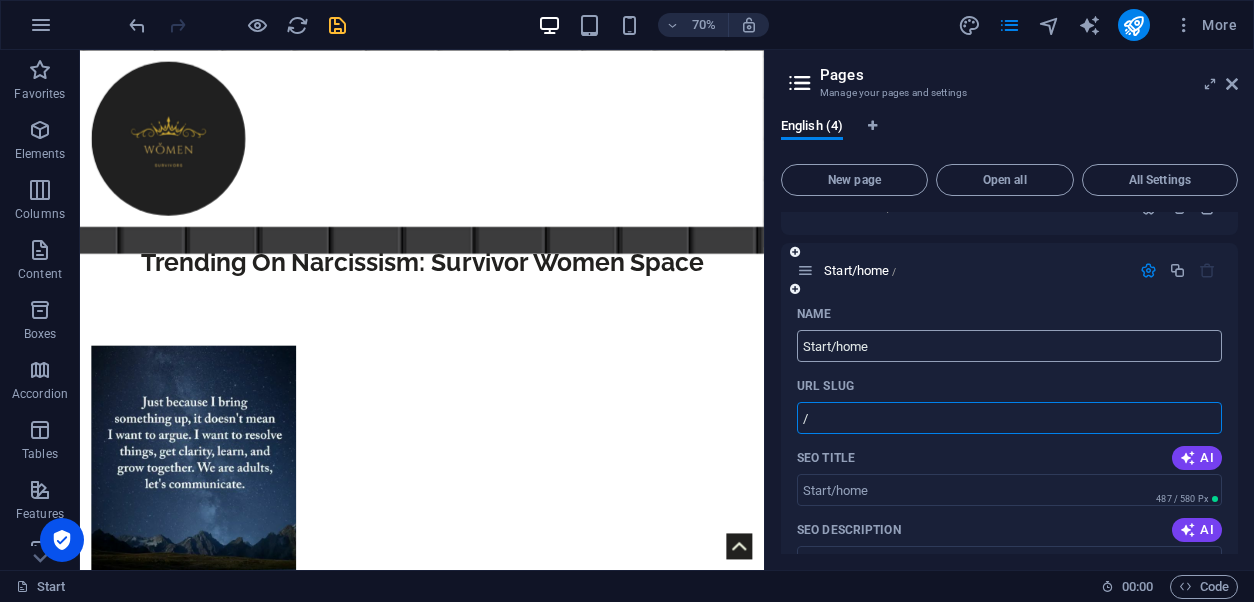 scroll, scrollTop: 0, scrollLeft: 0, axis: both 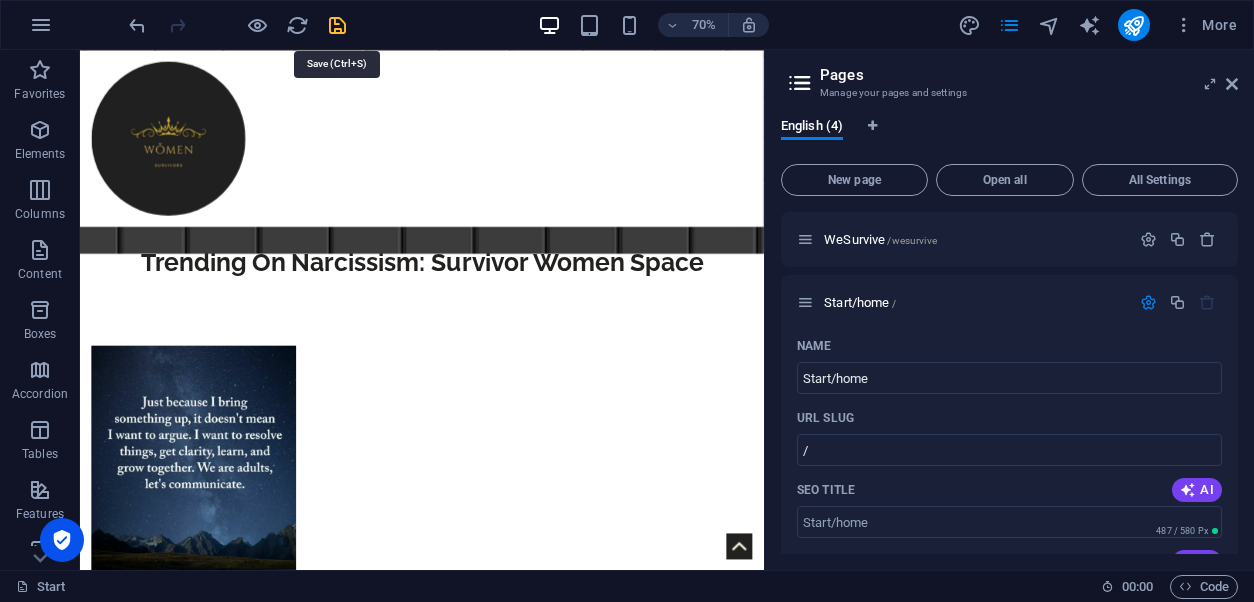 click at bounding box center [337, 25] 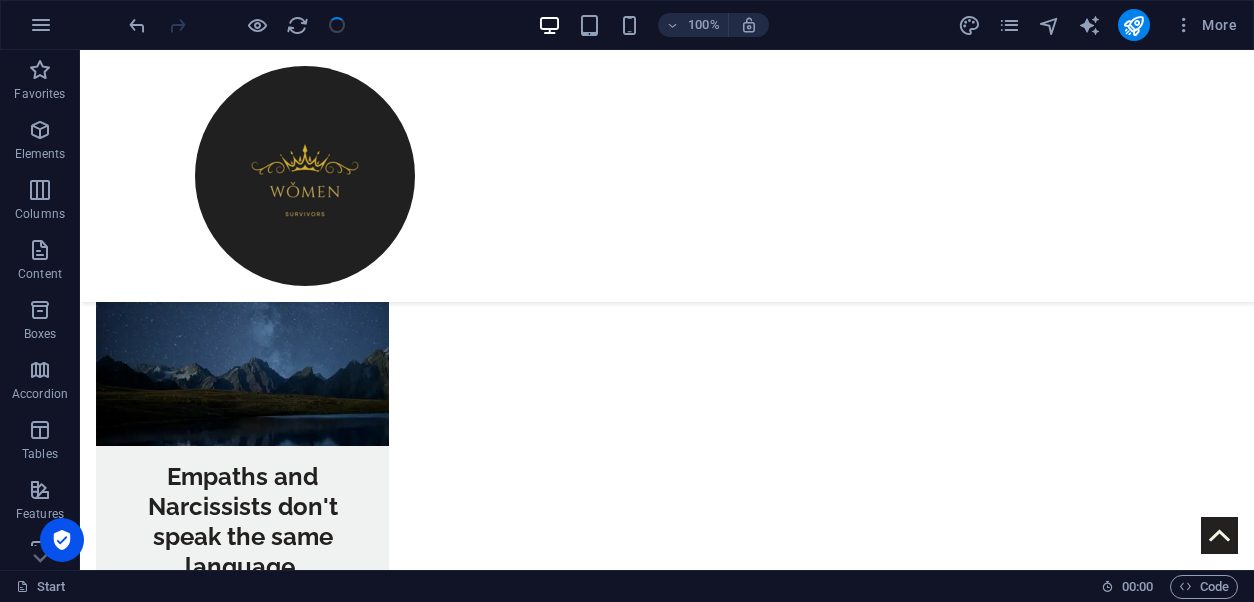 scroll, scrollTop: 5053, scrollLeft: 0, axis: vertical 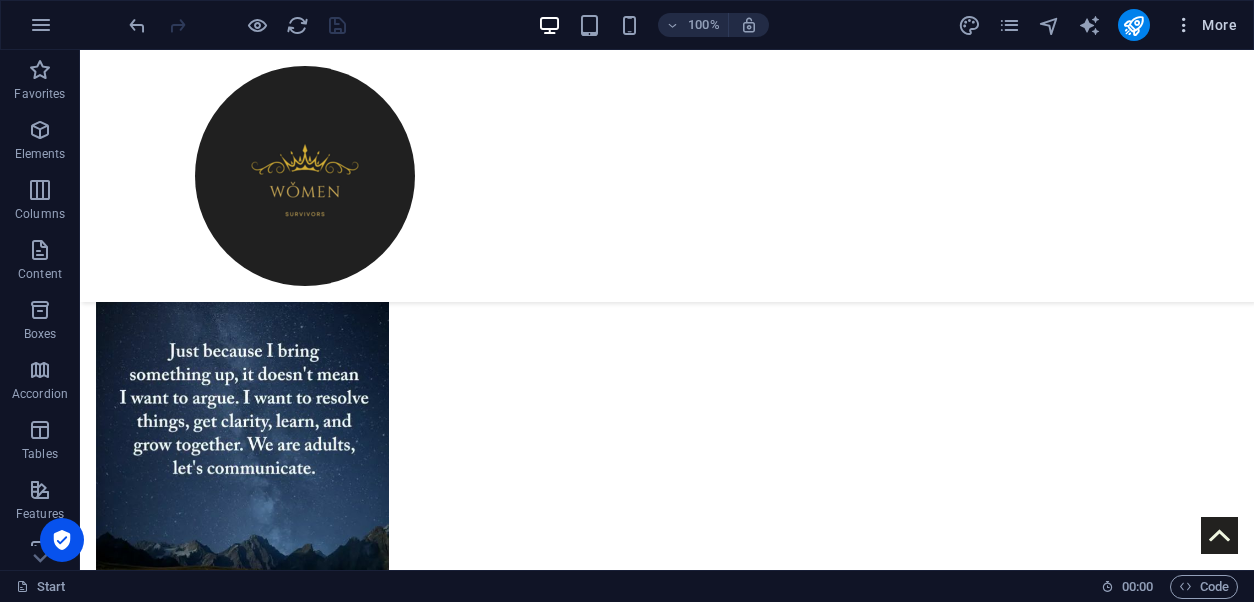 click on "More" at bounding box center [1205, 25] 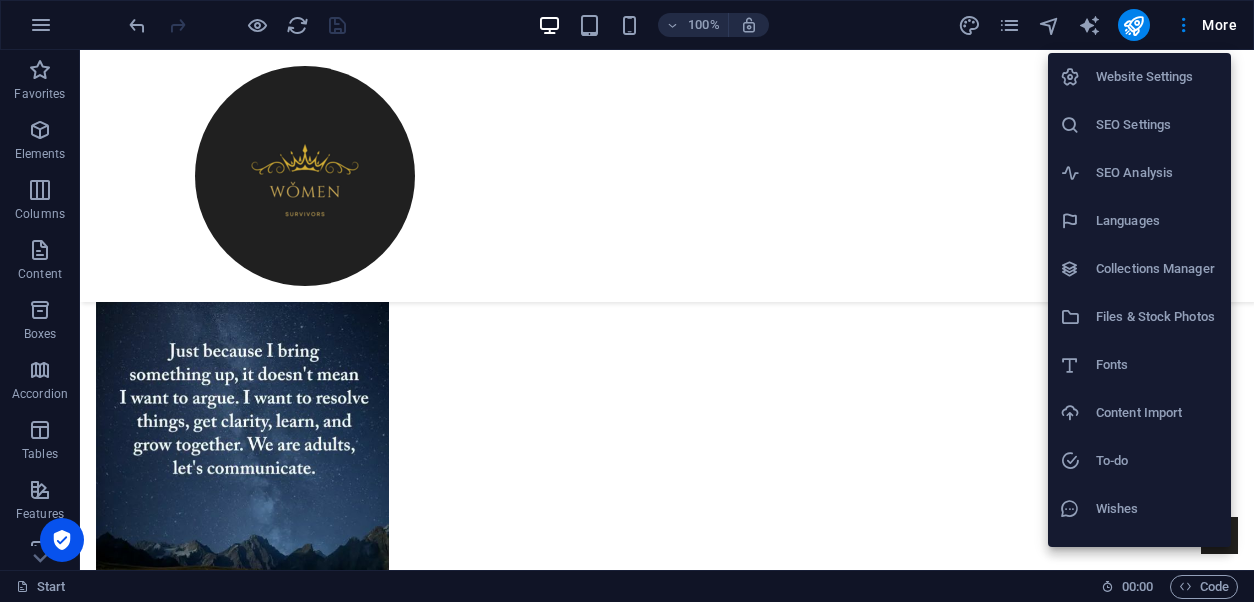 click on "Collections Manager" at bounding box center (1157, 269) 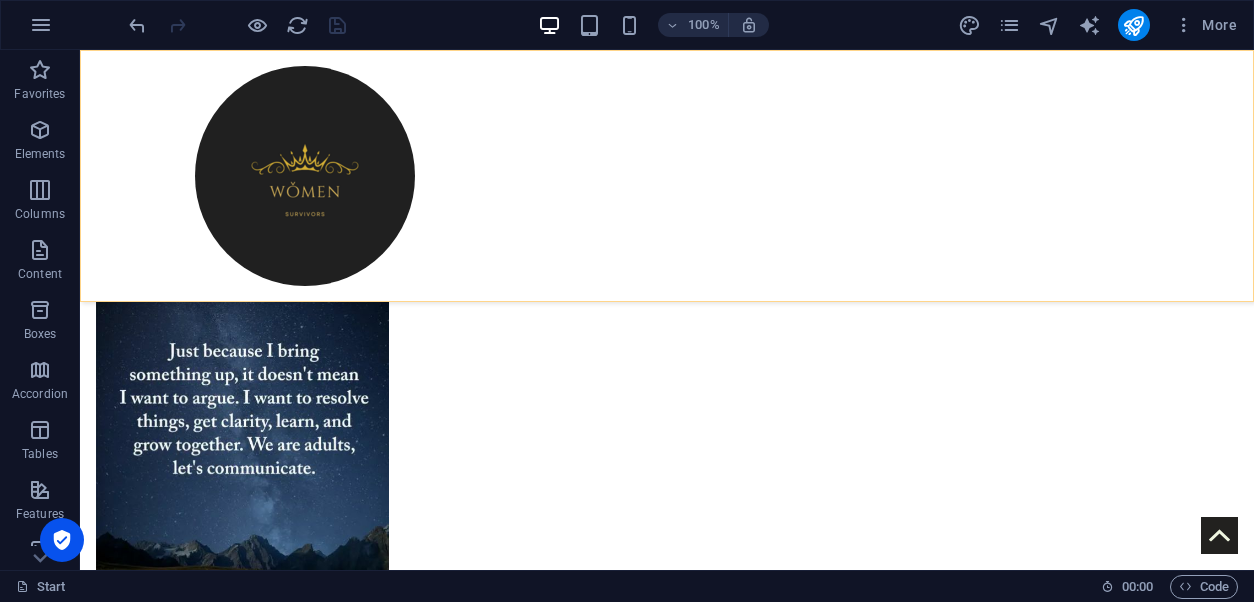 scroll, scrollTop: 0, scrollLeft: 0, axis: both 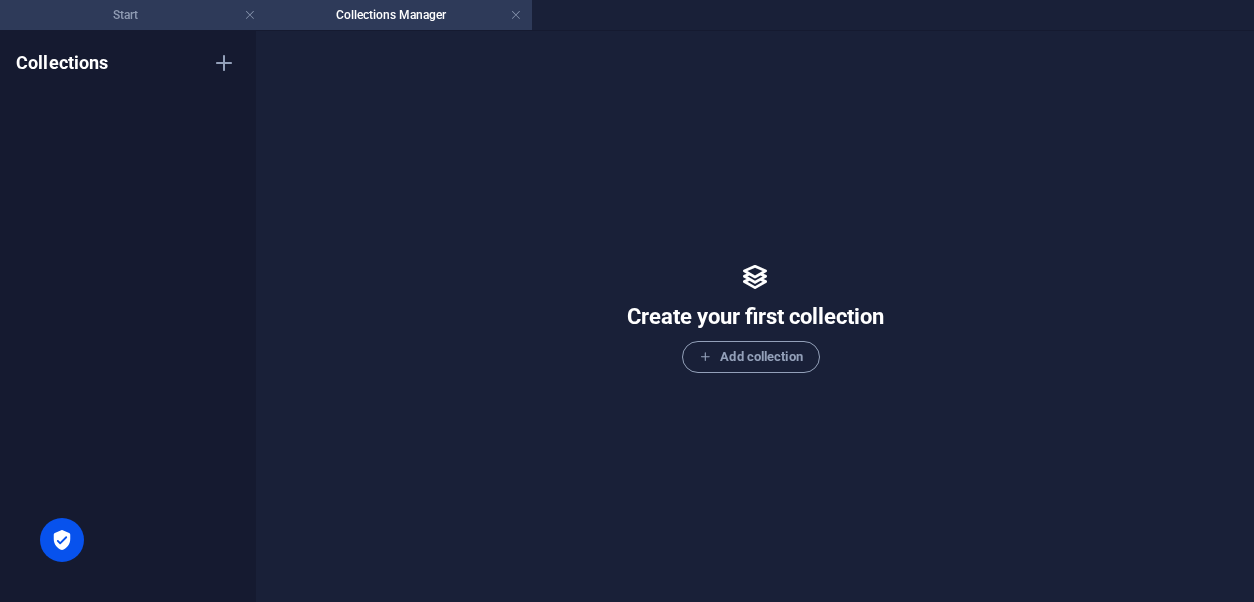 click on "Start" at bounding box center [133, 15] 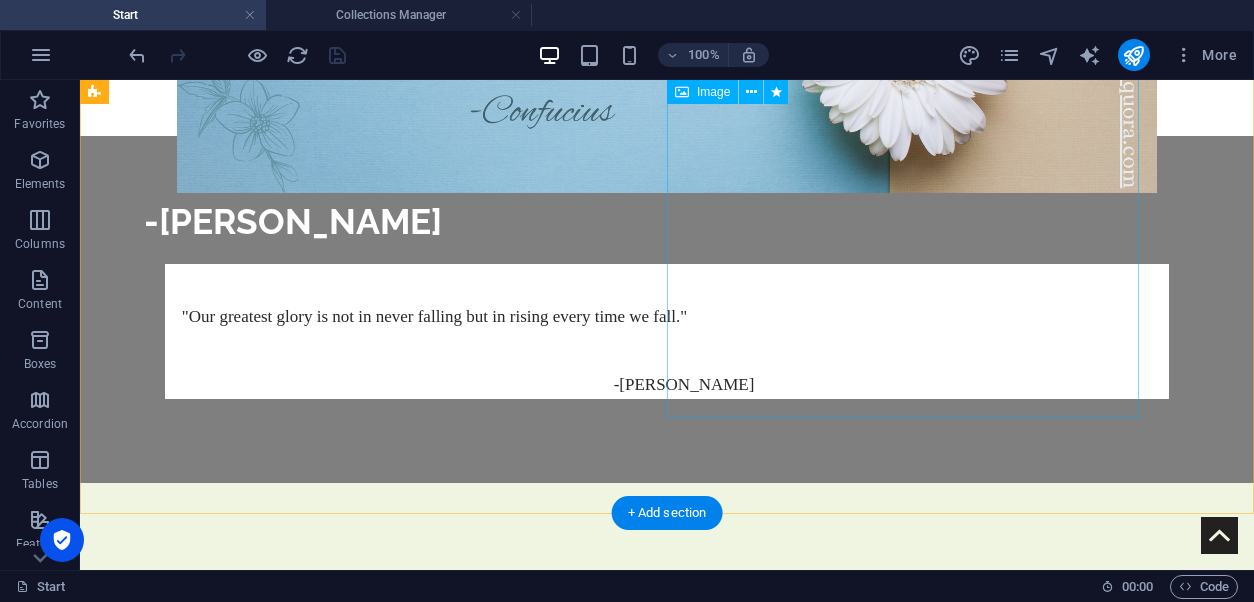 scroll, scrollTop: 1926, scrollLeft: 0, axis: vertical 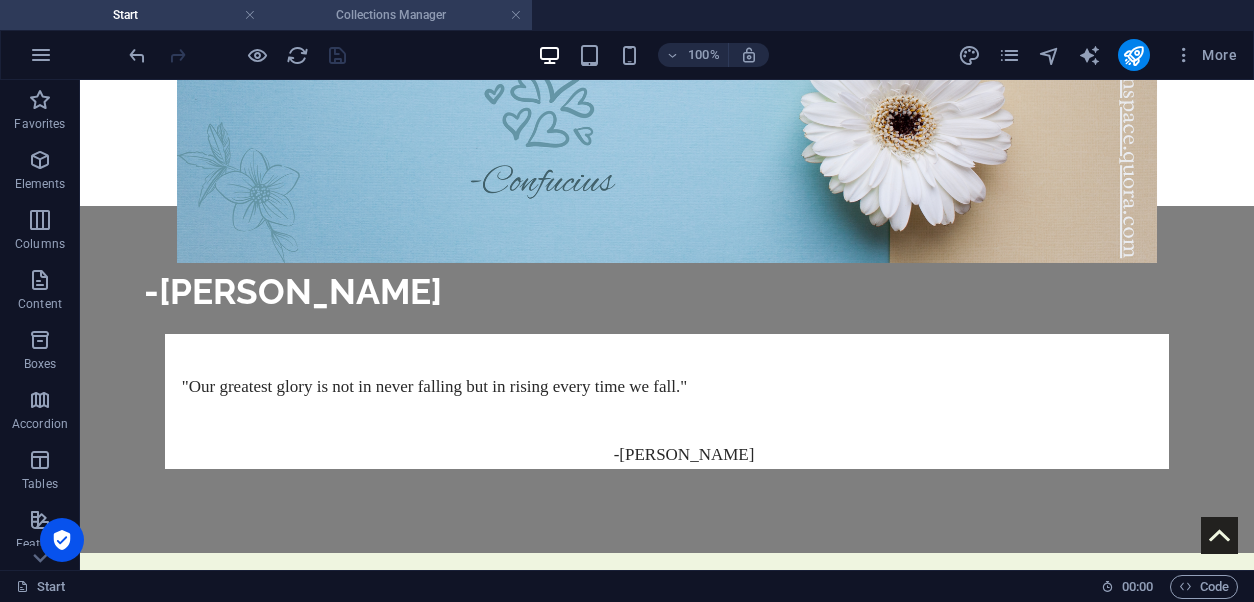 click on "Collections Manager" at bounding box center [399, 15] 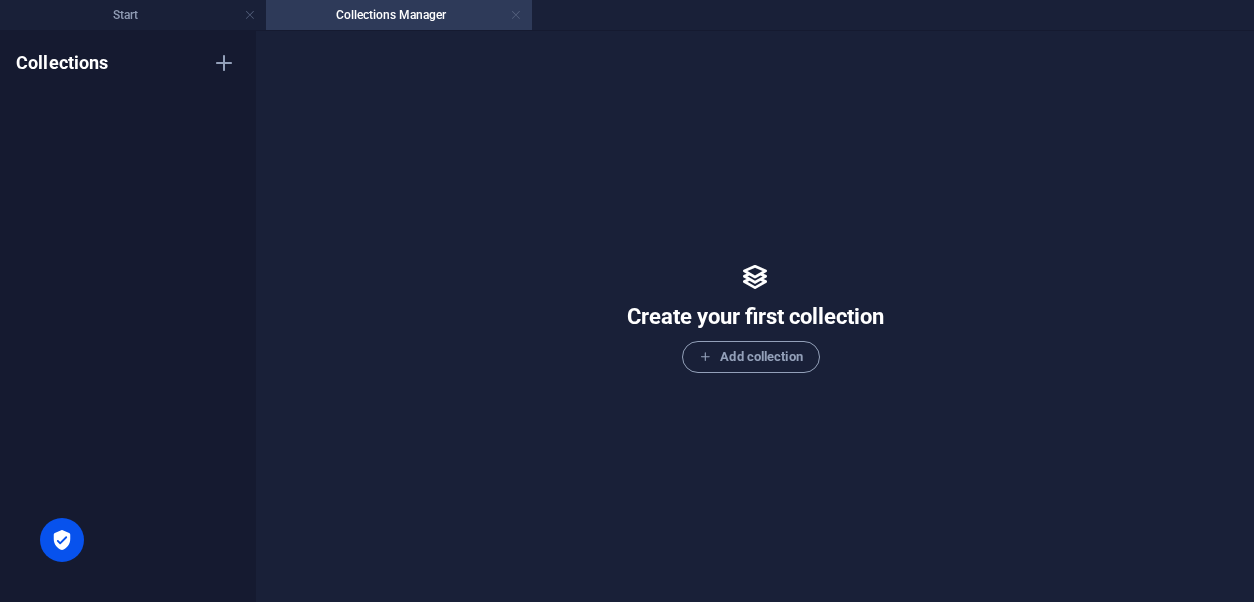 click at bounding box center [516, 15] 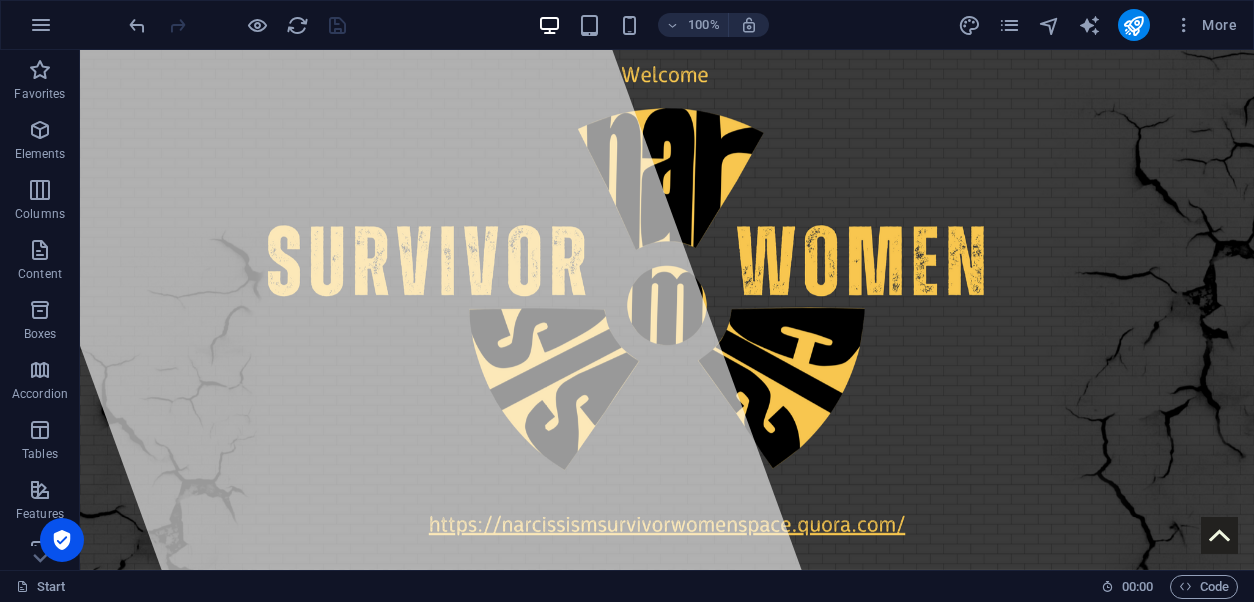 scroll, scrollTop: 1915, scrollLeft: 0, axis: vertical 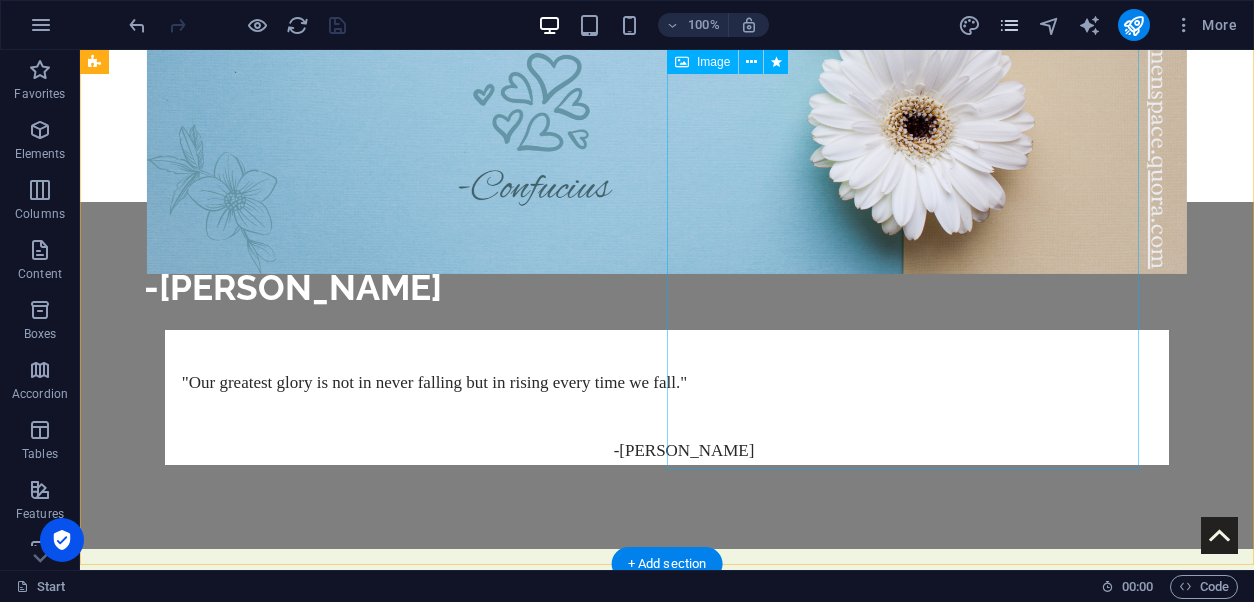 click at bounding box center (1009, 25) 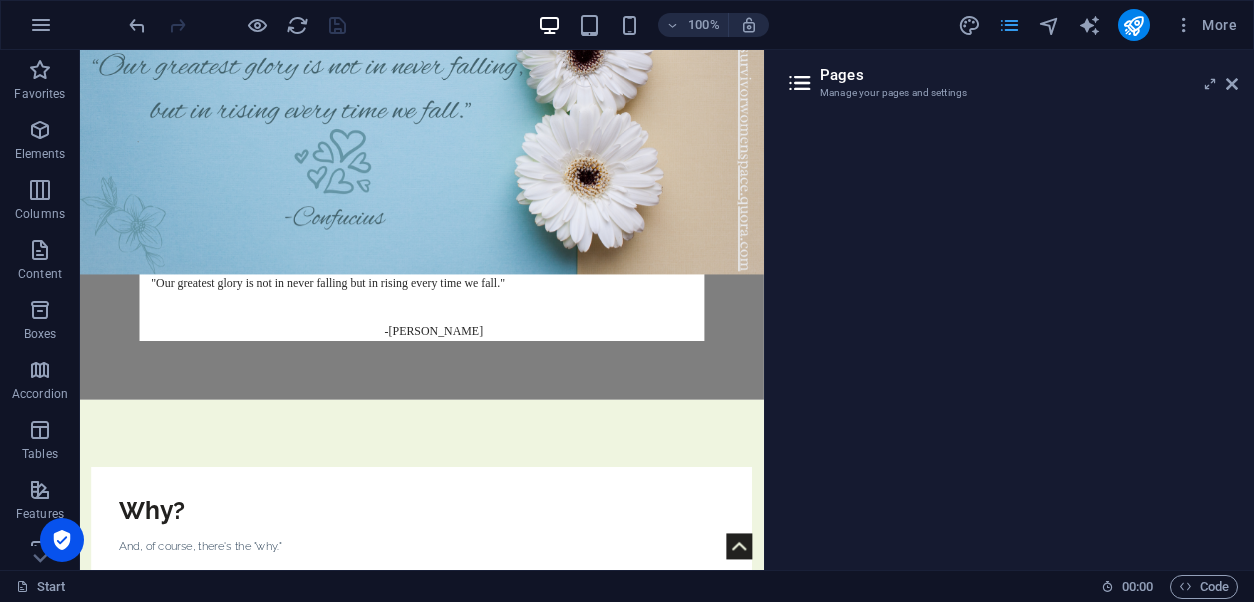 scroll, scrollTop: 2048, scrollLeft: 0, axis: vertical 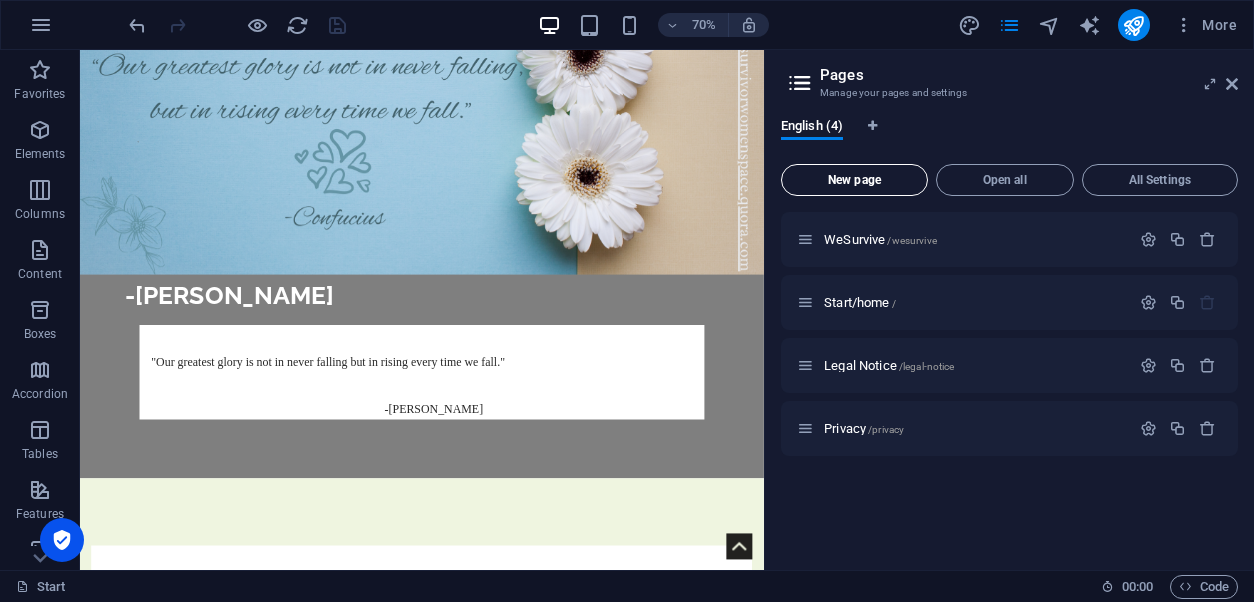 click on "New page" at bounding box center [854, 180] 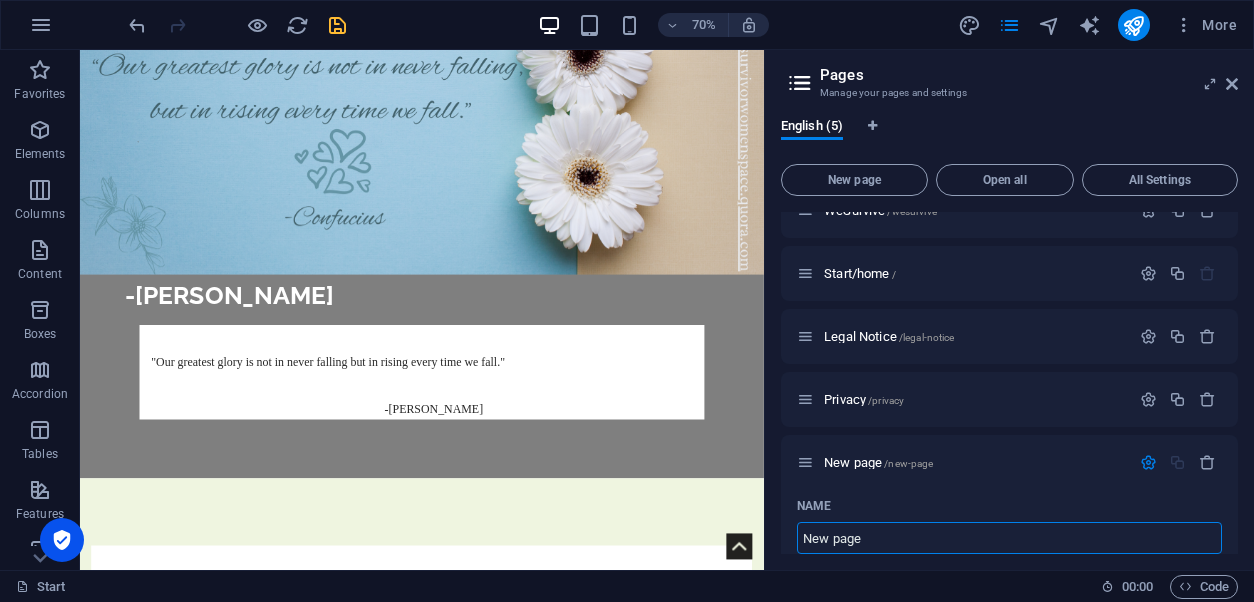 scroll, scrollTop: 0, scrollLeft: 0, axis: both 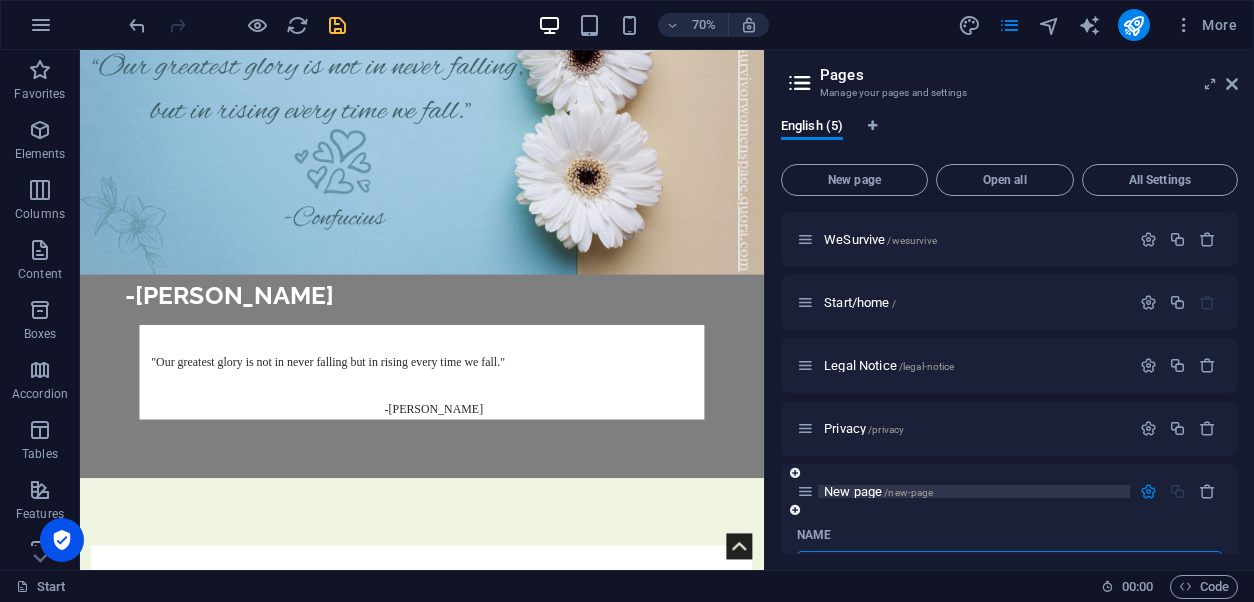 click on "New page /new-page" at bounding box center (878, 491) 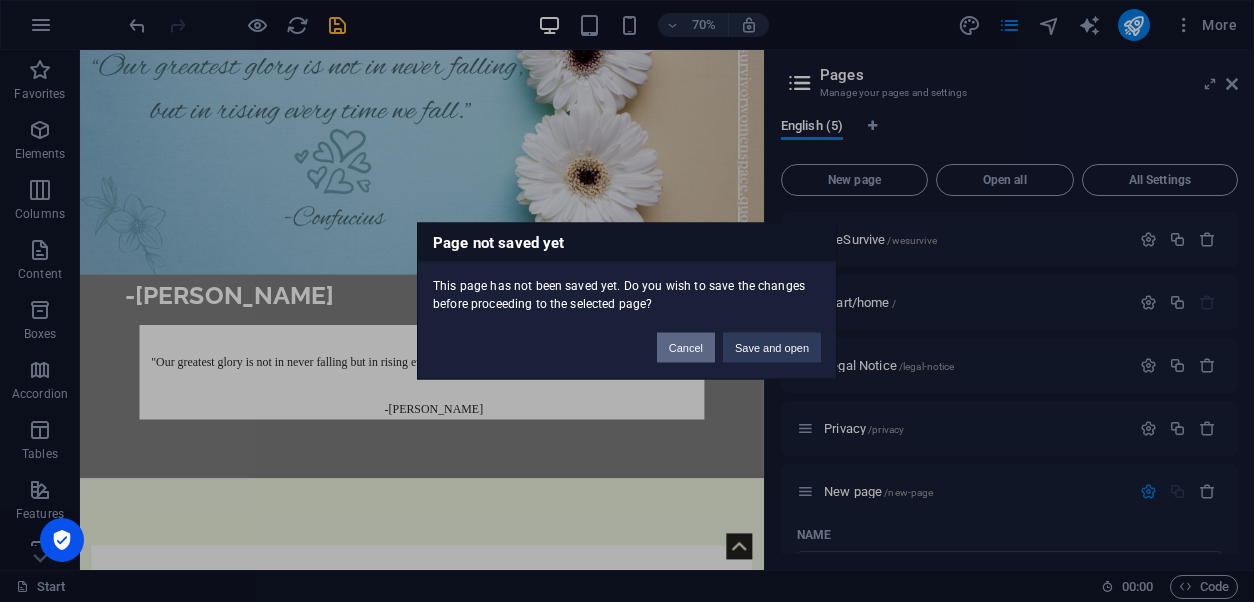 click on "Cancel" at bounding box center [686, 348] 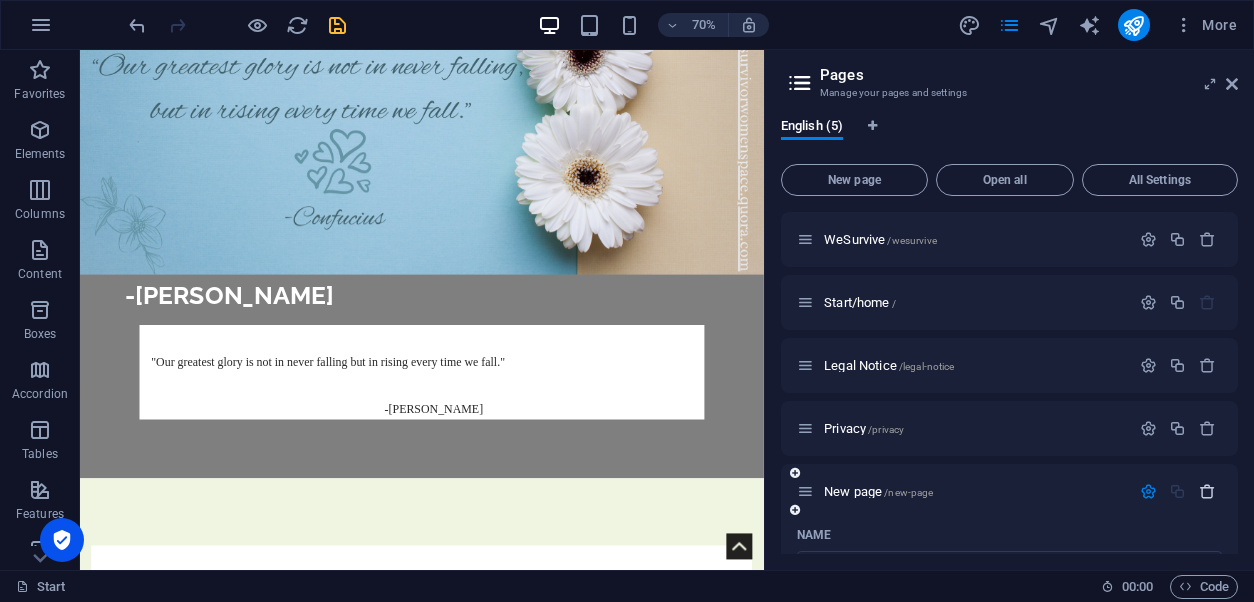 click at bounding box center (1207, 491) 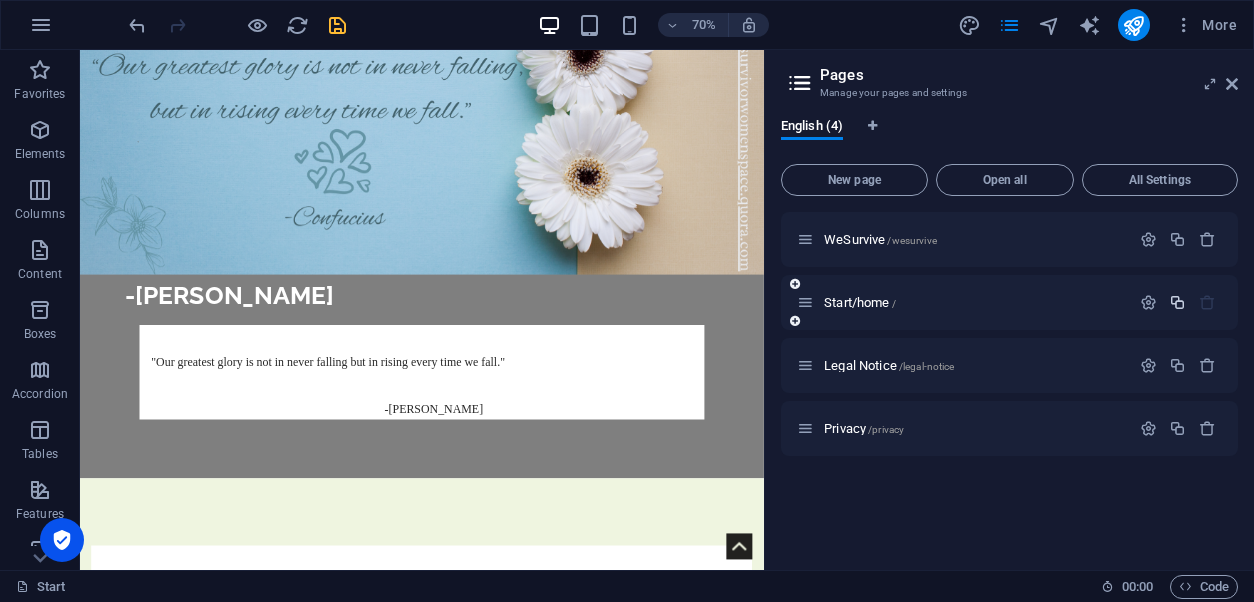 click at bounding box center [1177, 302] 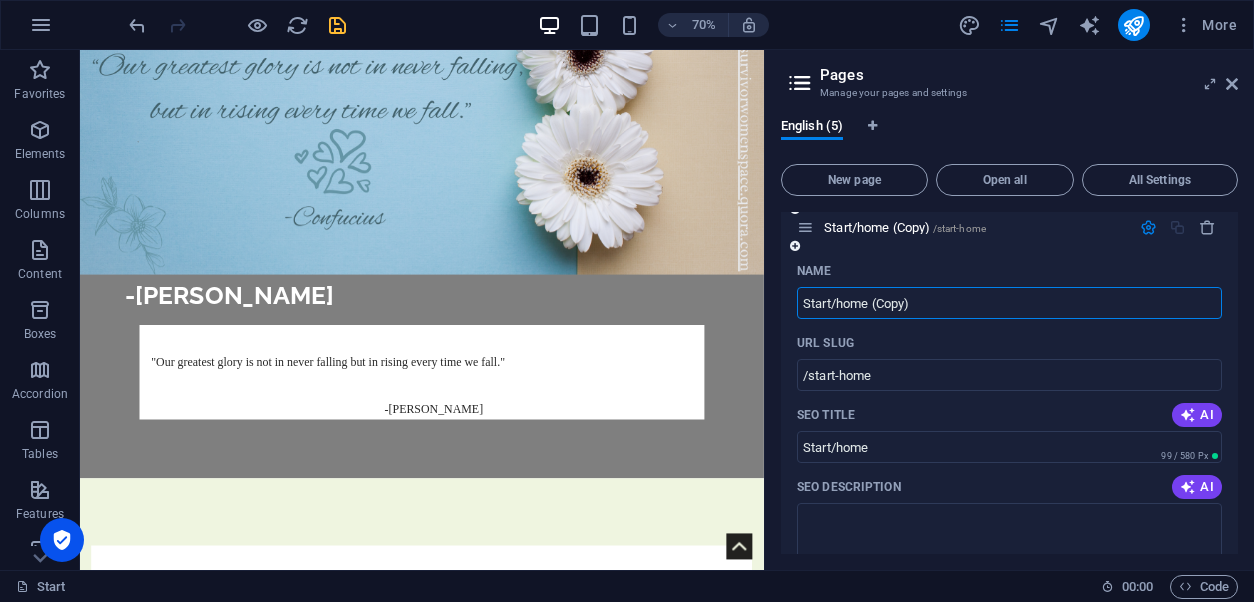 scroll, scrollTop: 137, scrollLeft: 0, axis: vertical 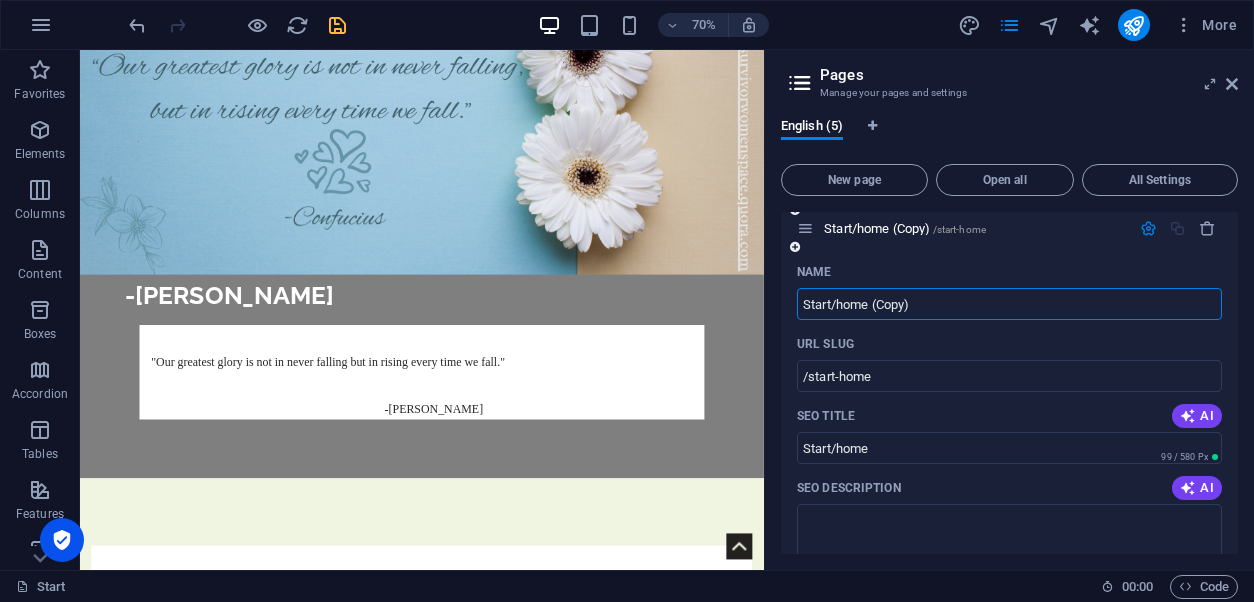 click on "Start/home (Copy)" at bounding box center (1009, 304) 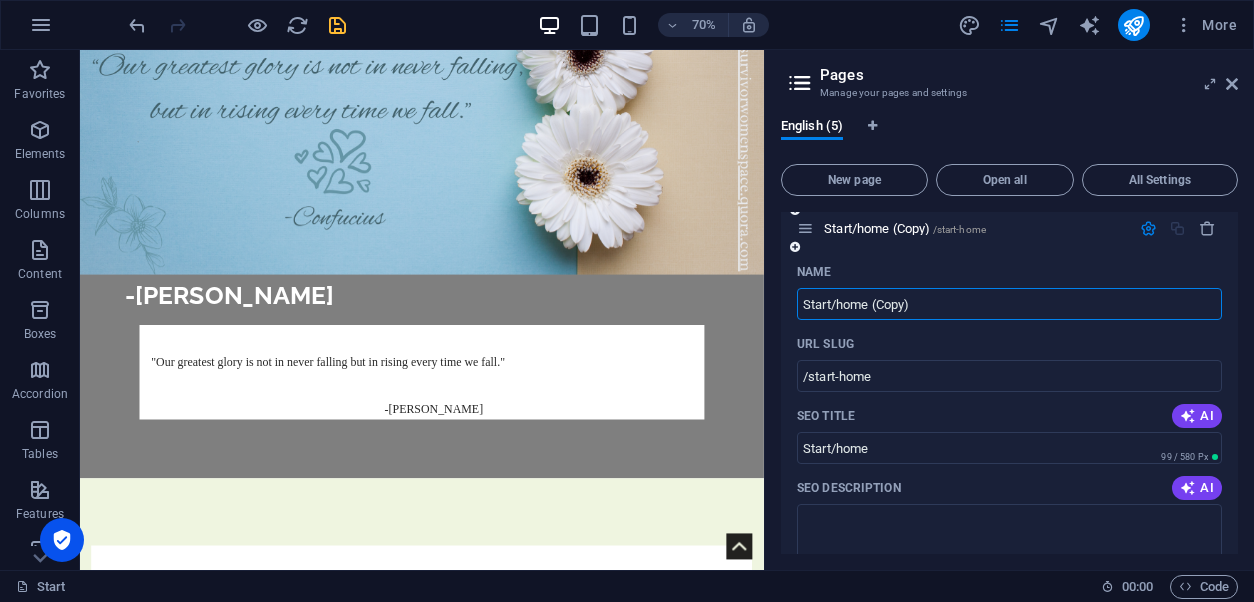 drag, startPoint x: 929, startPoint y: 300, endPoint x: 803, endPoint y: 302, distance: 126.01587 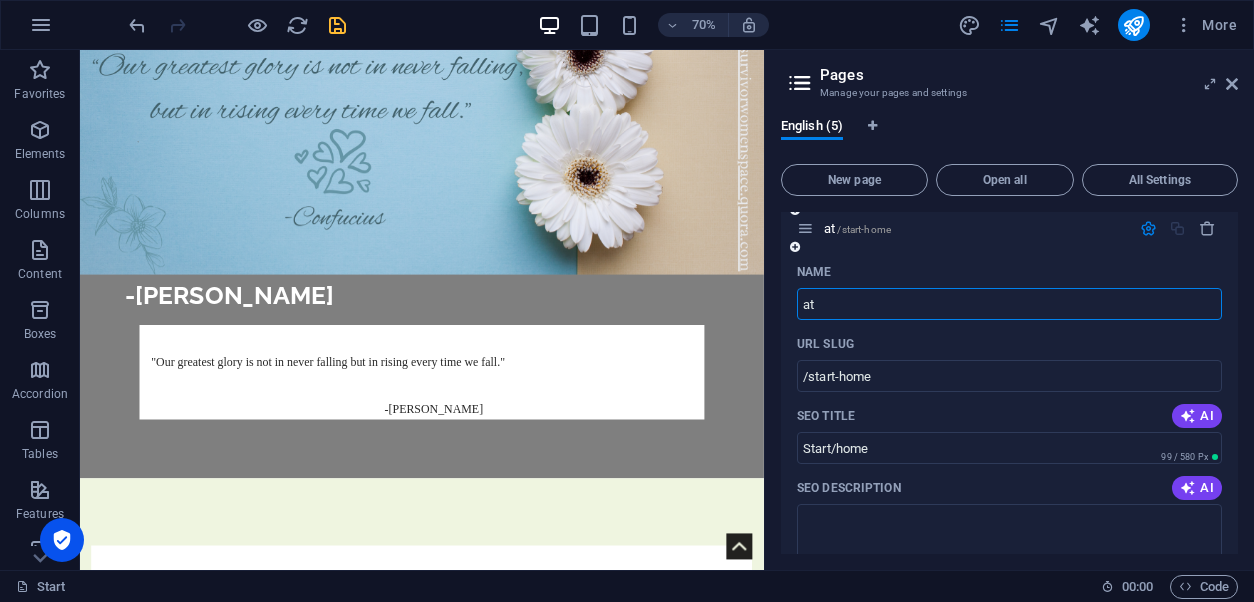 type on "a" 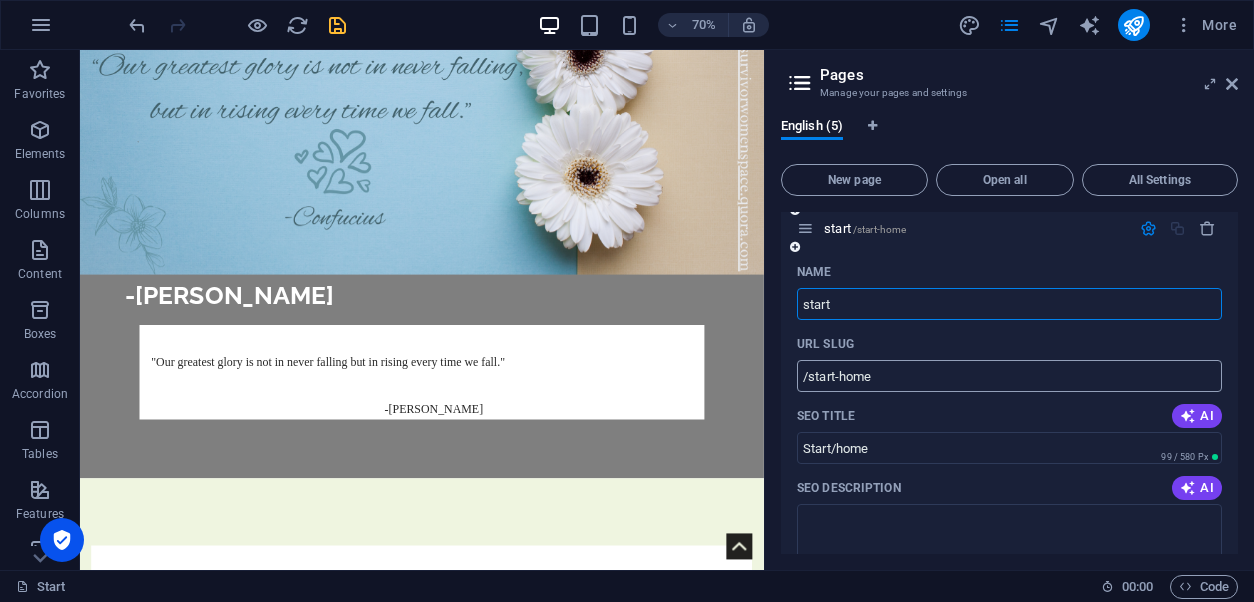 type on "start" 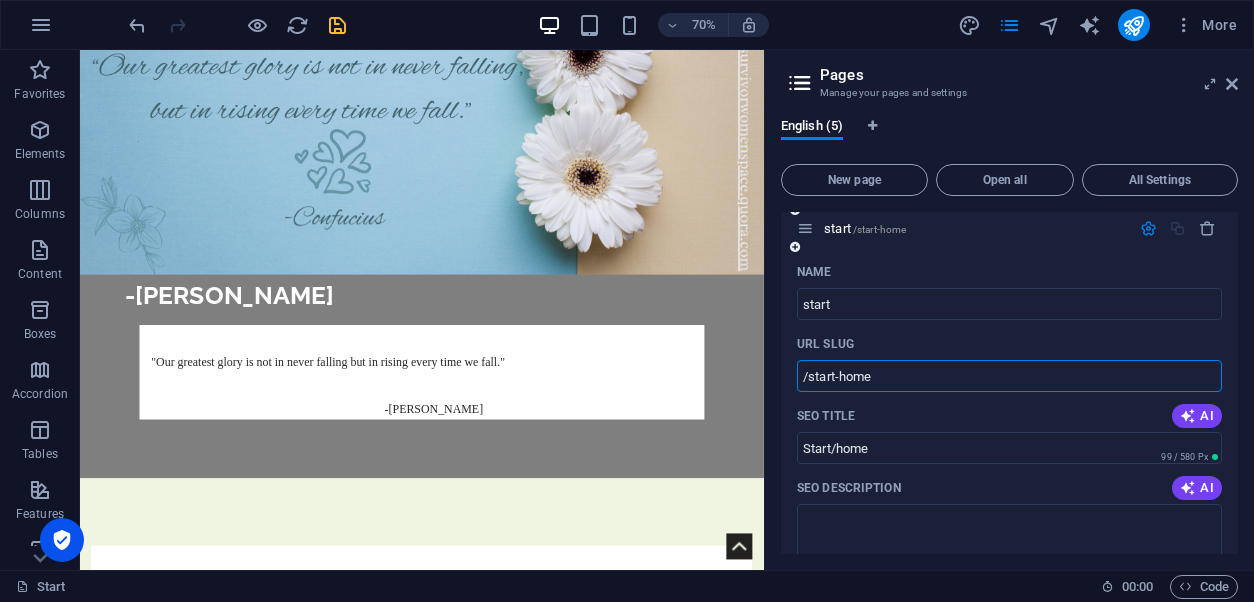 click on "/start-home" at bounding box center [1009, 376] 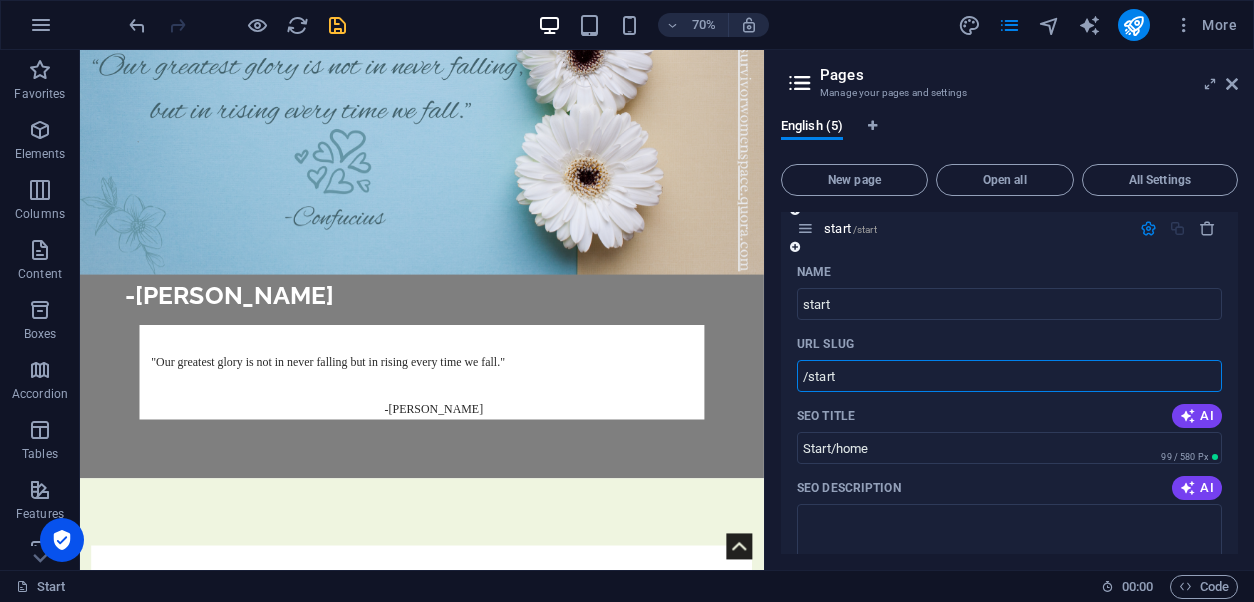 type on "/start" 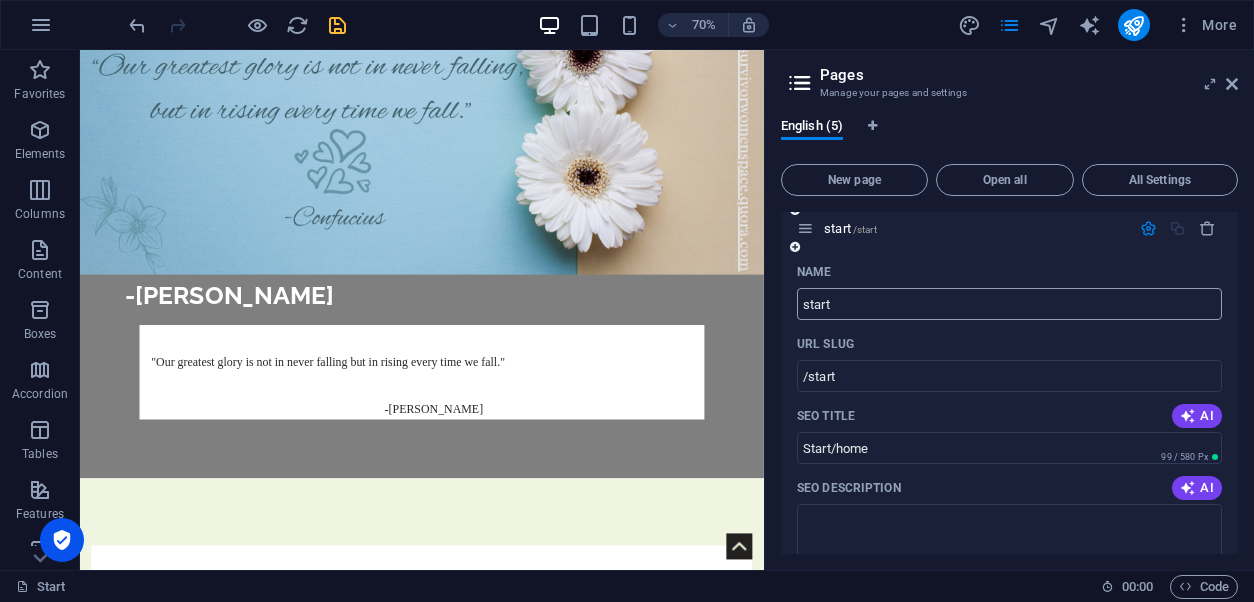 scroll, scrollTop: 0, scrollLeft: 0, axis: both 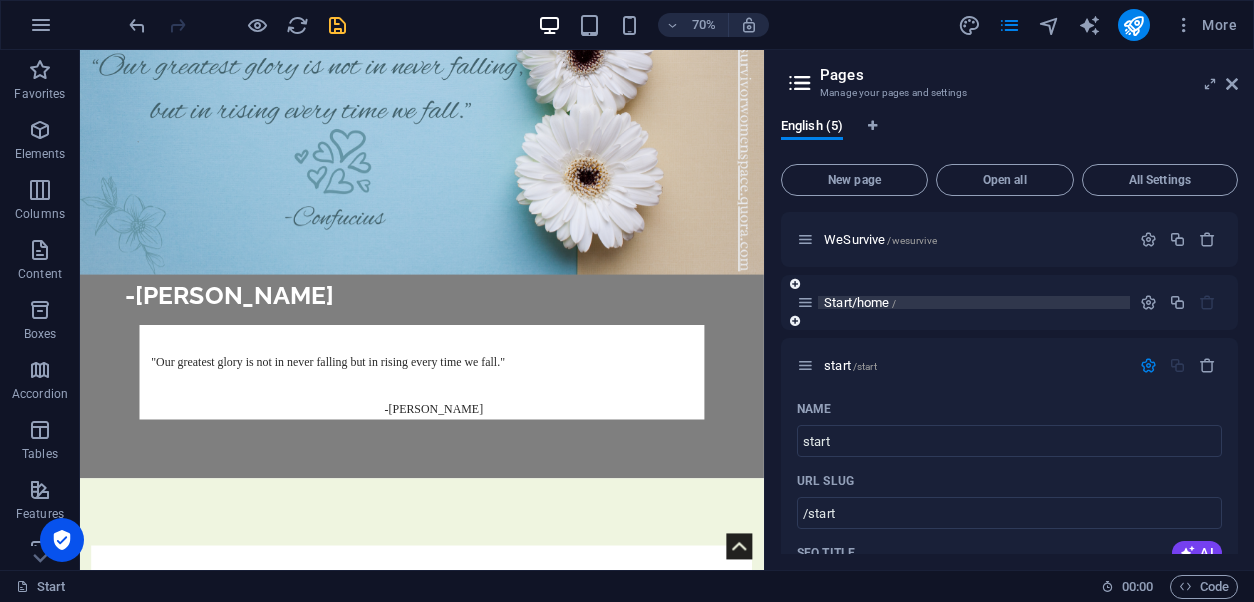 click on "Start/home /" at bounding box center (860, 302) 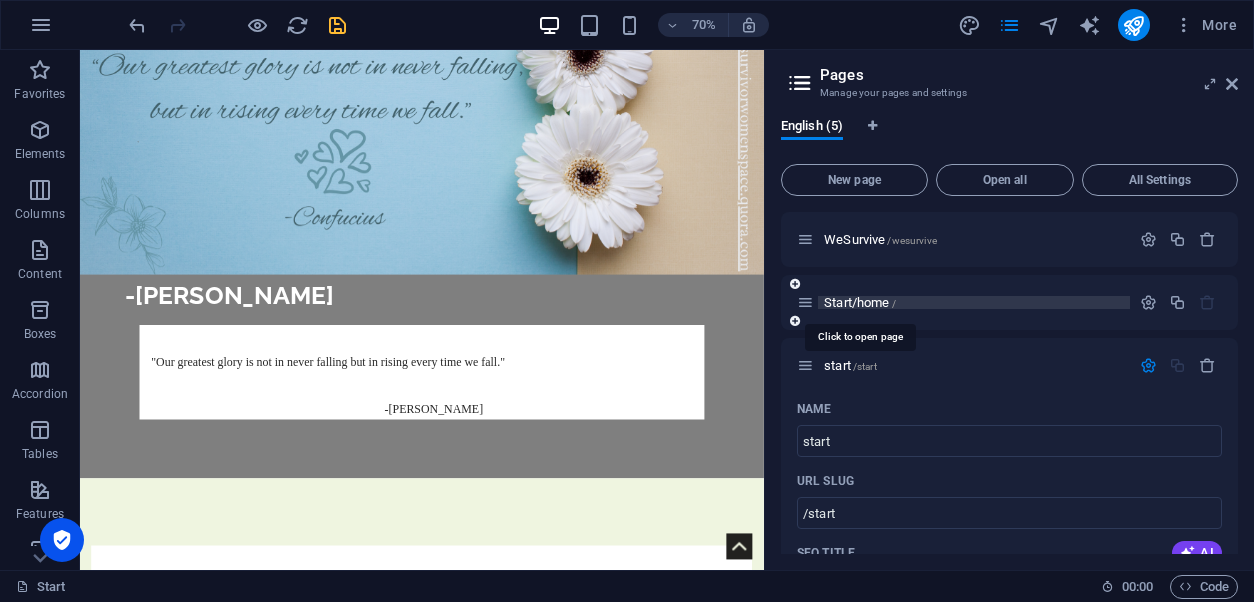 click on "Start/home /" at bounding box center (860, 302) 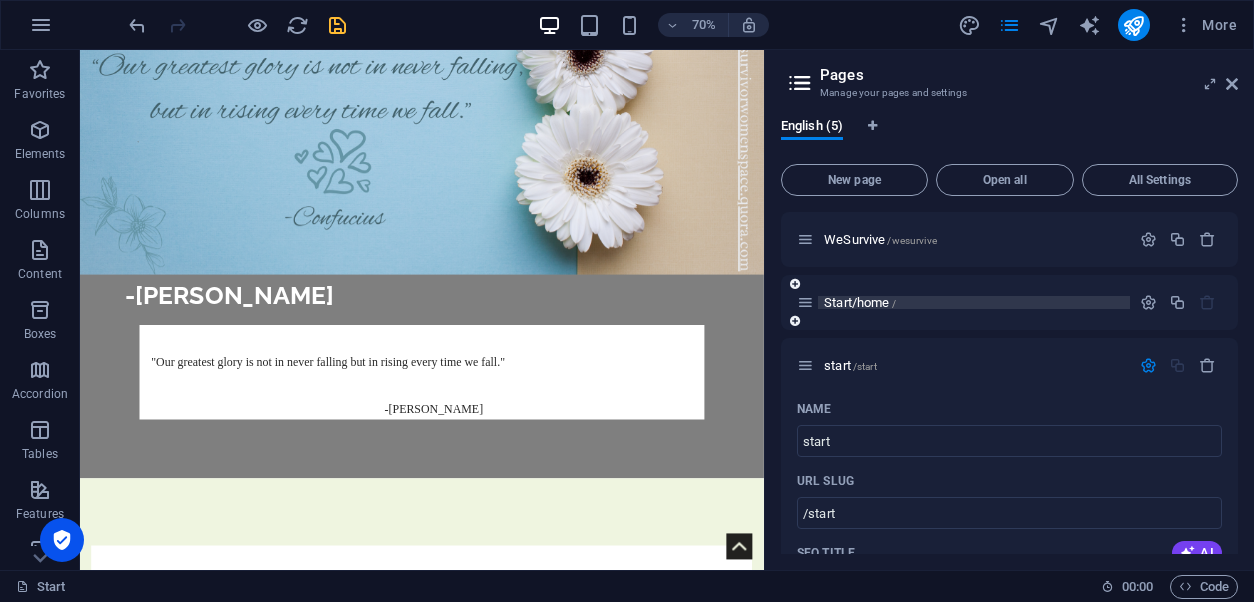 click on "Start/home /" at bounding box center (860, 302) 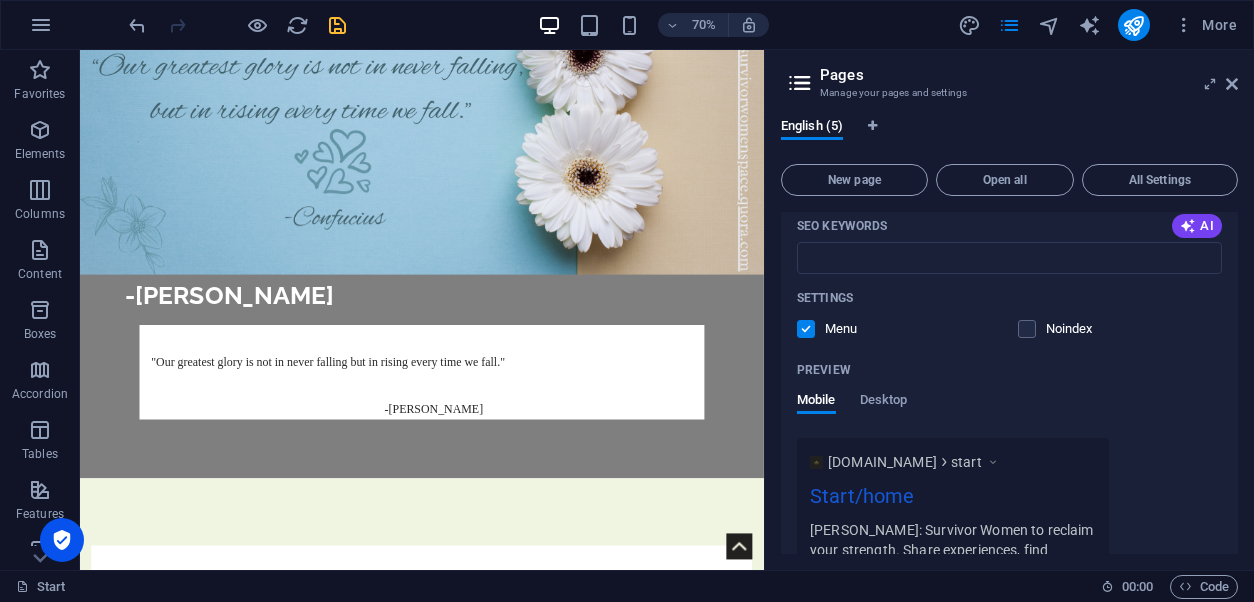 scroll, scrollTop: 494, scrollLeft: 0, axis: vertical 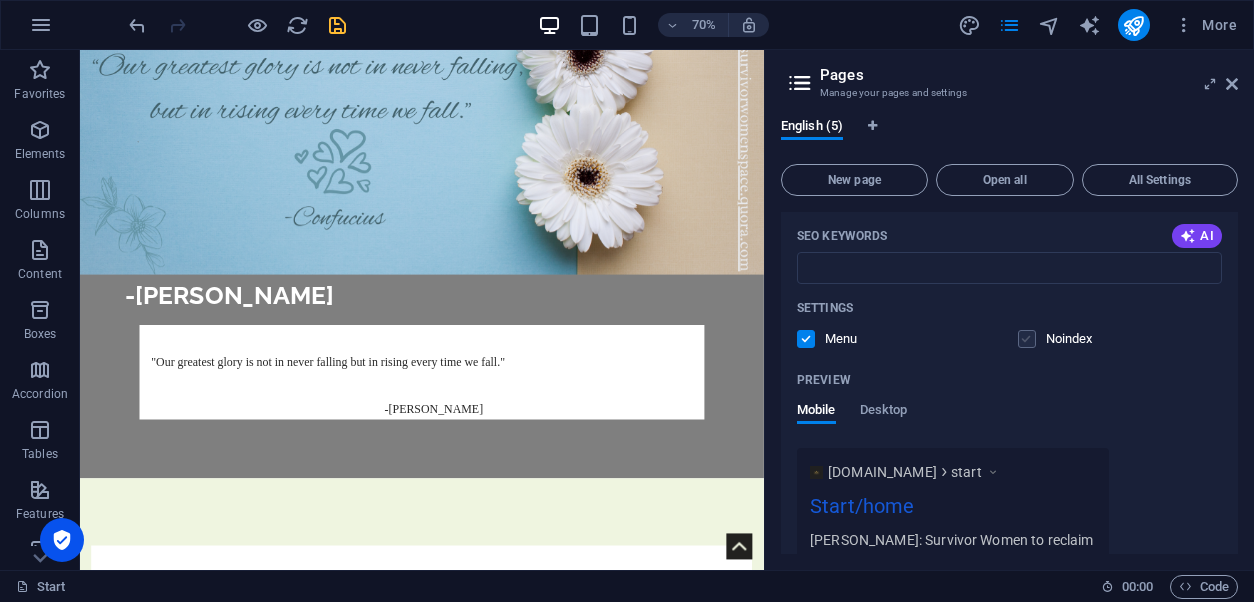 click at bounding box center (1027, 339) 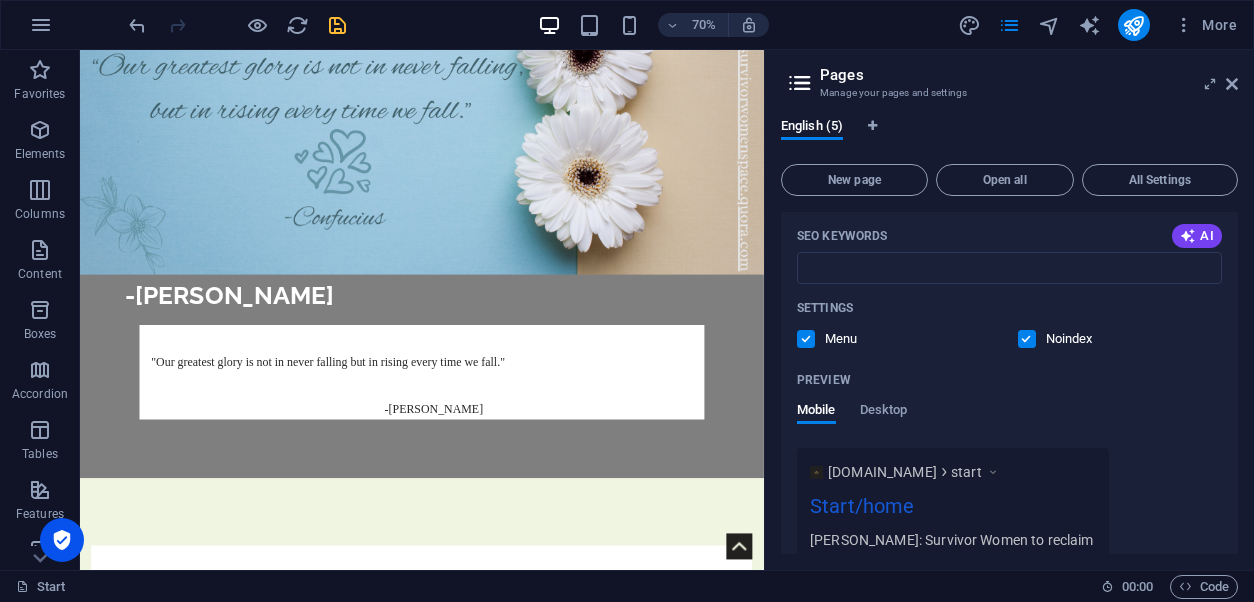 click at bounding box center (1027, 339) 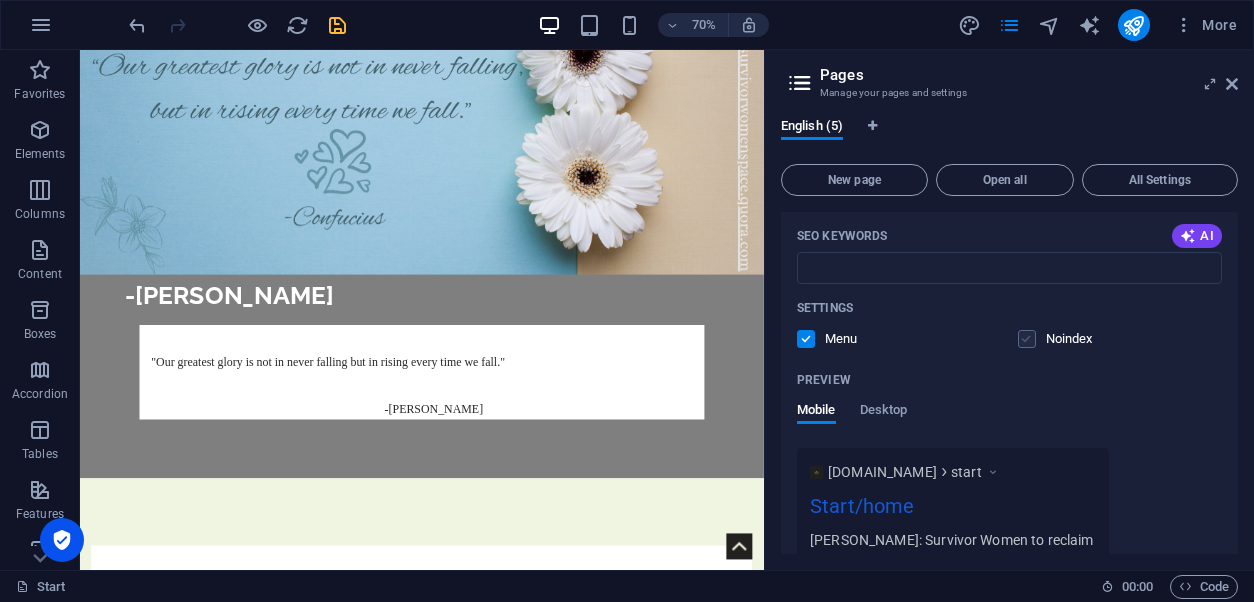 click at bounding box center [1027, 339] 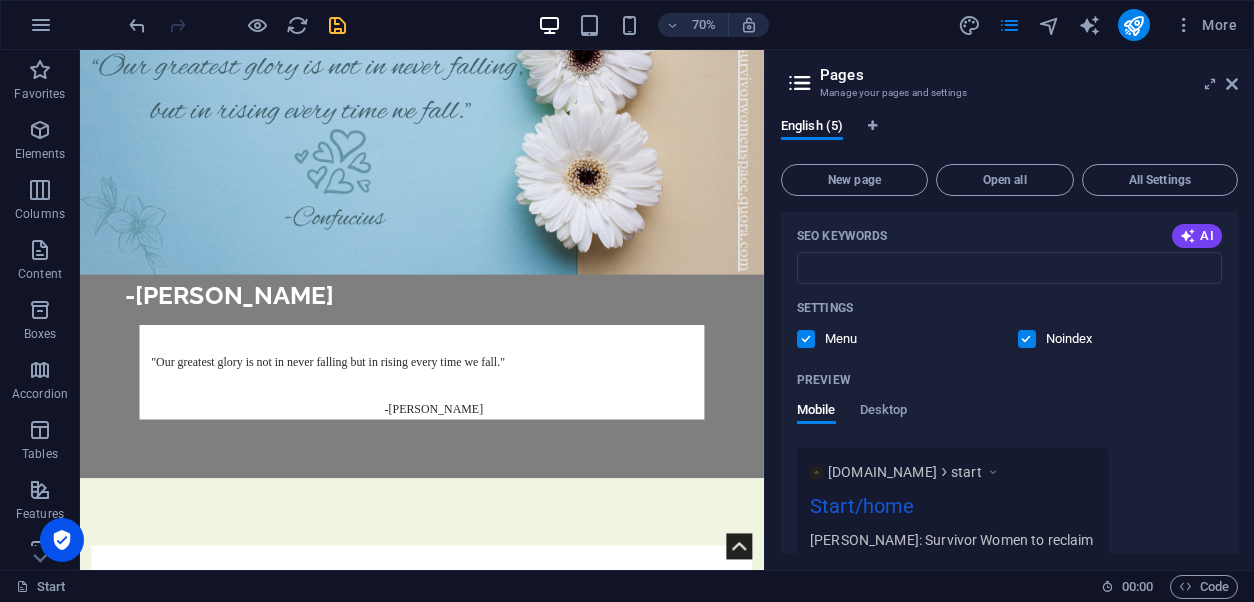 click at bounding box center [806, 339] 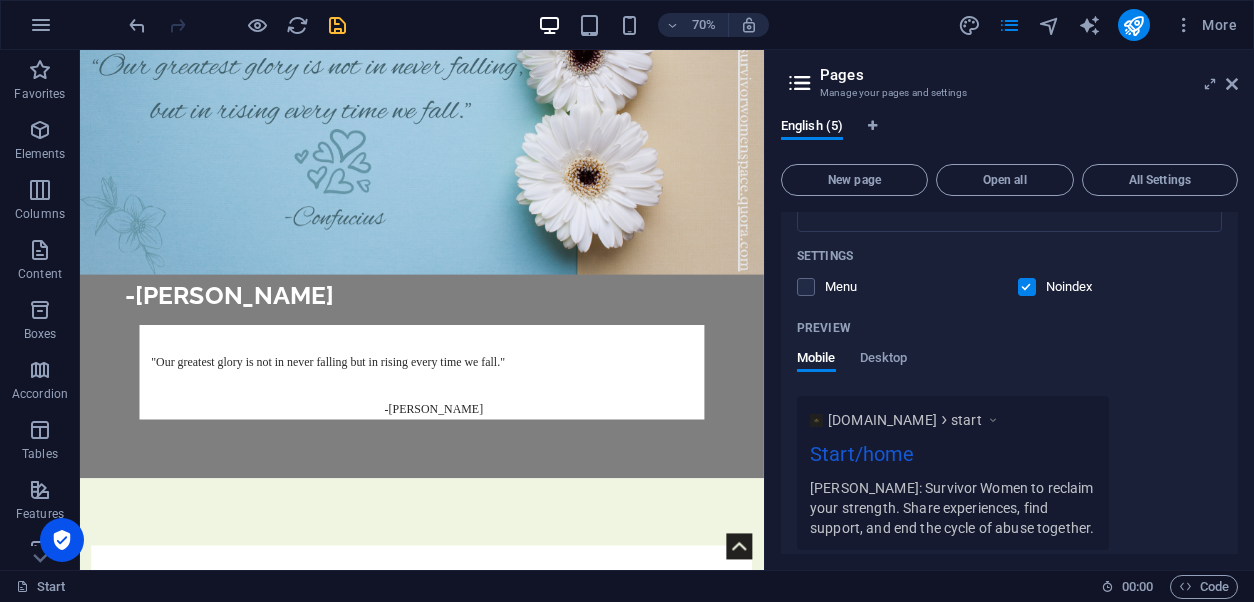 scroll, scrollTop: 562, scrollLeft: 0, axis: vertical 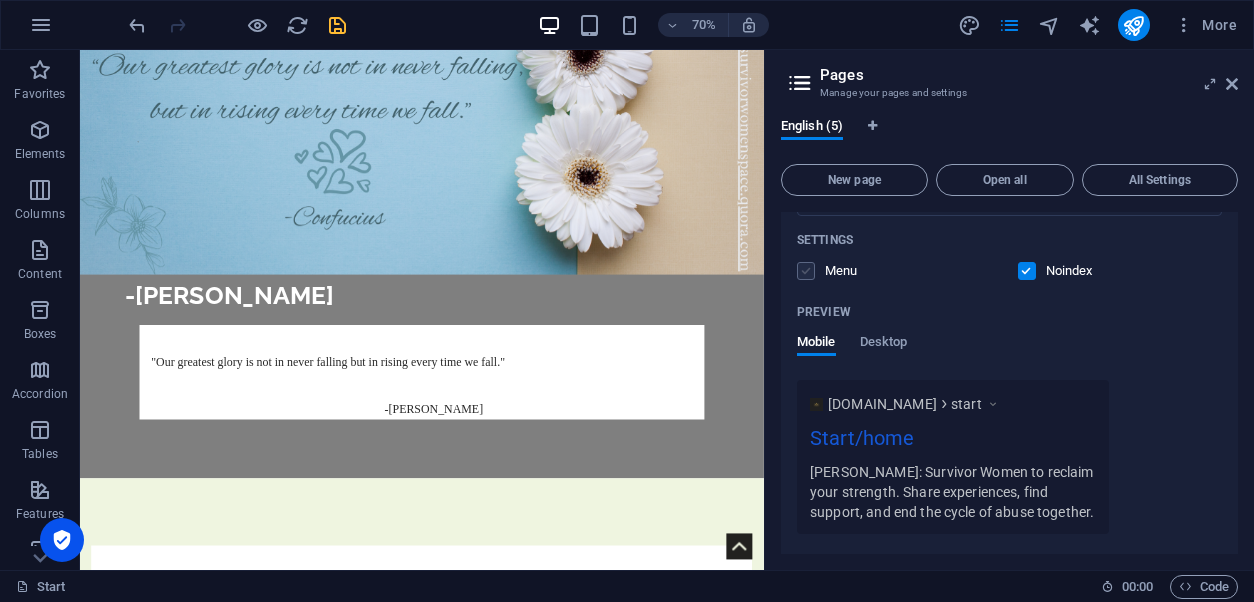 click at bounding box center [806, 271] 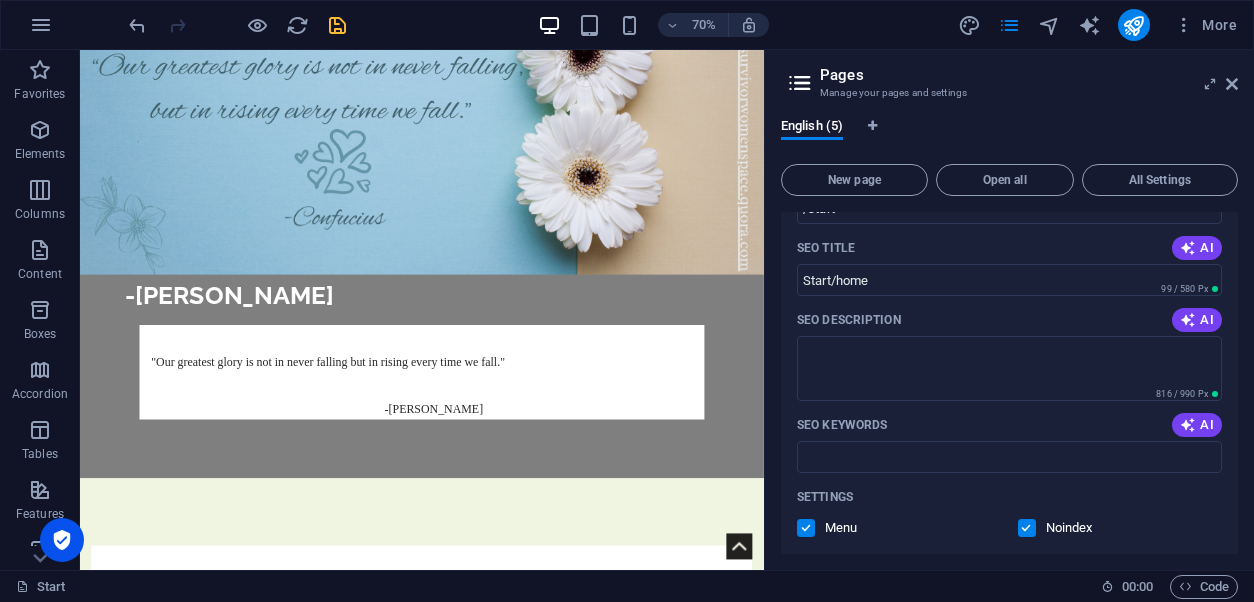 scroll, scrollTop: 313, scrollLeft: 0, axis: vertical 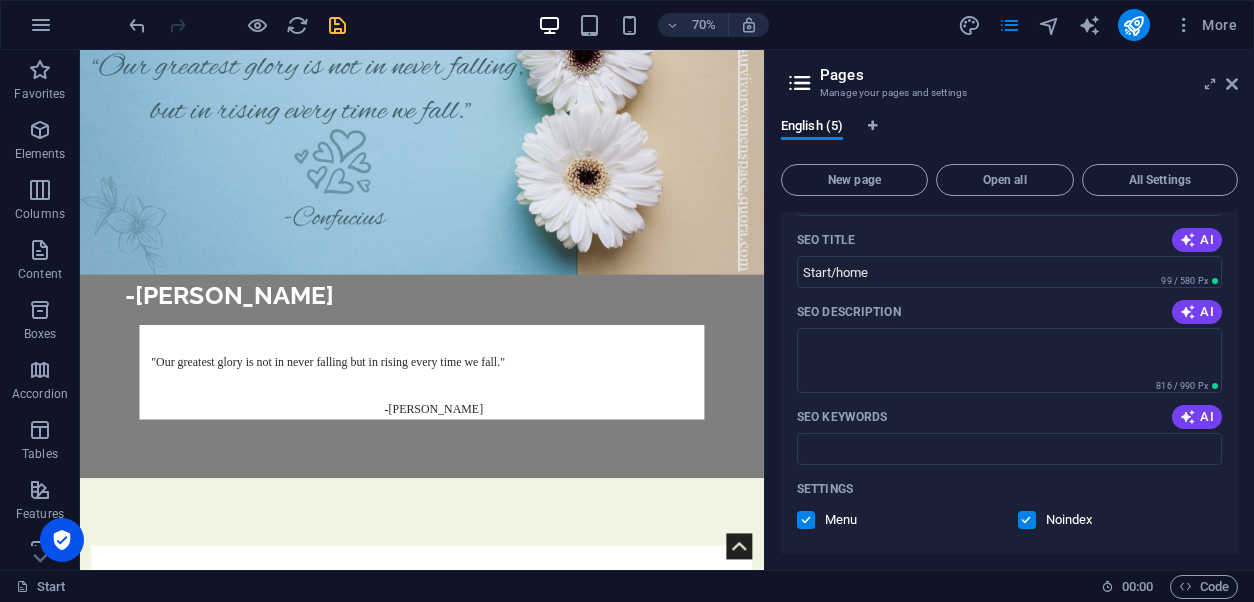 click at bounding box center [1027, 520] 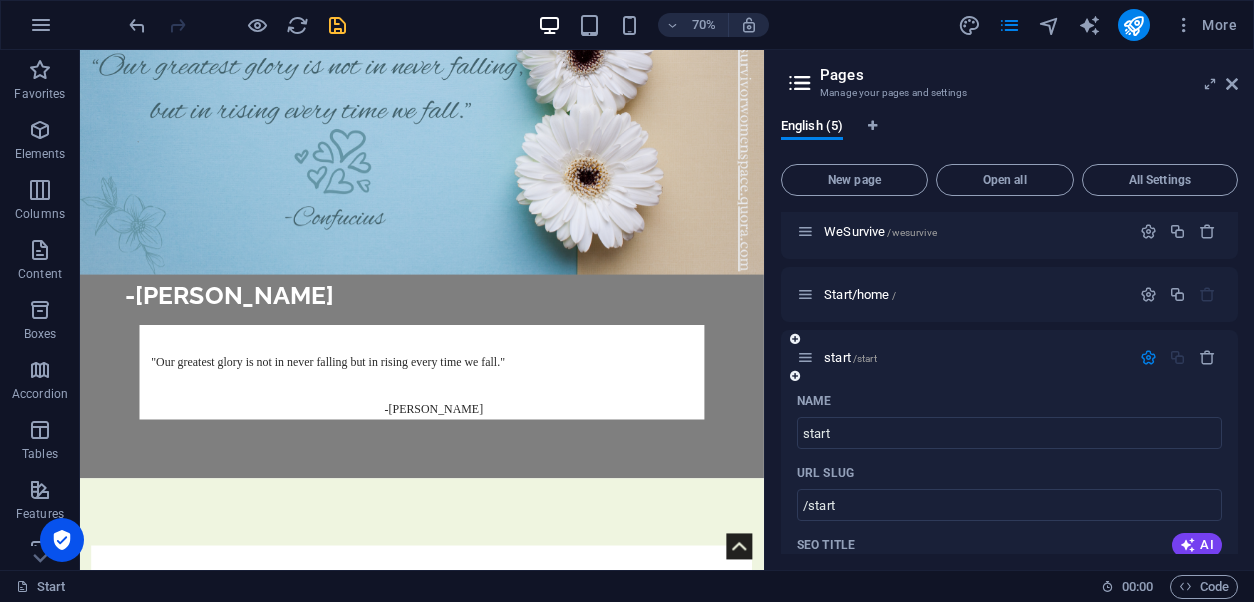 scroll, scrollTop: 0, scrollLeft: 0, axis: both 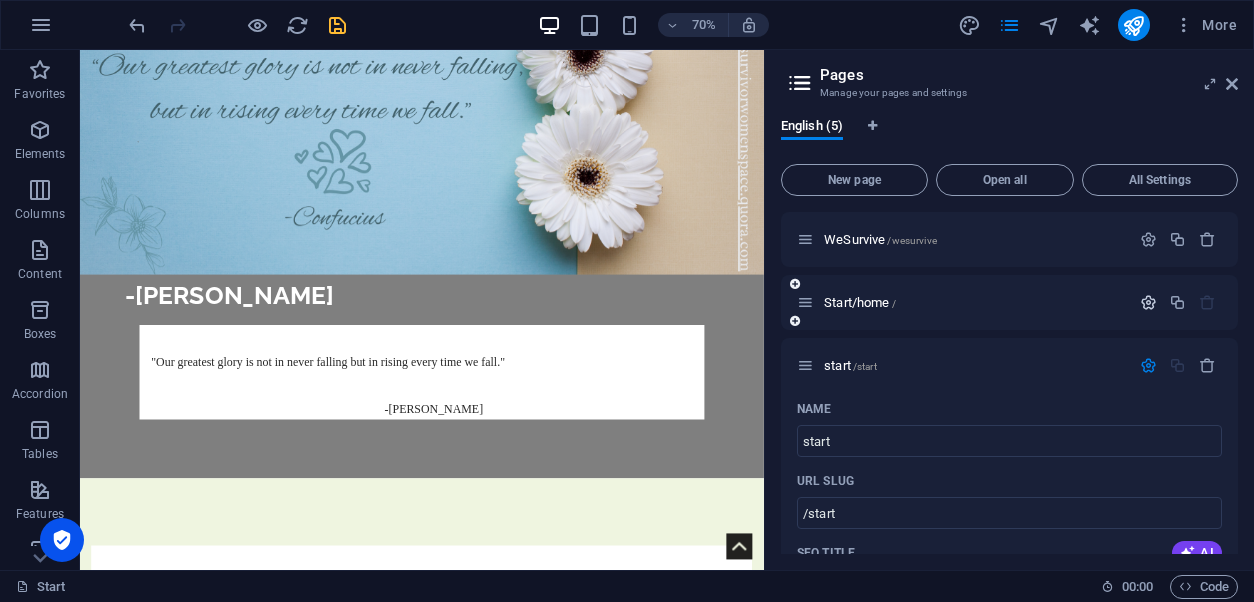 click at bounding box center (1148, 302) 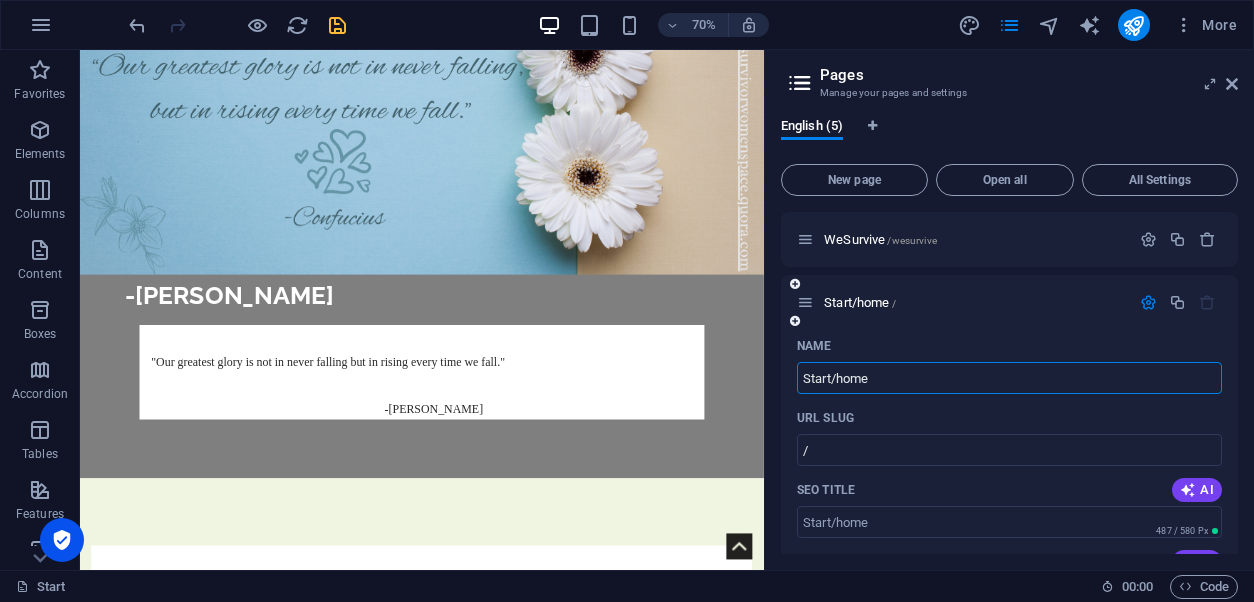 click on "Start/home" at bounding box center [1009, 378] 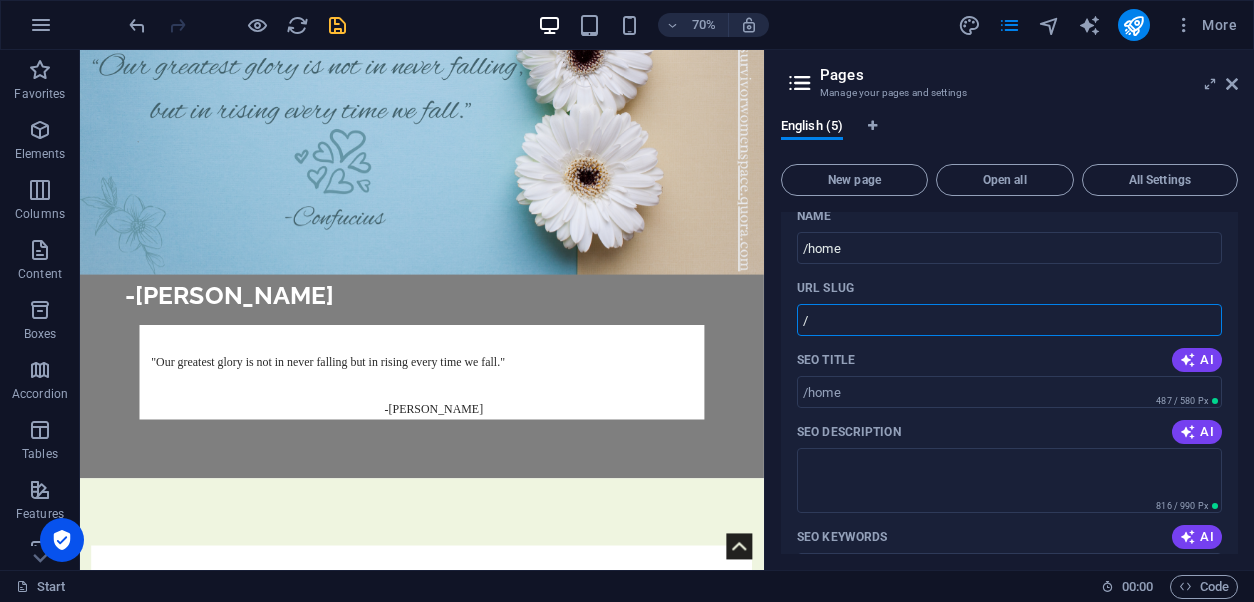 scroll, scrollTop: 131, scrollLeft: 0, axis: vertical 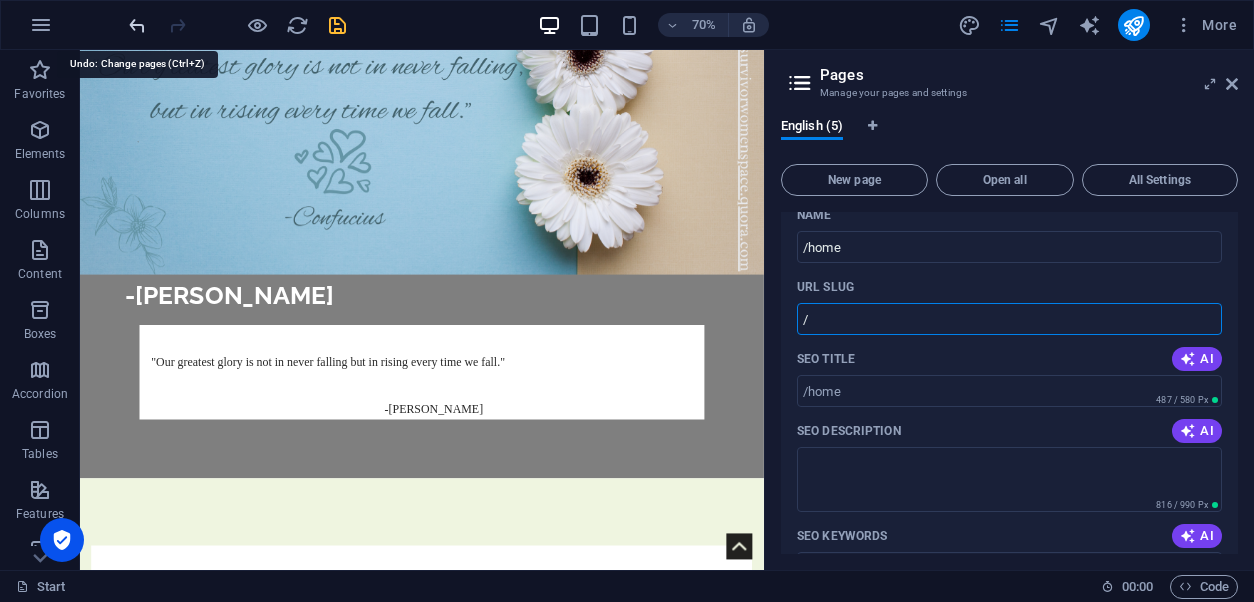 click at bounding box center [137, 25] 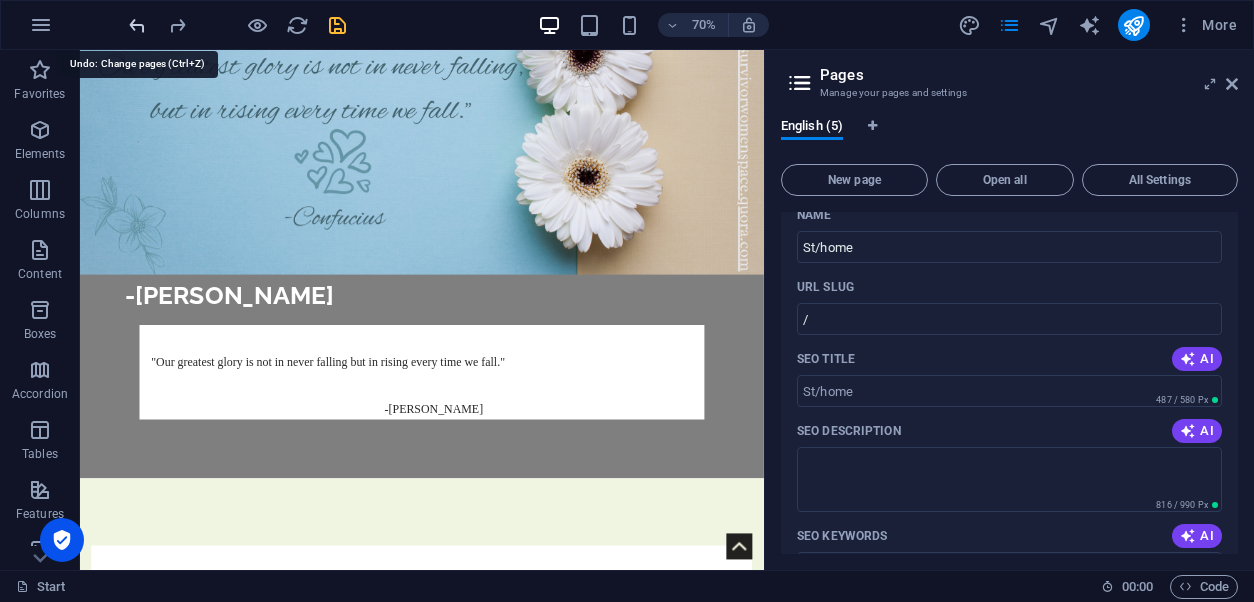 click at bounding box center (137, 25) 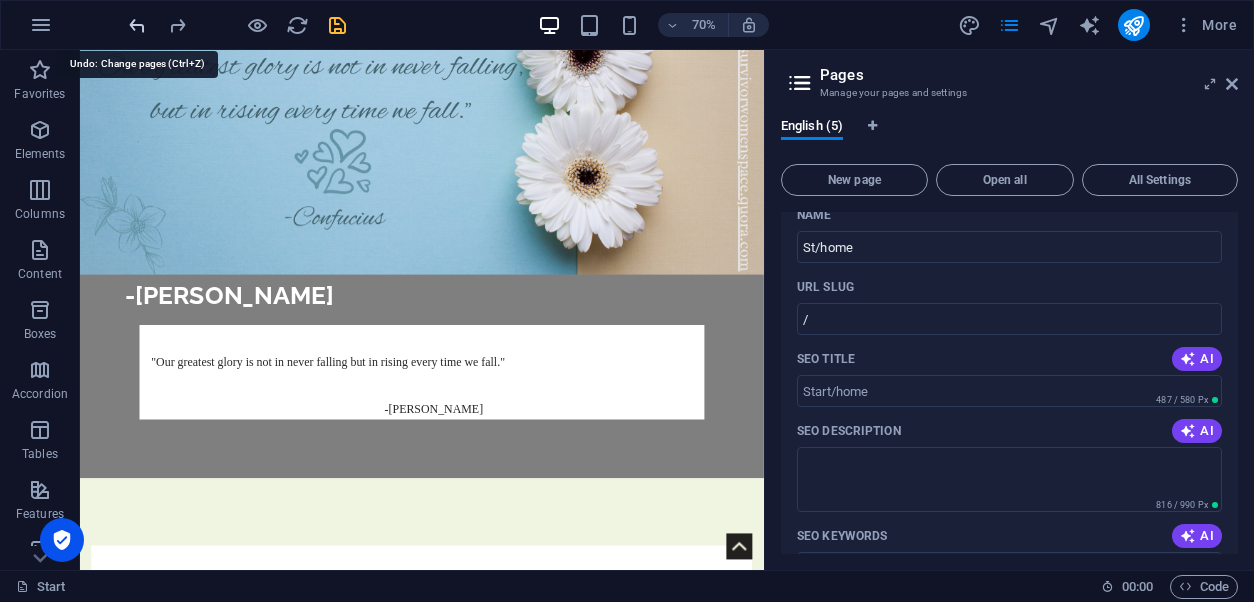 type on "Start/home" 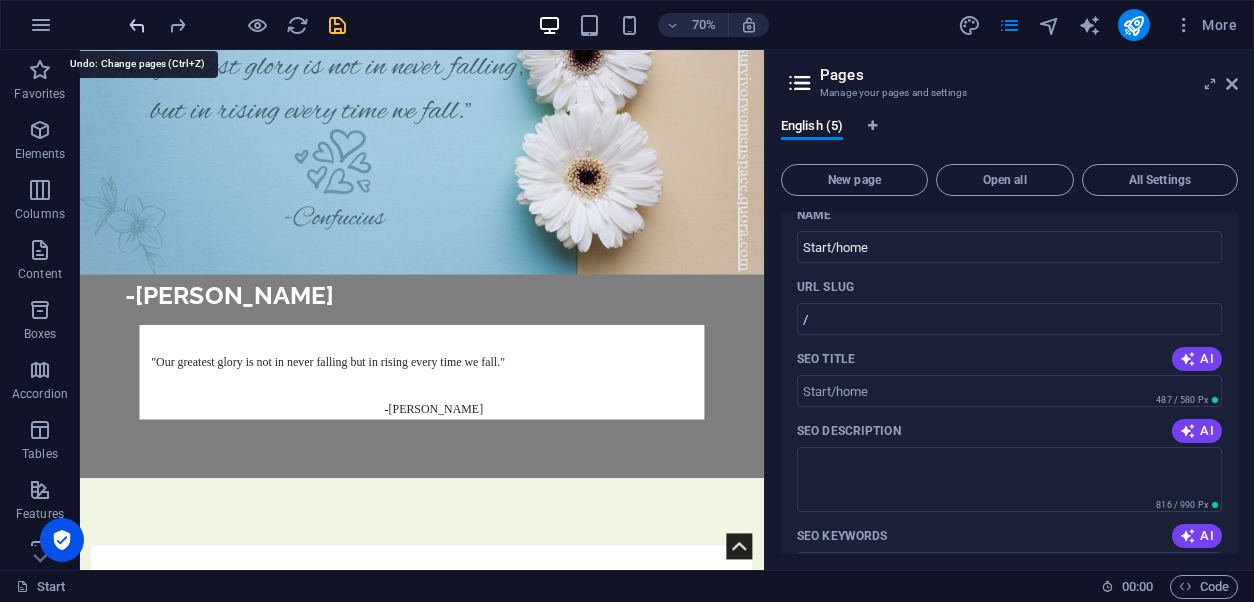 click at bounding box center [137, 25] 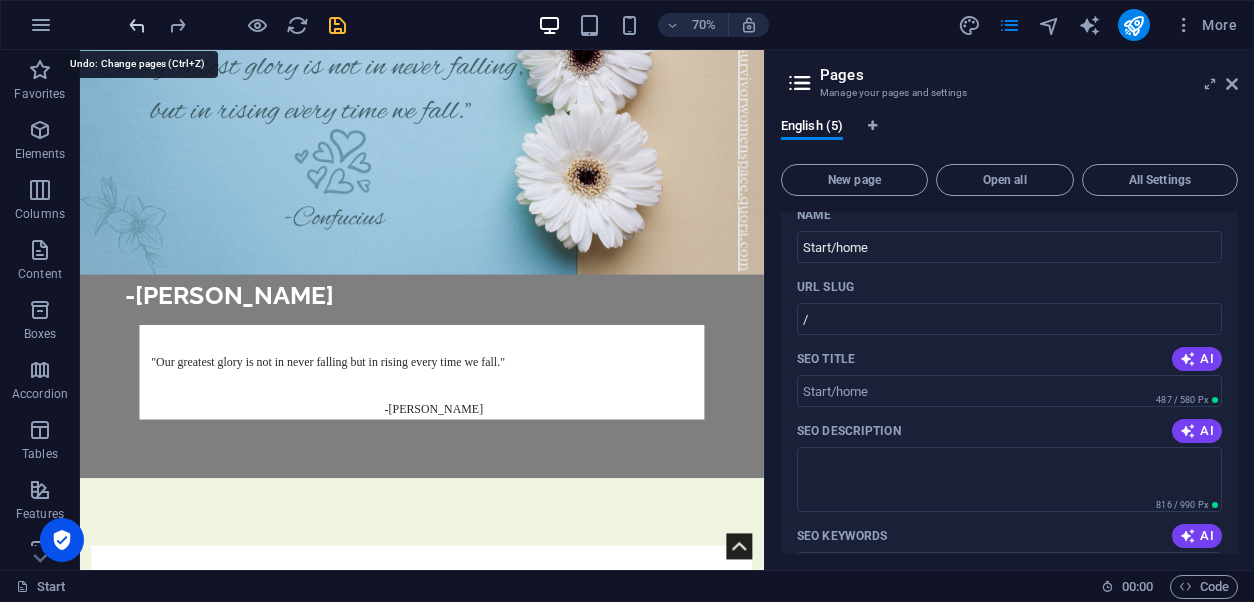 click at bounding box center (137, 25) 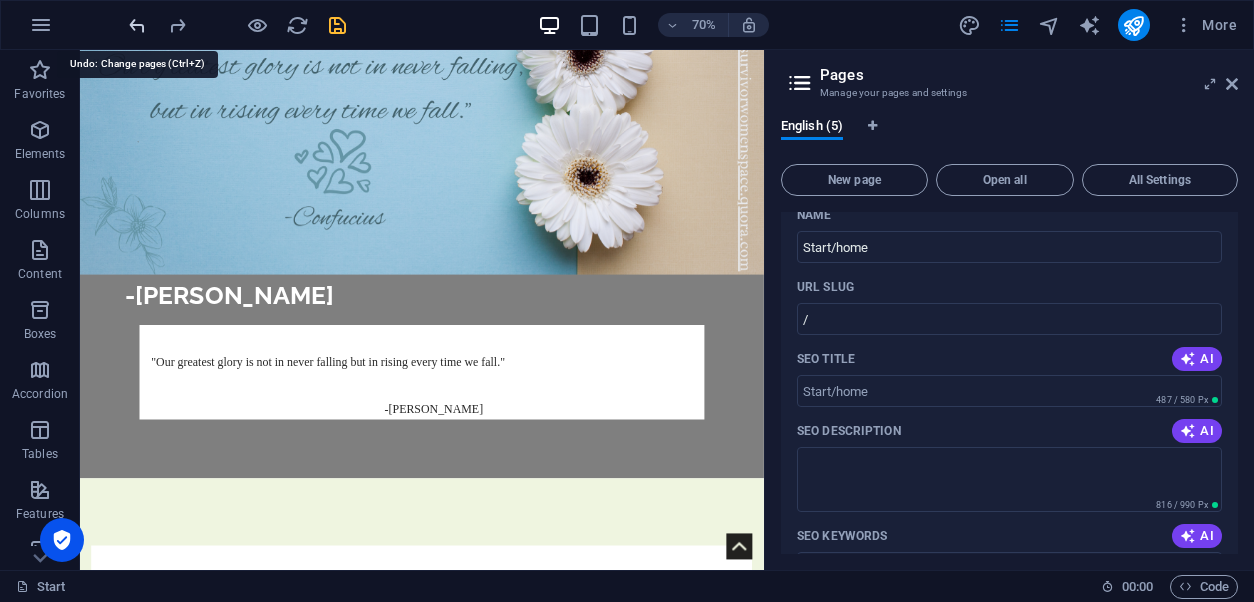 click at bounding box center (137, 25) 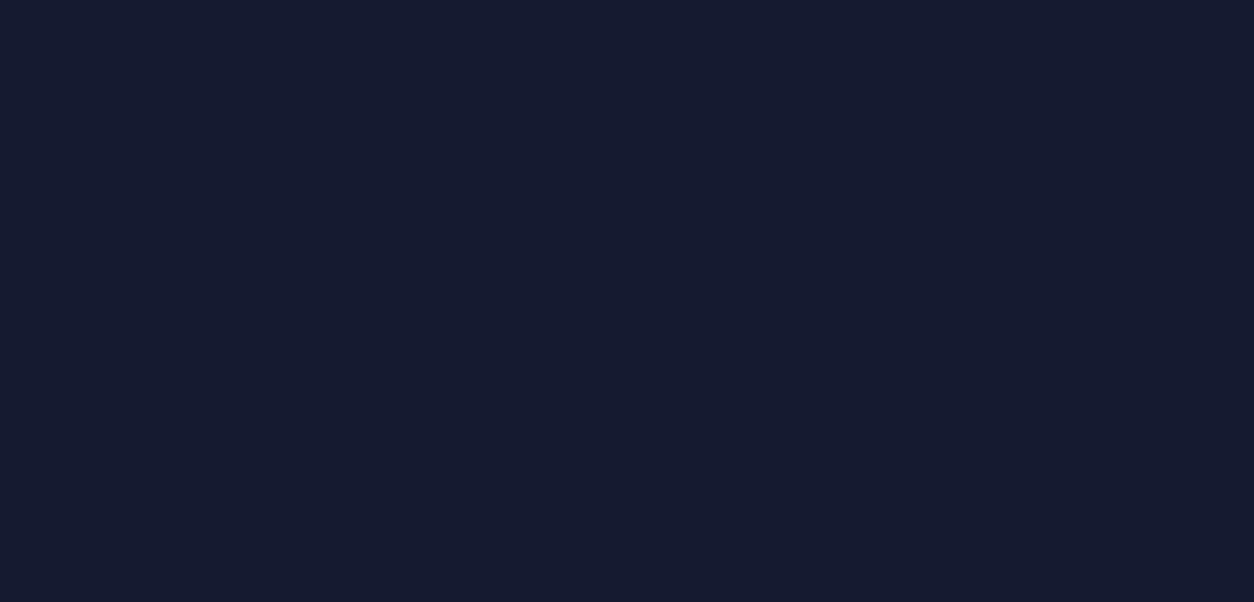 scroll, scrollTop: 0, scrollLeft: 0, axis: both 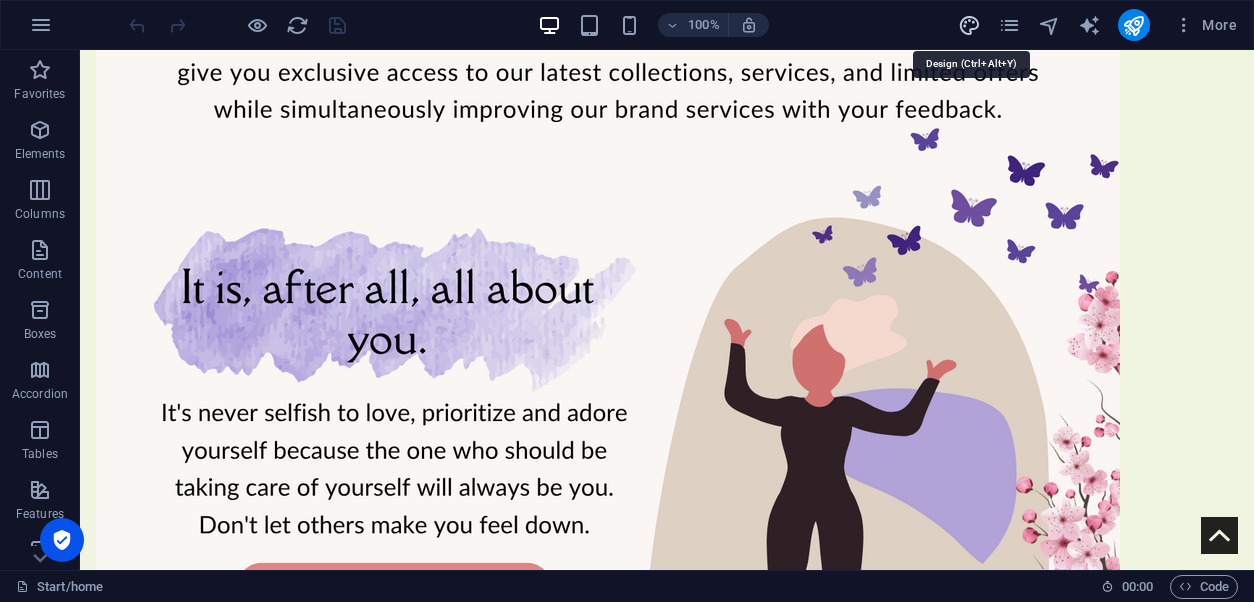 click at bounding box center (969, 25) 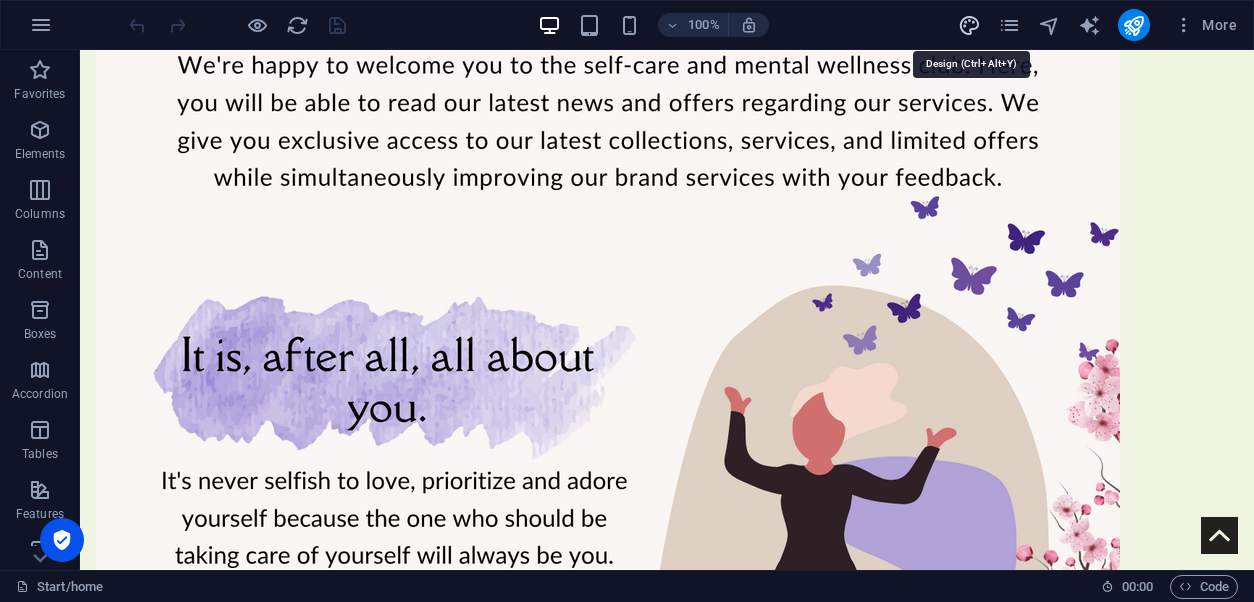 select on "px" 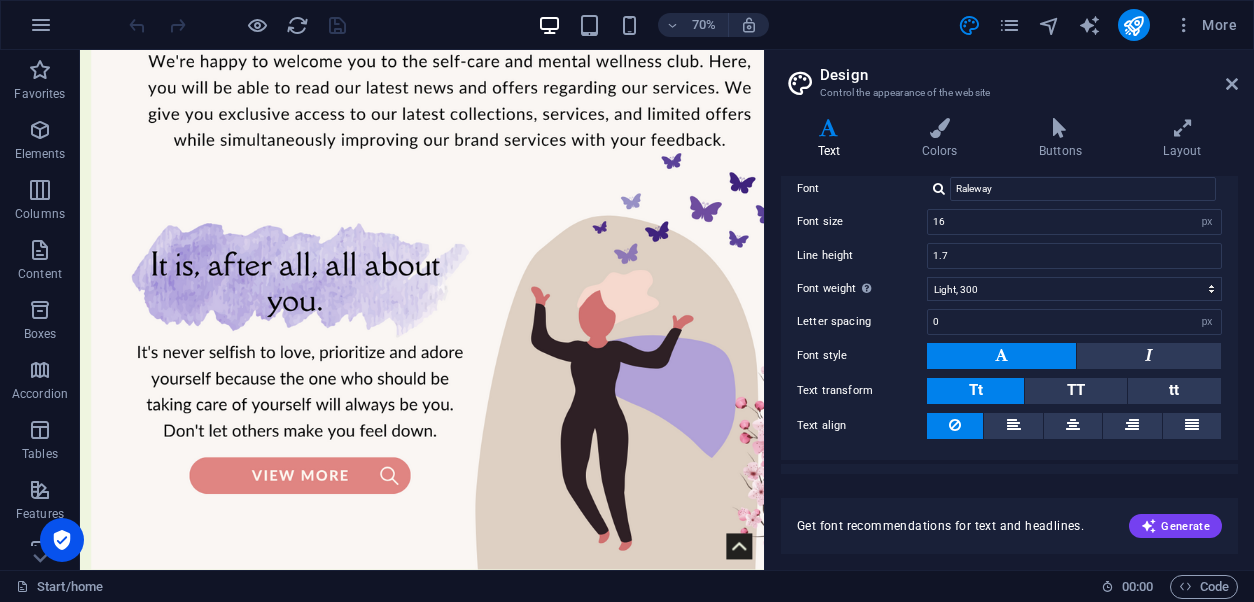 scroll, scrollTop: 131, scrollLeft: 0, axis: vertical 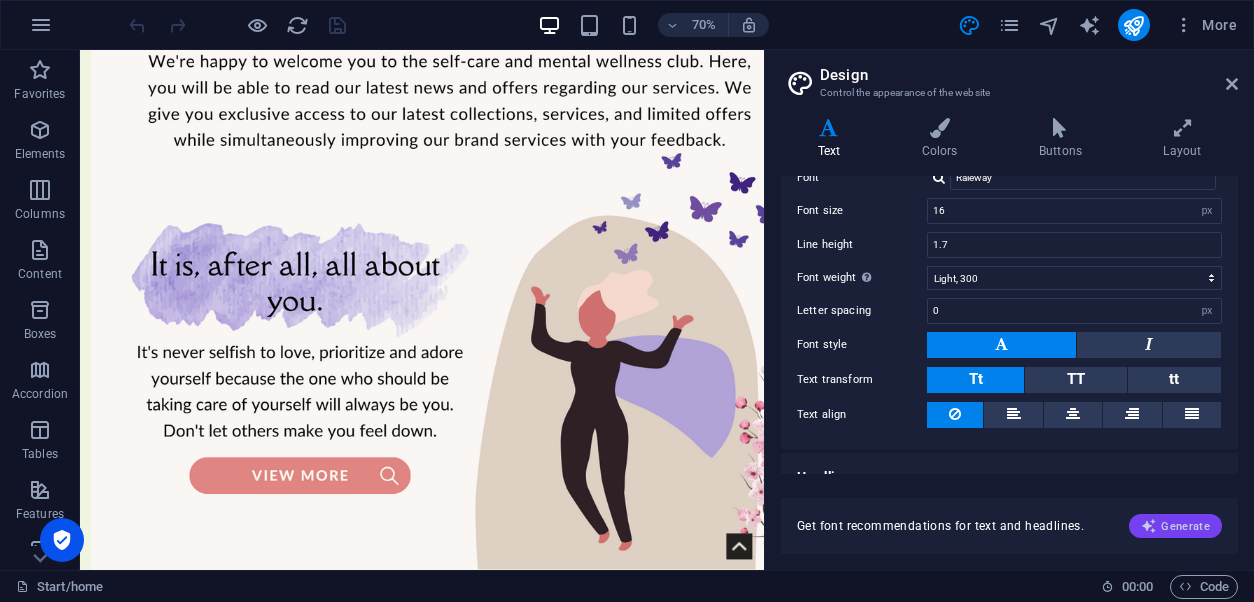 click on "Generate" at bounding box center [1175, 526] 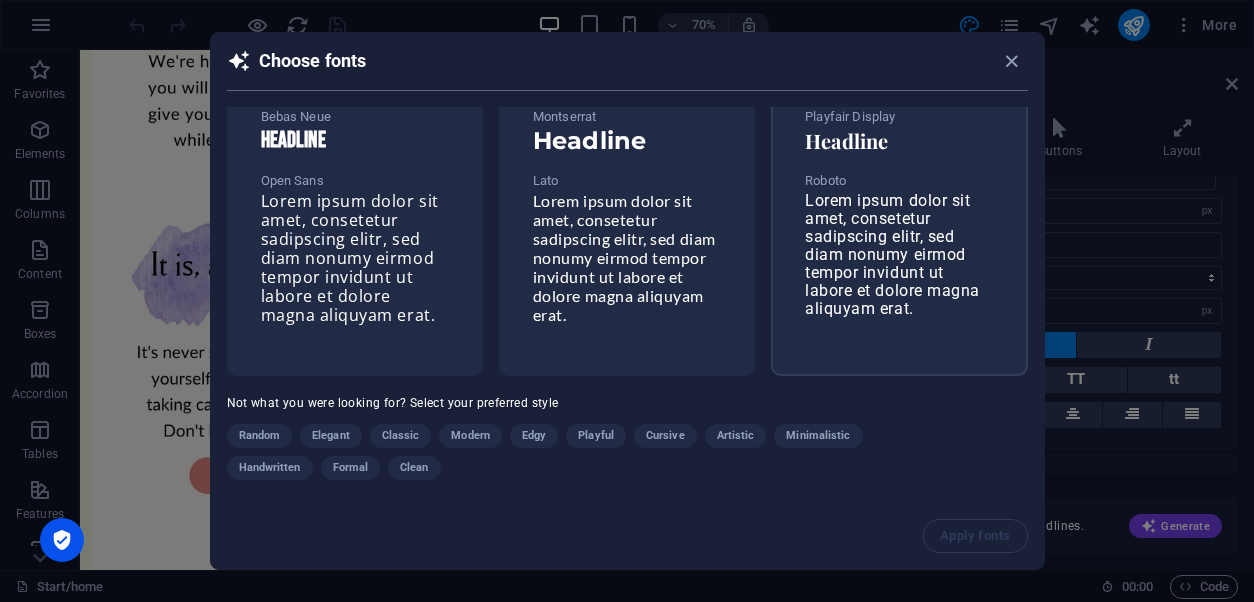 scroll, scrollTop: 57, scrollLeft: 0, axis: vertical 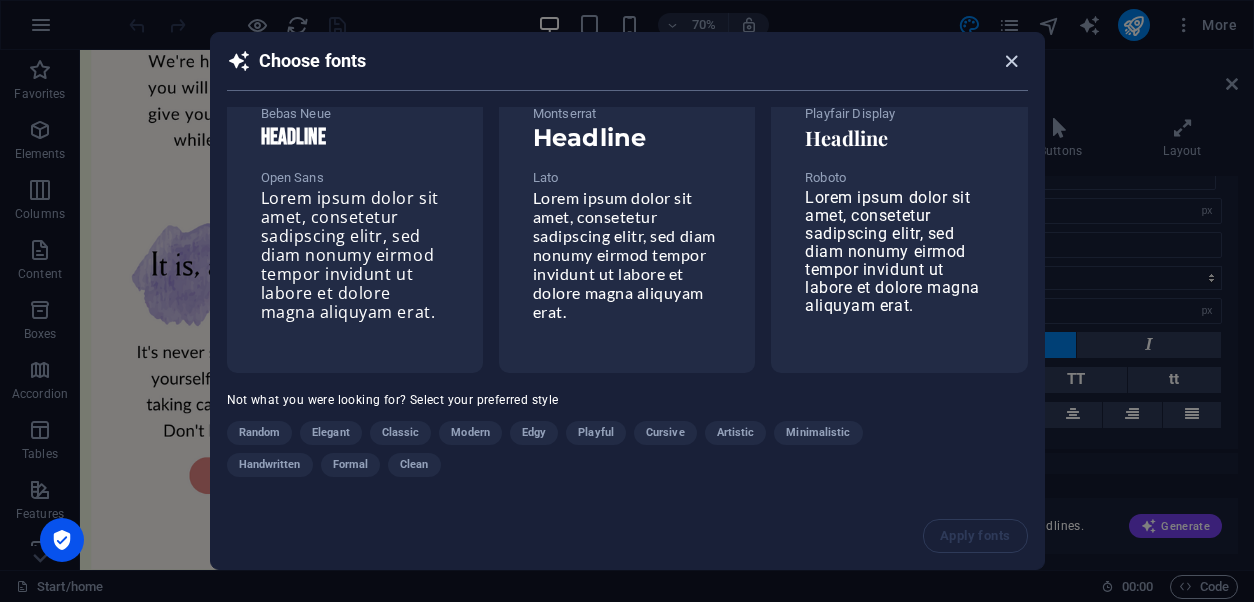click at bounding box center (1011, 61) 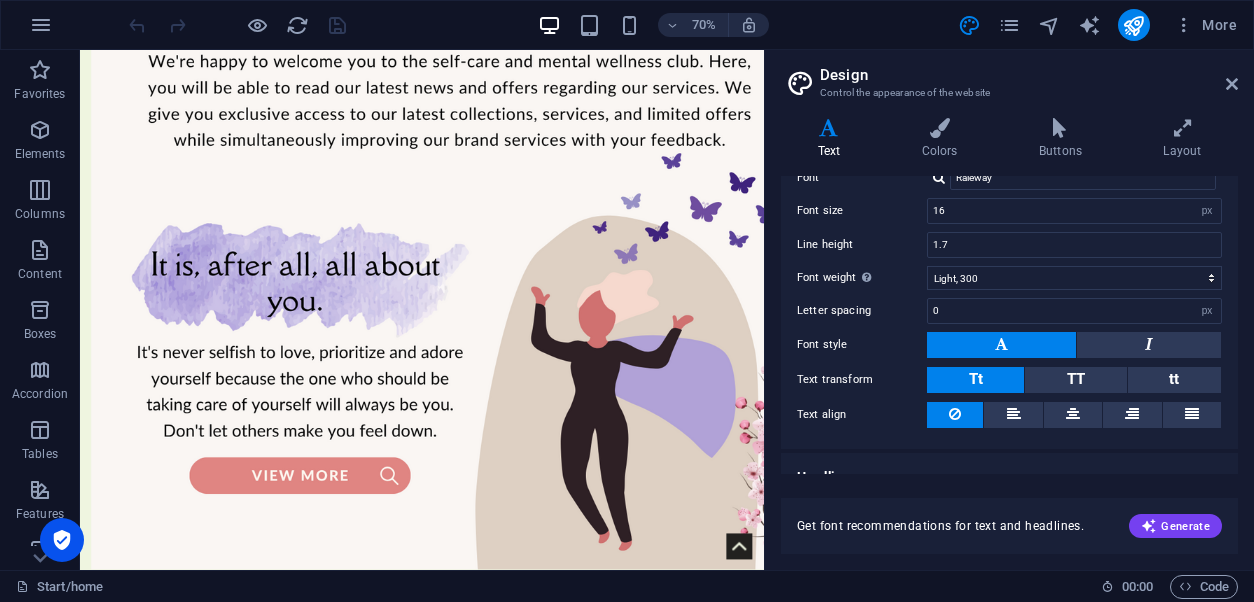 scroll, scrollTop: 158, scrollLeft: 0, axis: vertical 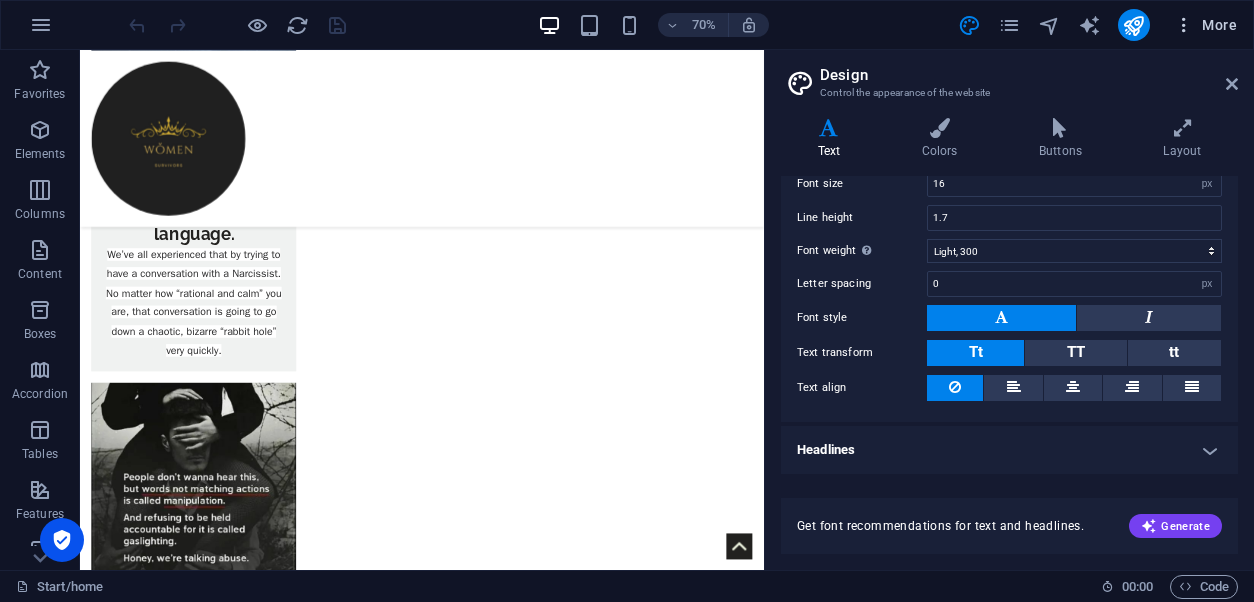 click on "More" at bounding box center (1205, 25) 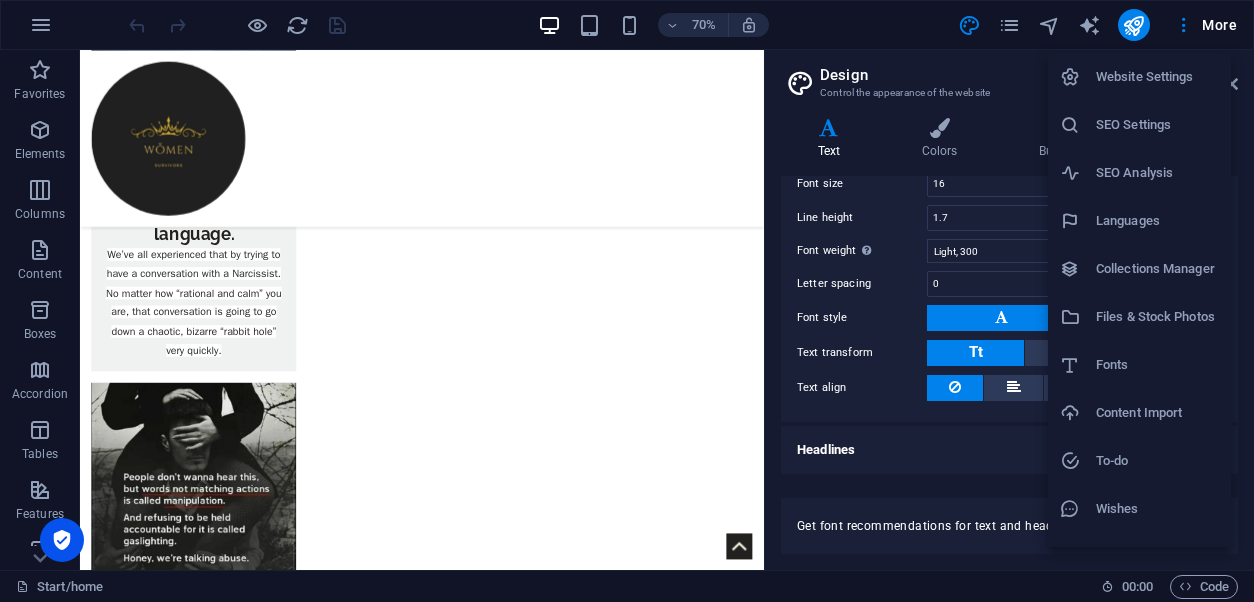 click on "Website Settings" at bounding box center [1157, 77] 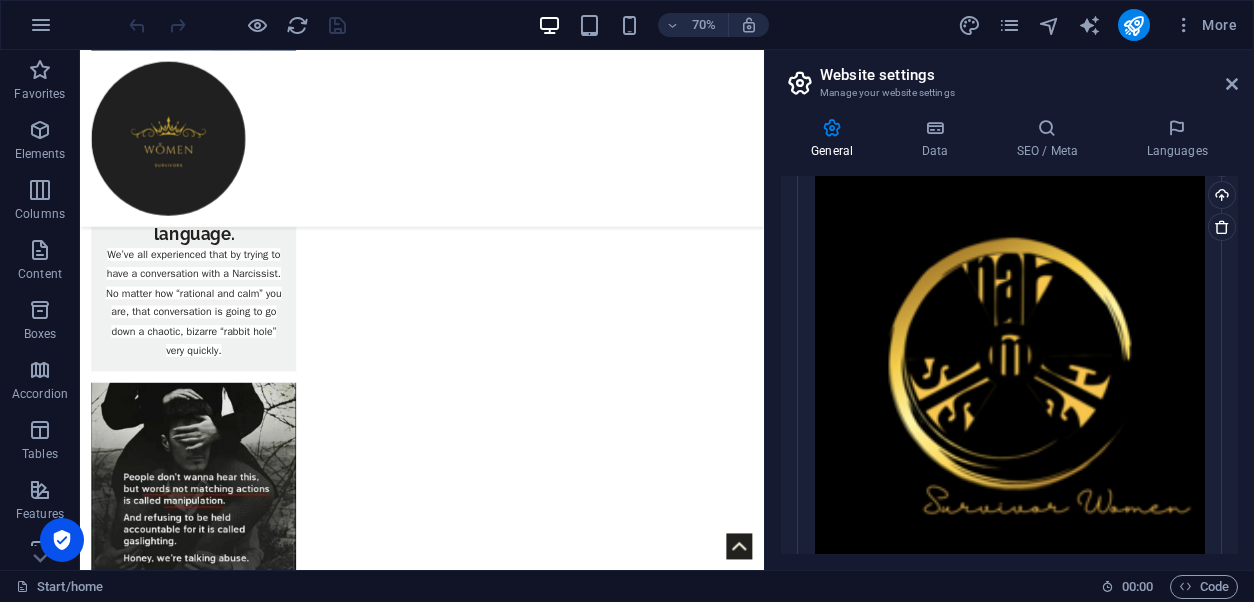scroll, scrollTop: 606, scrollLeft: 0, axis: vertical 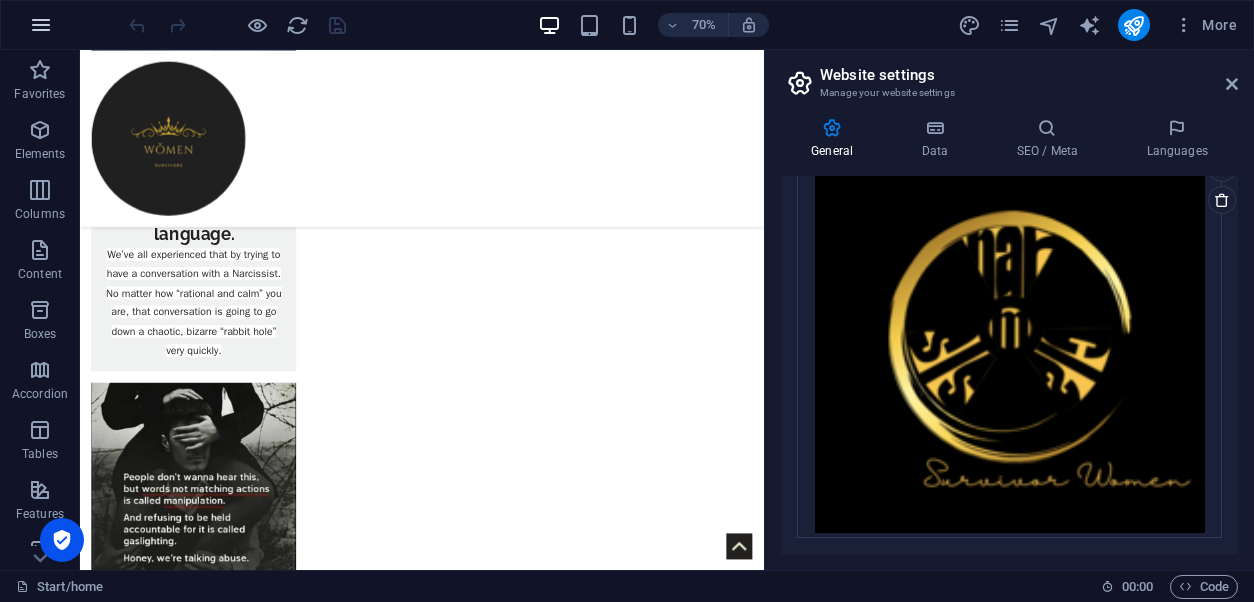 click at bounding box center (41, 25) 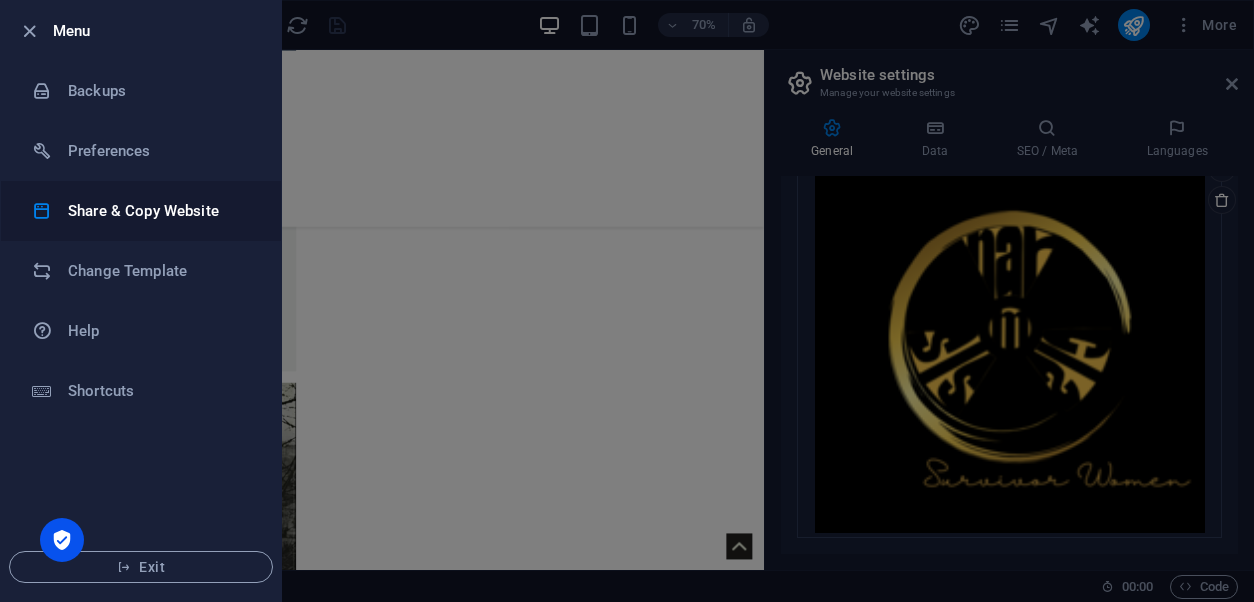 click on "Share & Copy Website" at bounding box center [160, 211] 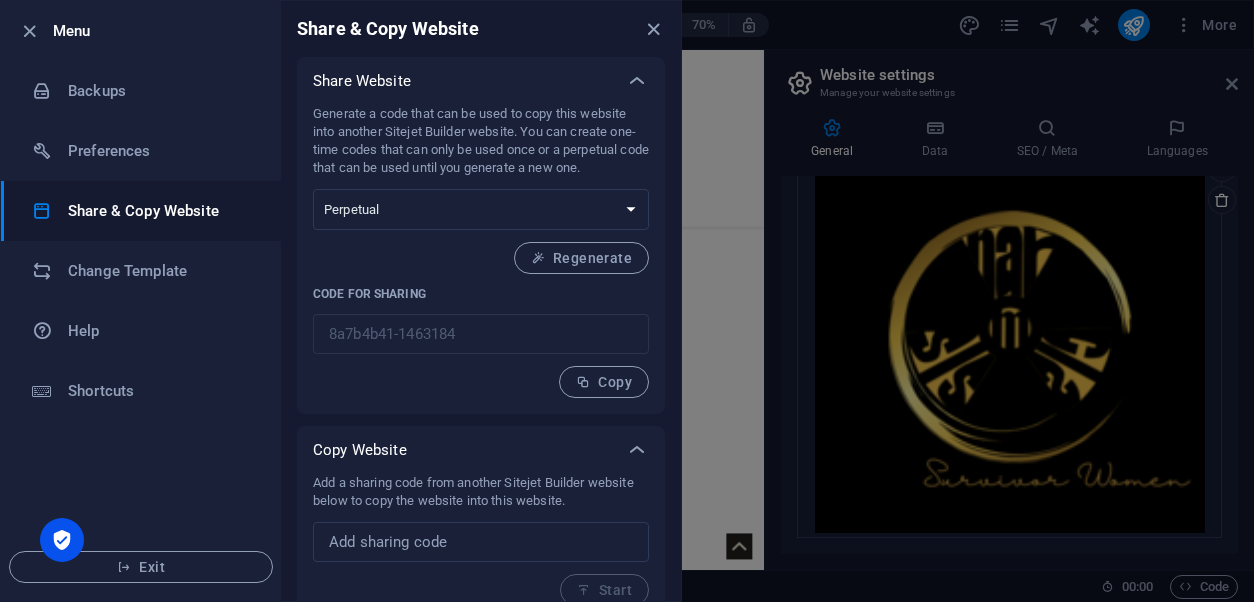 scroll, scrollTop: 21, scrollLeft: 0, axis: vertical 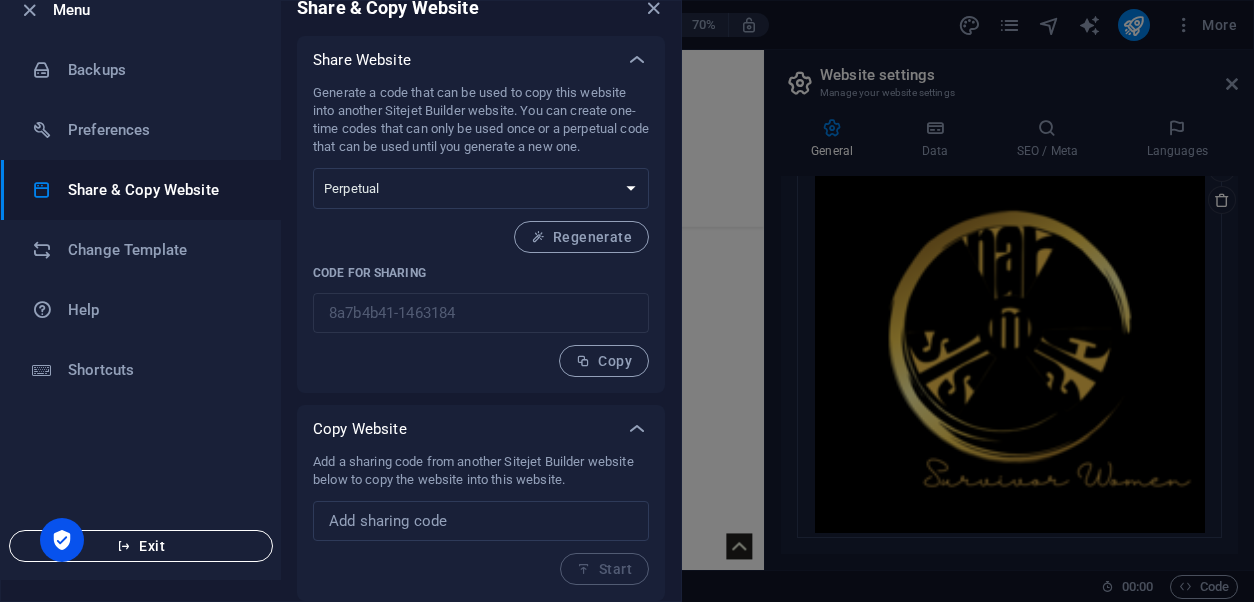 click on "Exit" at bounding box center [141, 546] 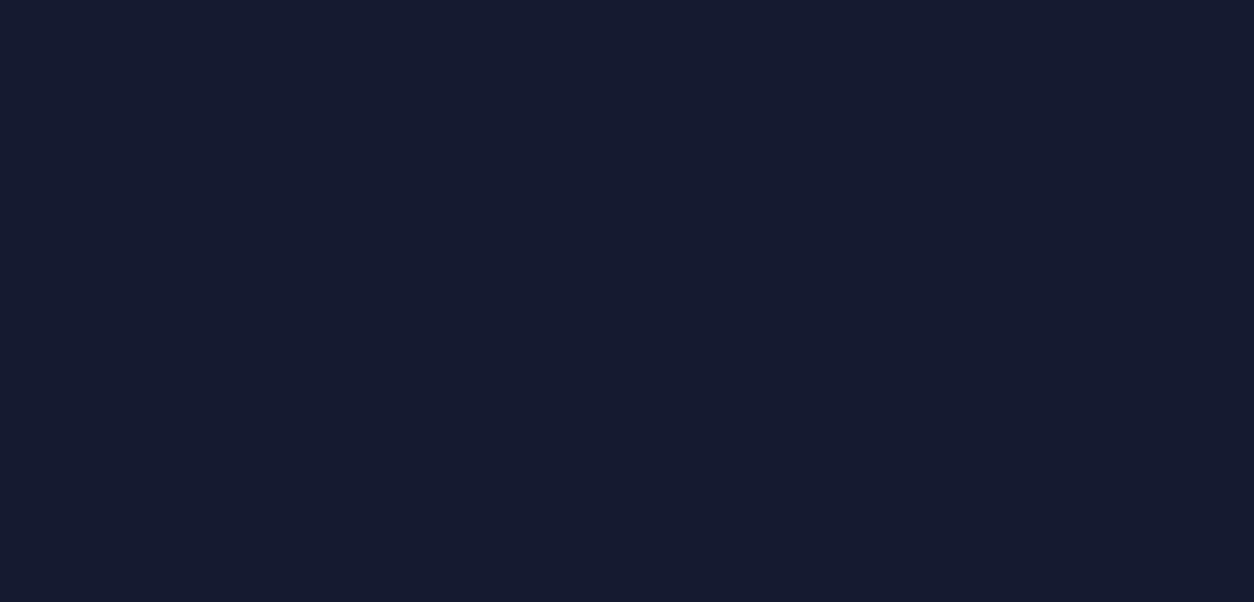 scroll, scrollTop: 0, scrollLeft: 0, axis: both 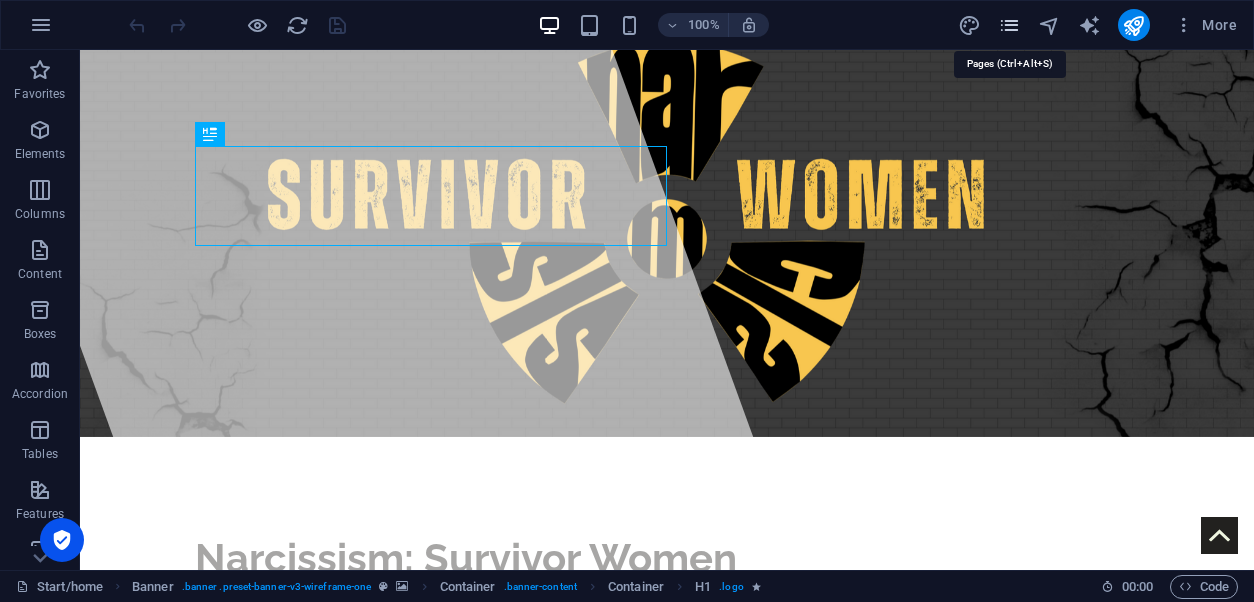 click at bounding box center (1009, 25) 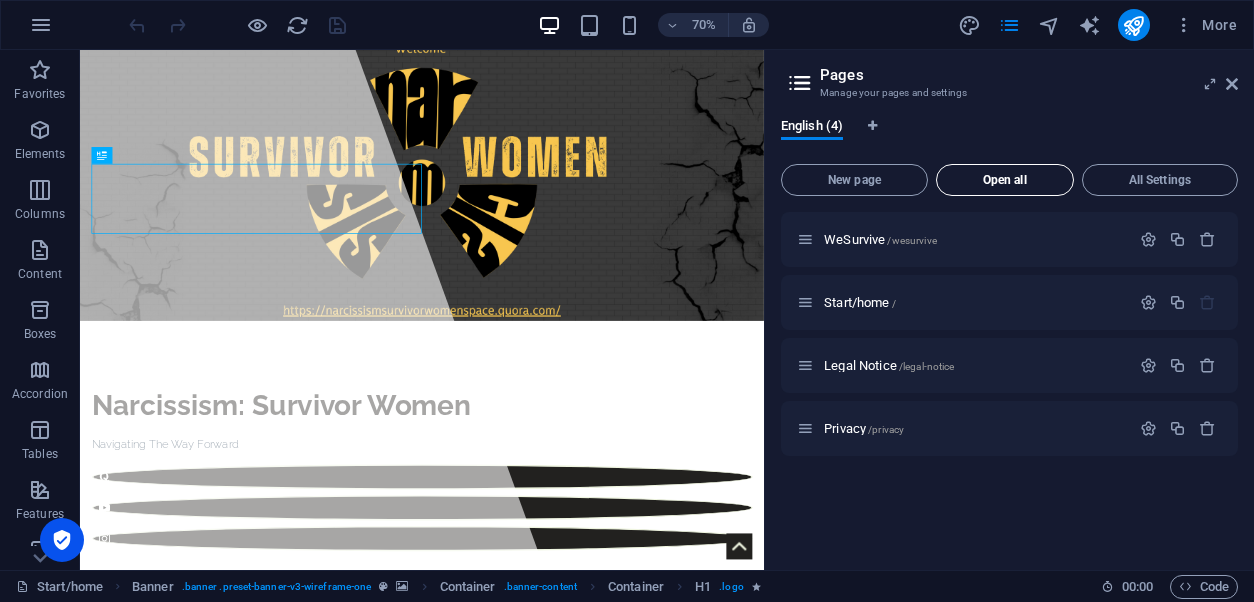 click on "Open all" at bounding box center (1005, 180) 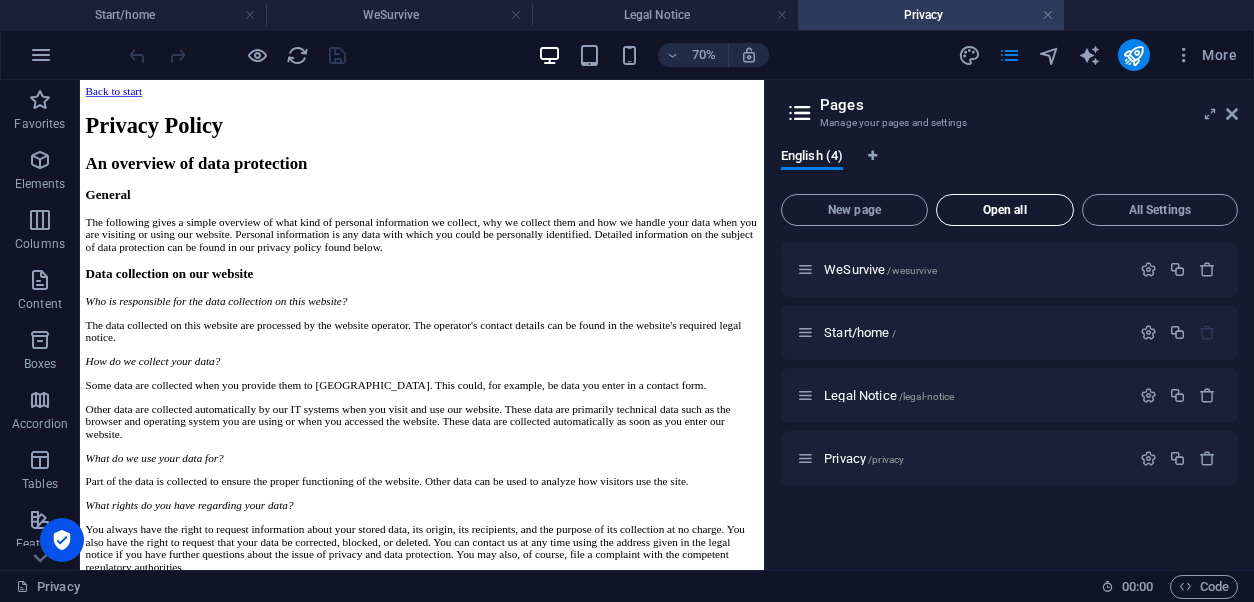 scroll, scrollTop: 0, scrollLeft: 0, axis: both 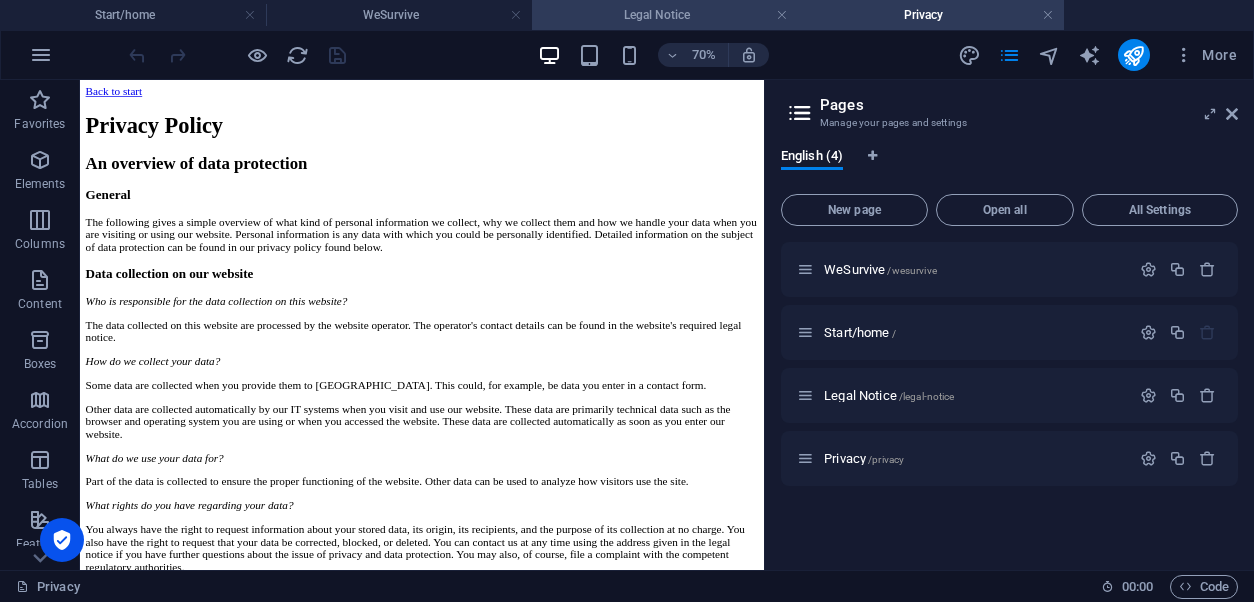 click on "Legal Notice" at bounding box center (665, 15) 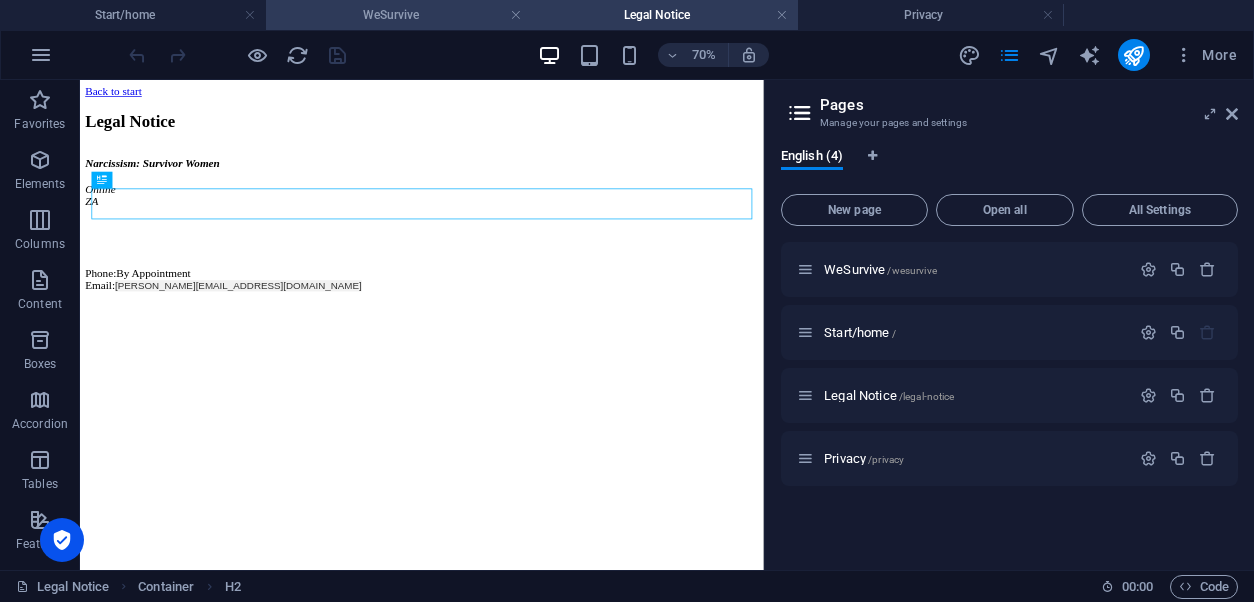 click on "WeSurvive" at bounding box center (399, 15) 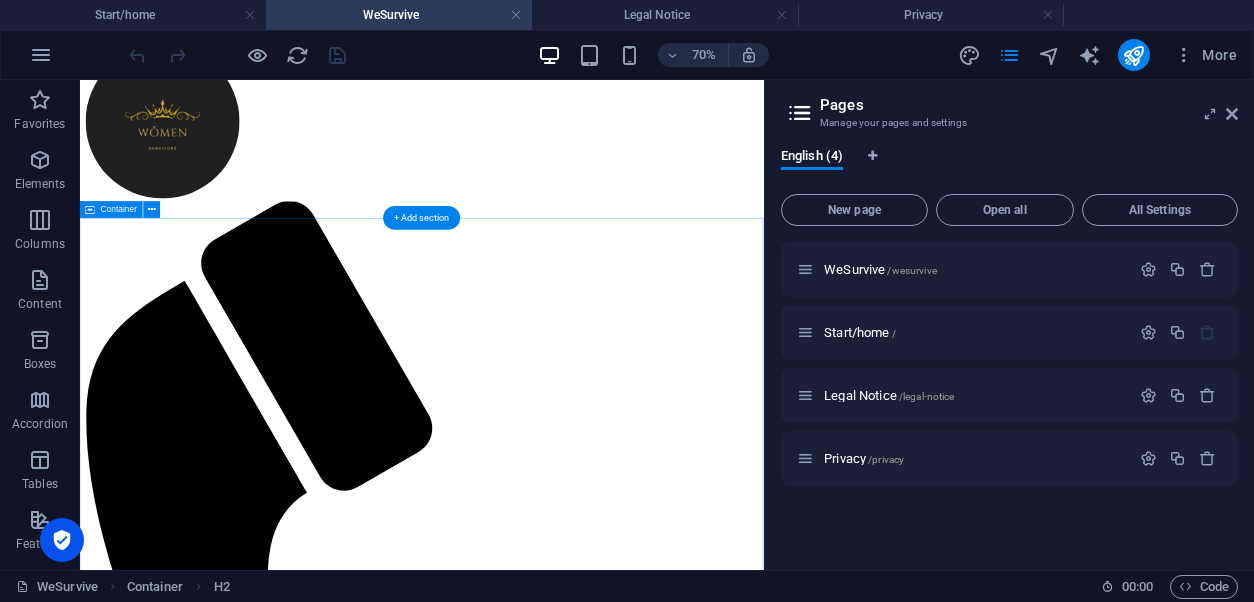 scroll, scrollTop: 55, scrollLeft: 0, axis: vertical 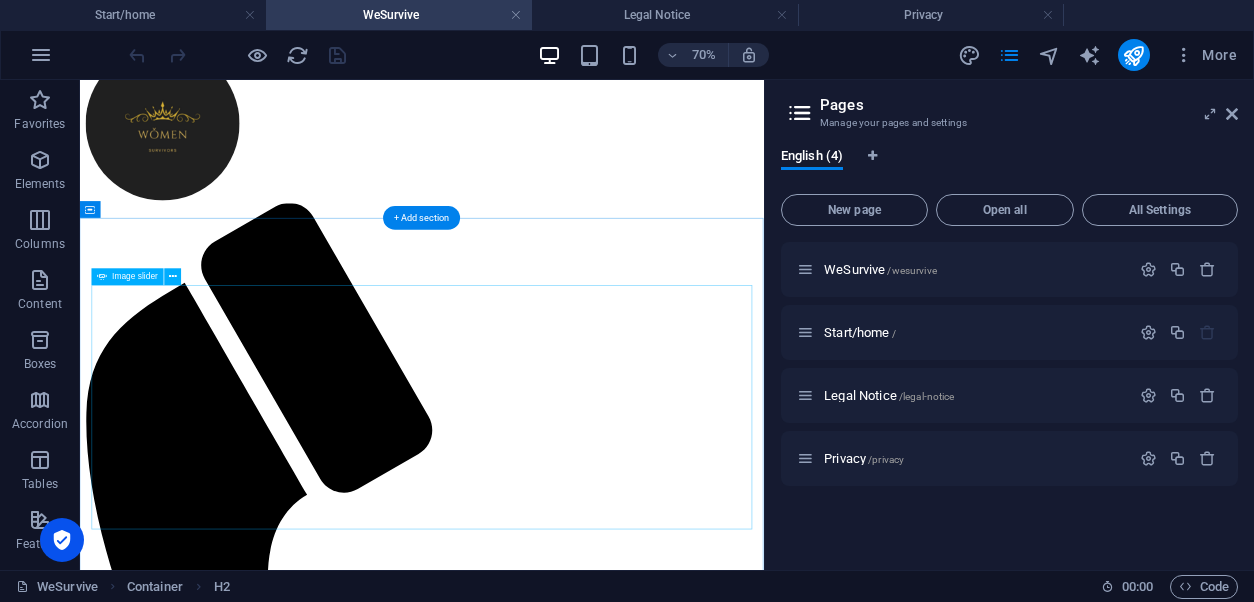 click at bounding box center [96, 2636] 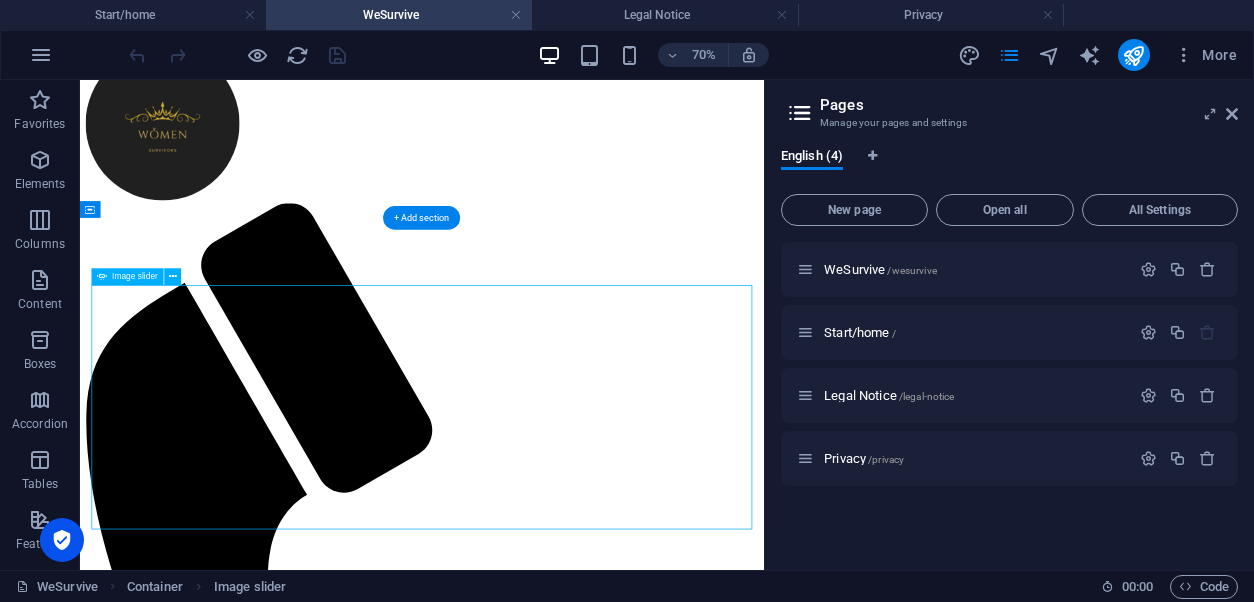 click at bounding box center [96, 2636] 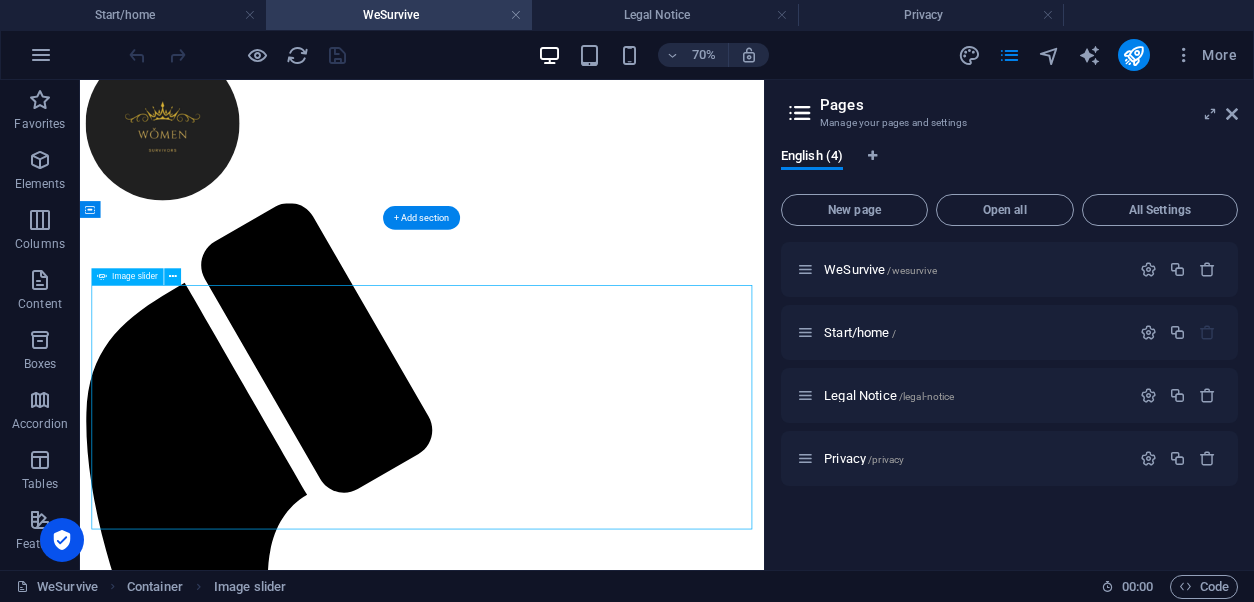 click at bounding box center [96, 2636] 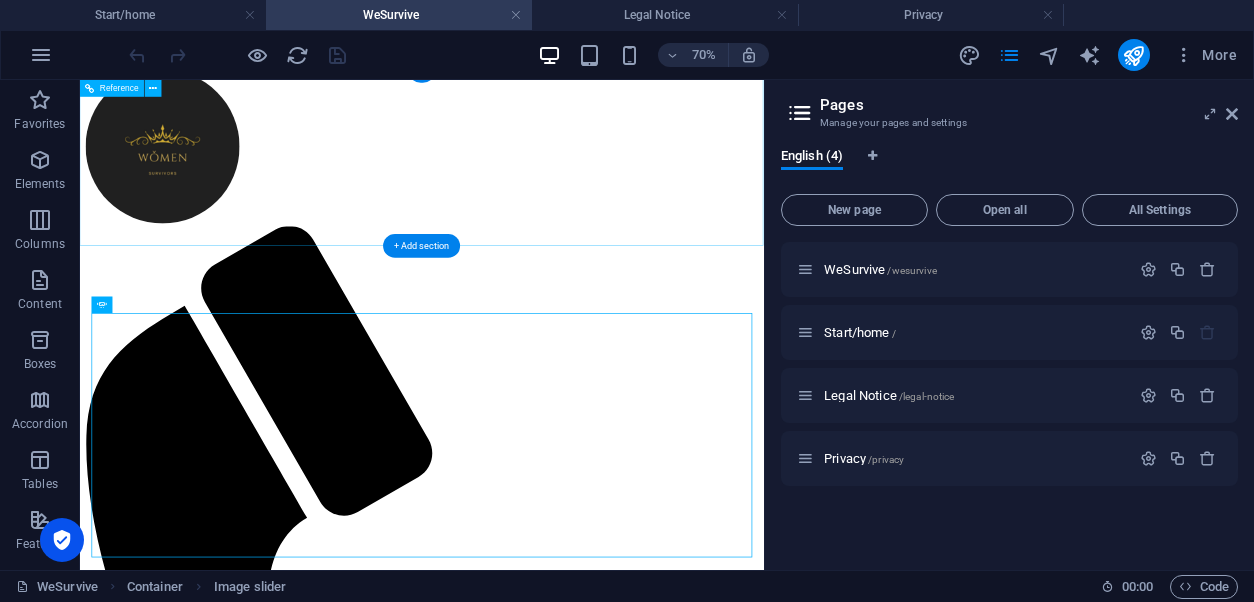 scroll, scrollTop: 14, scrollLeft: 0, axis: vertical 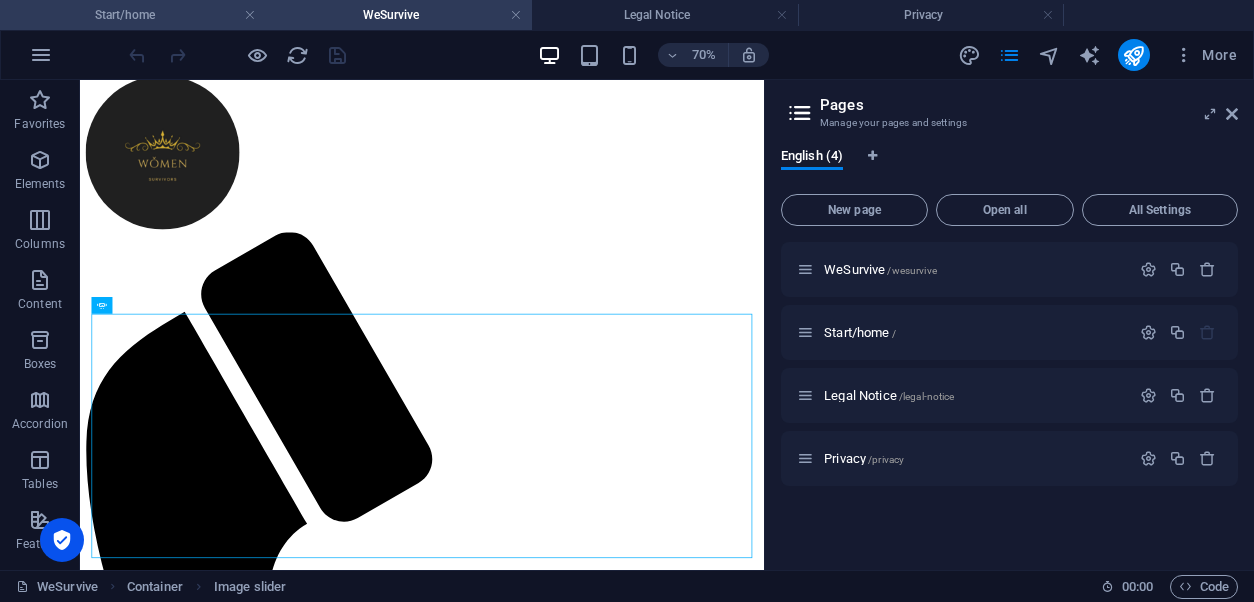 click on "Start/home" at bounding box center (133, 15) 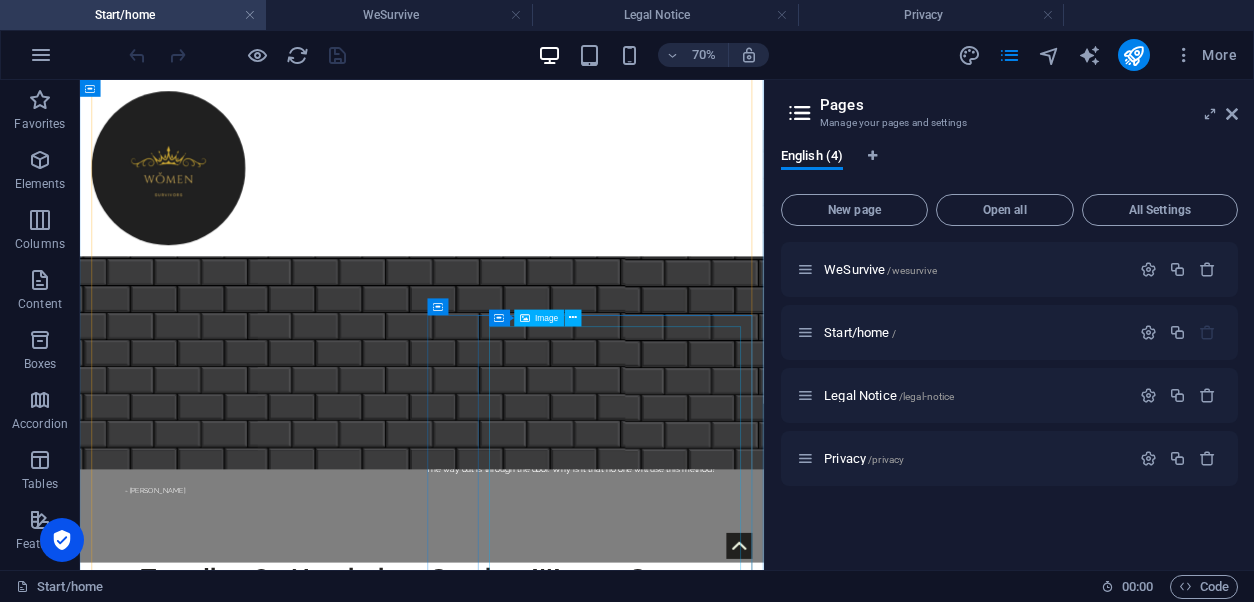 scroll, scrollTop: 4774, scrollLeft: 0, axis: vertical 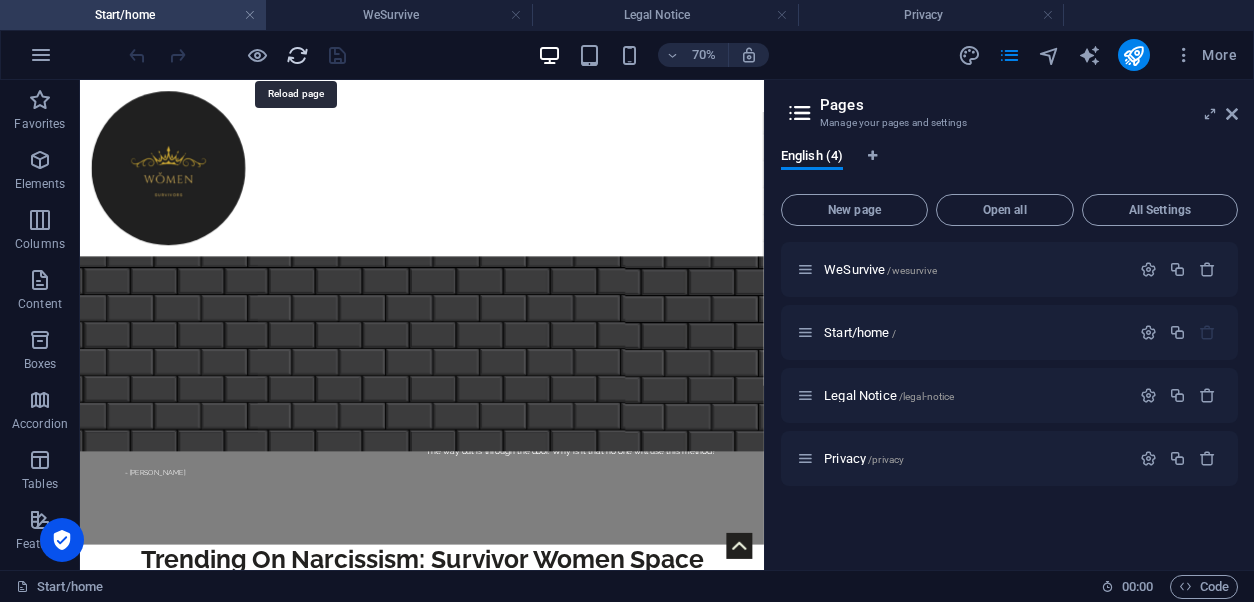 click at bounding box center [297, 55] 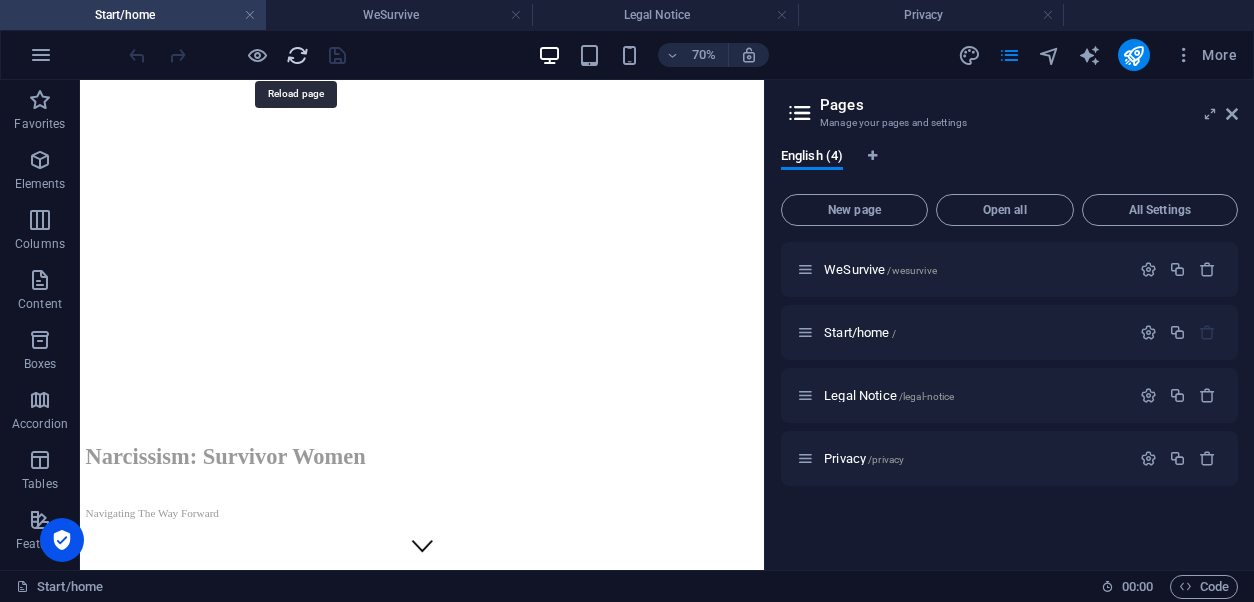 scroll, scrollTop: 0, scrollLeft: 0, axis: both 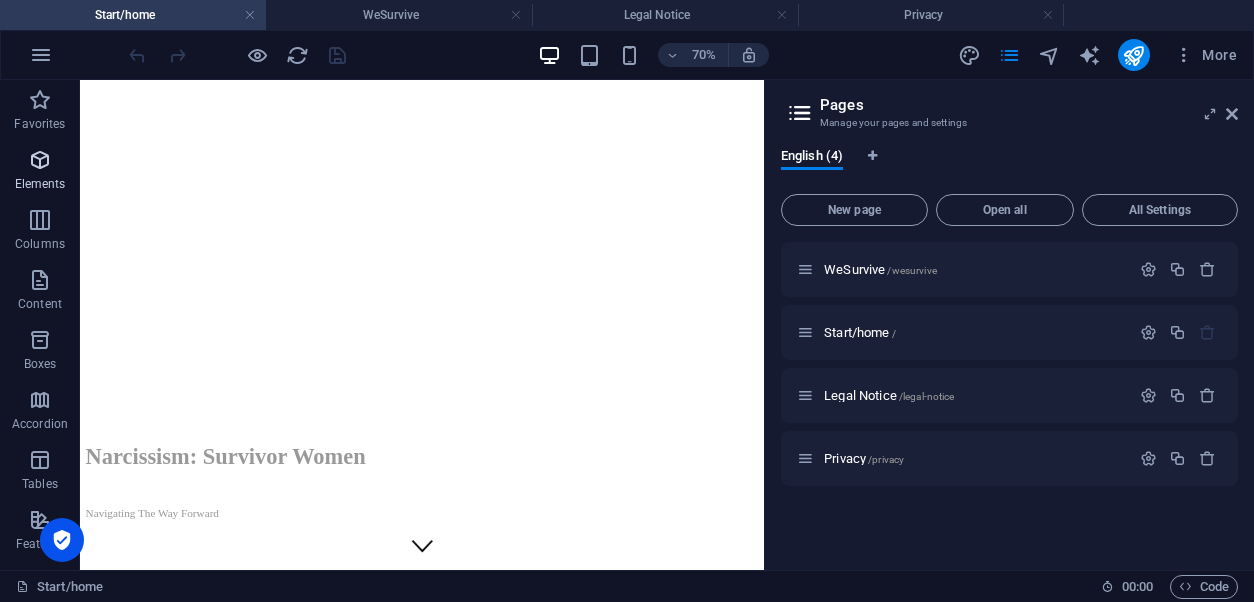 click at bounding box center (40, 160) 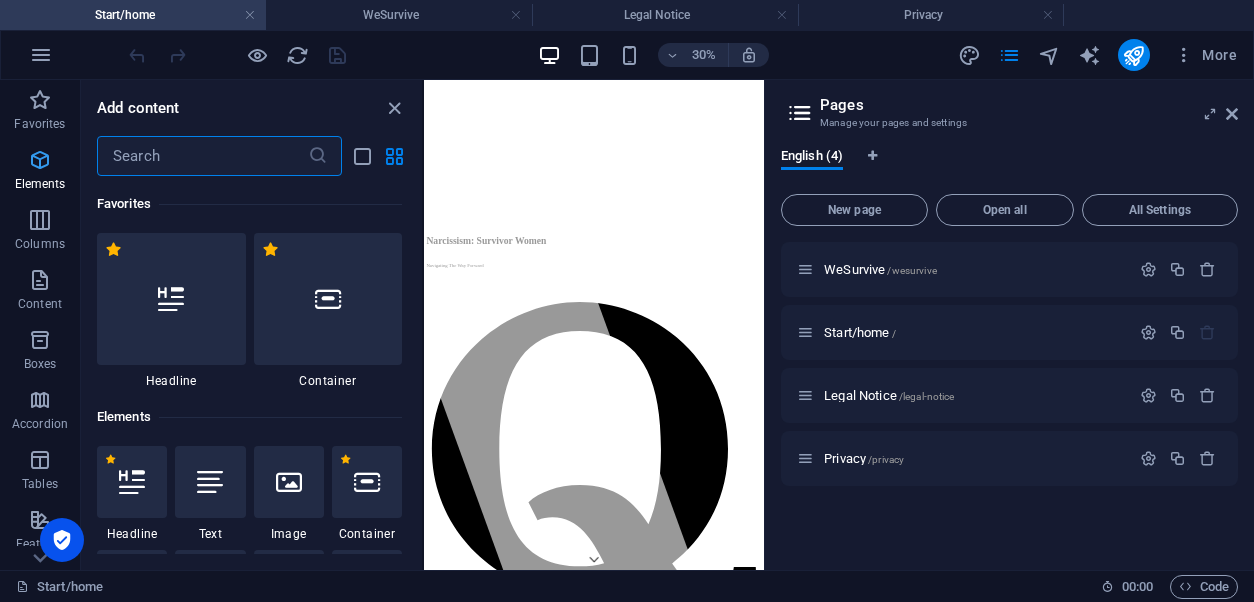 scroll, scrollTop: 213, scrollLeft: 0, axis: vertical 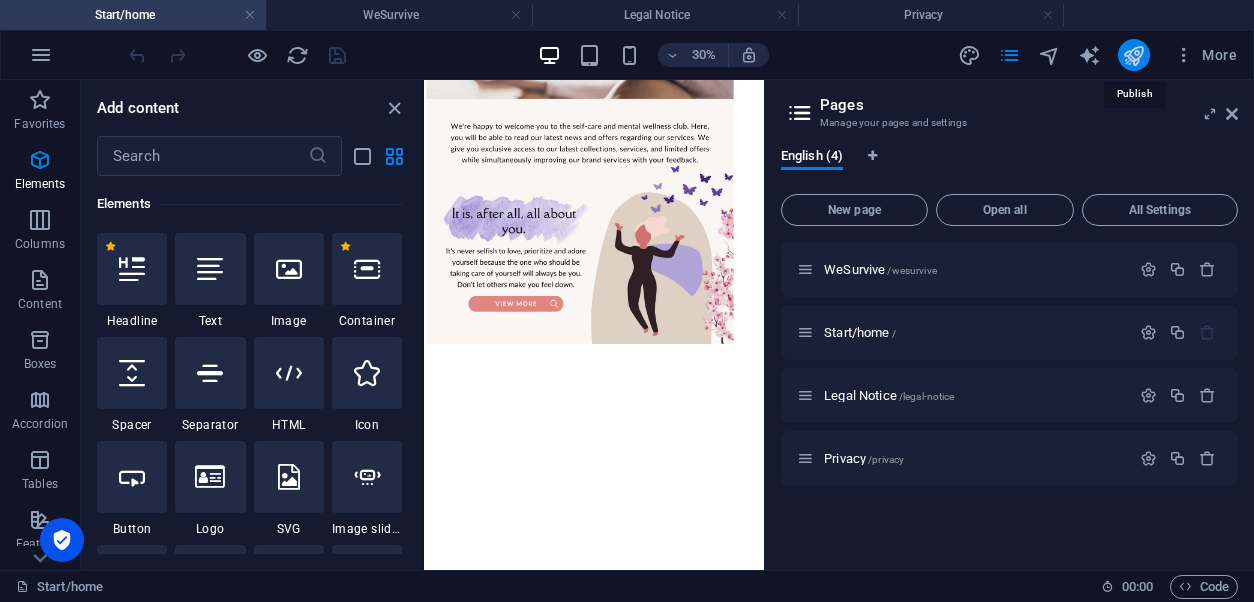 click at bounding box center [1133, 55] 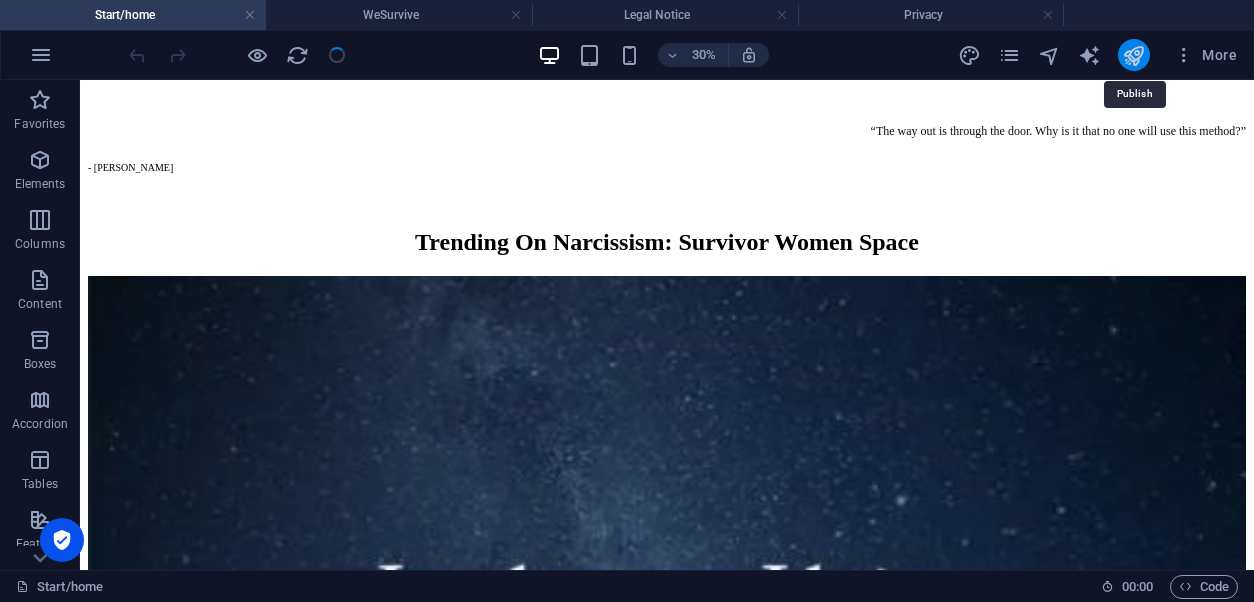scroll, scrollTop: 6483, scrollLeft: 0, axis: vertical 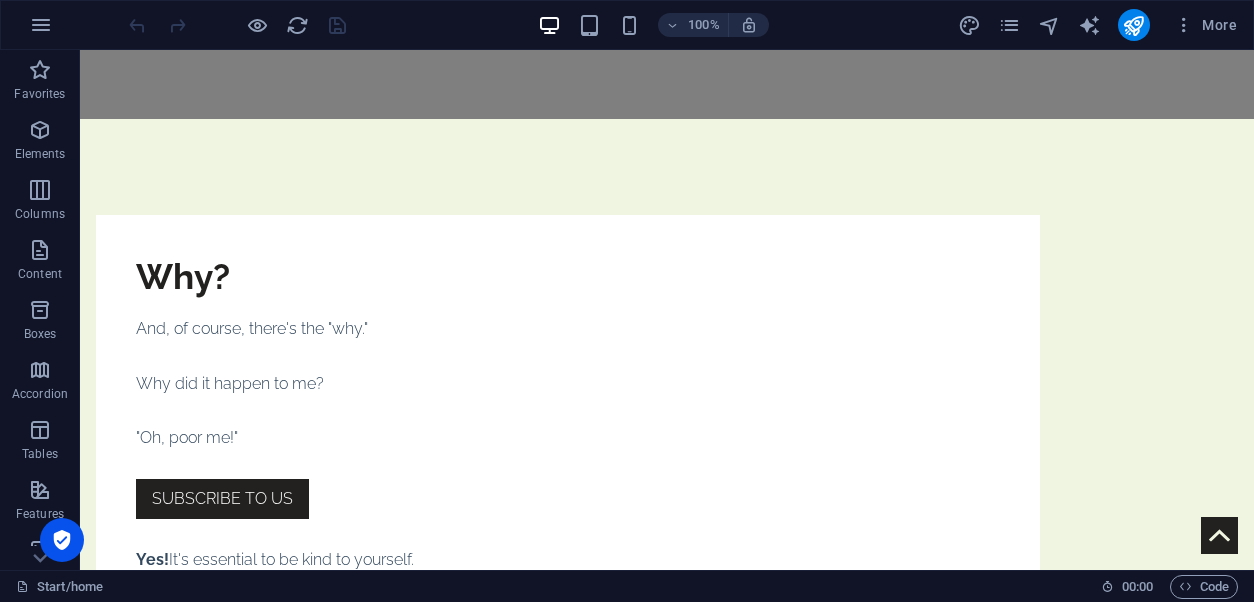 click at bounding box center (667, 2382) 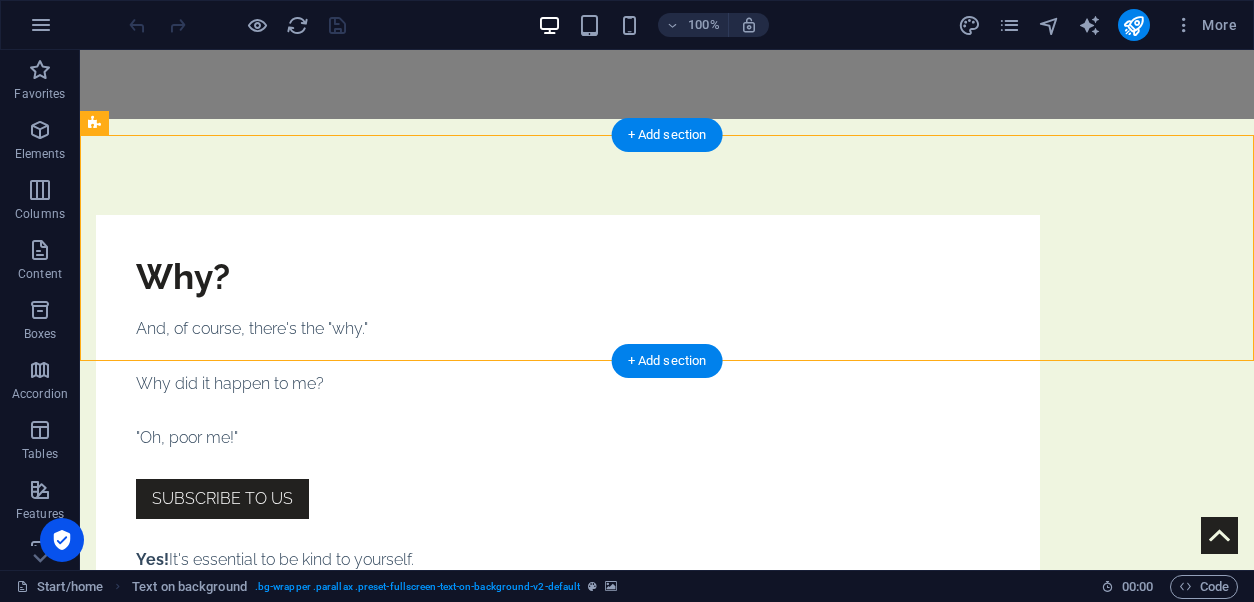 click at bounding box center [667, 2382] 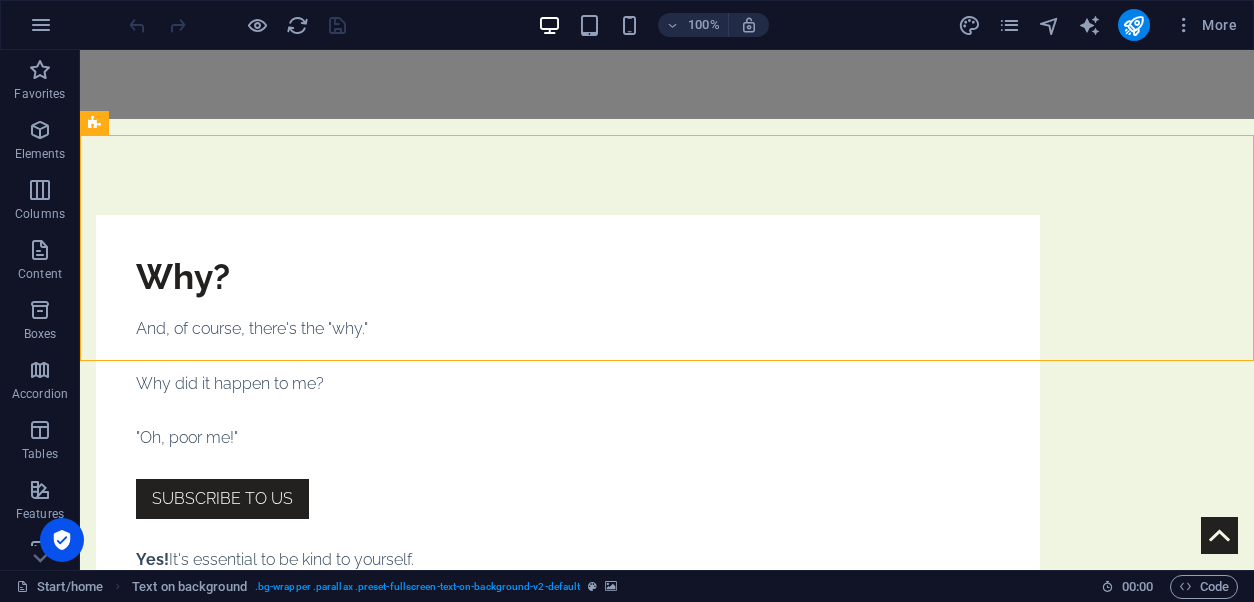 click on "Text on background" at bounding box center (101, 123) 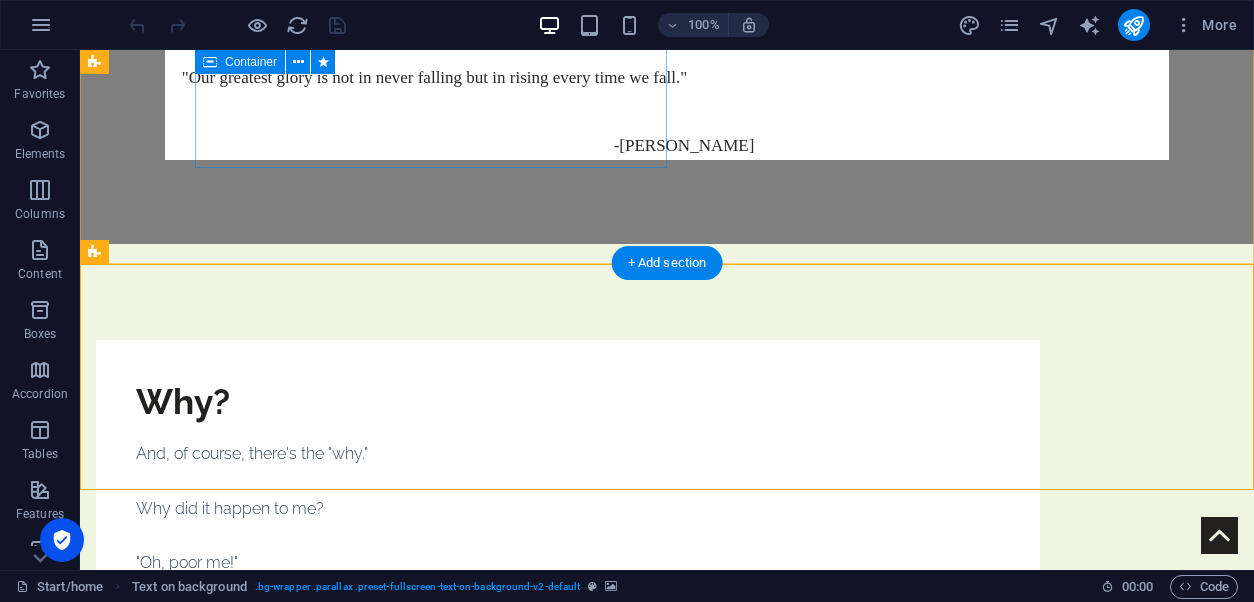 scroll, scrollTop: 2221, scrollLeft: 0, axis: vertical 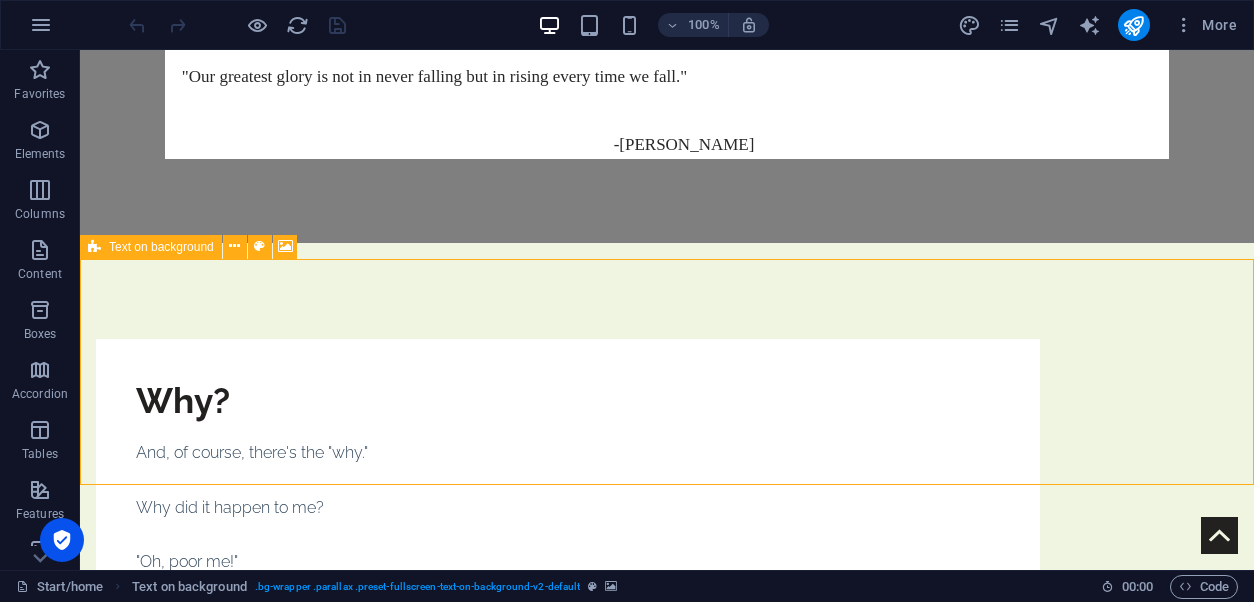 click at bounding box center [94, 247] 